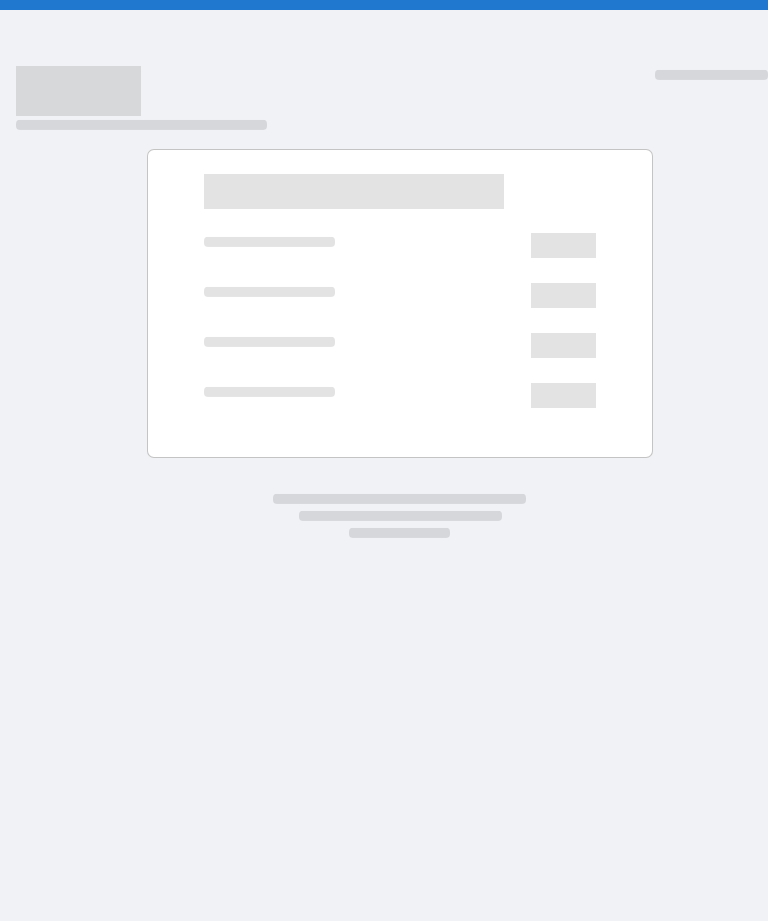 scroll, scrollTop: 0, scrollLeft: 0, axis: both 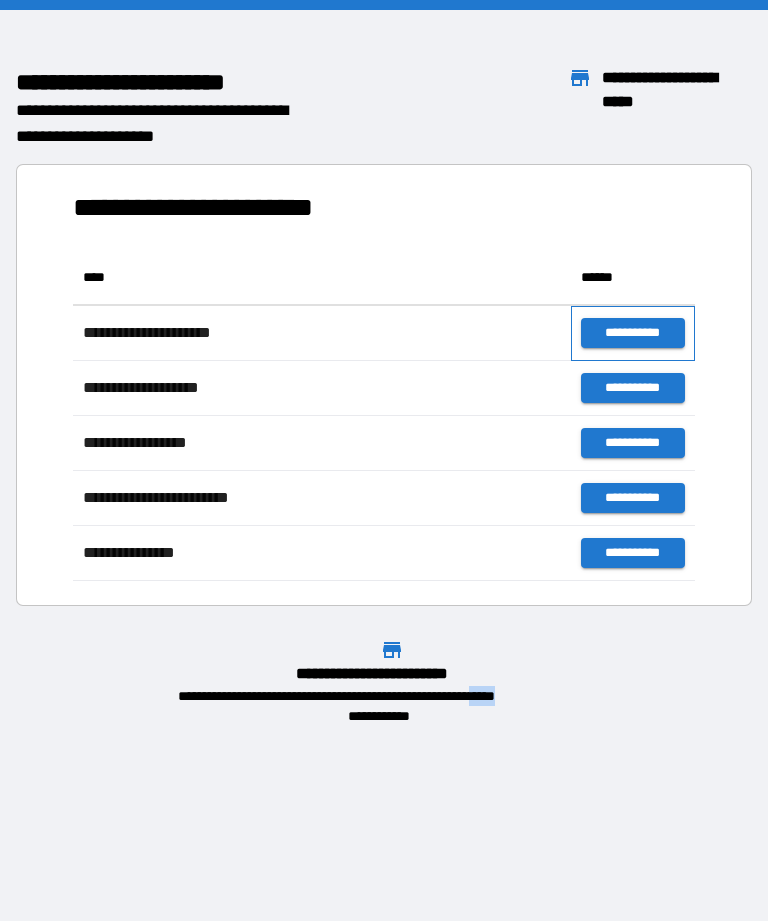 click on "**********" at bounding box center [633, 333] 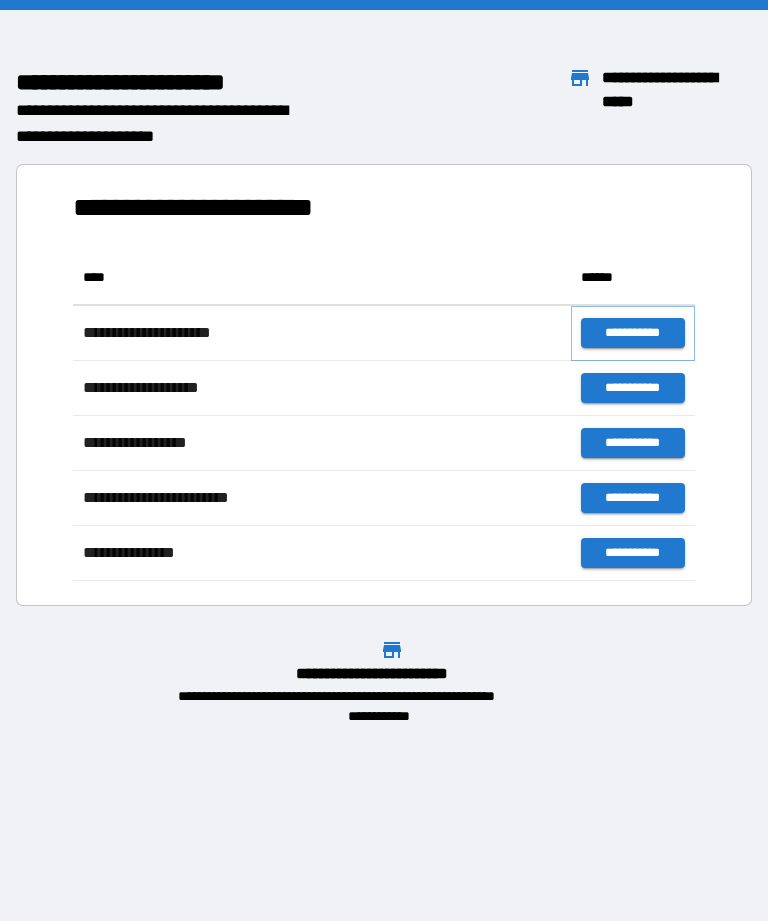 click on "**********" at bounding box center [633, 333] 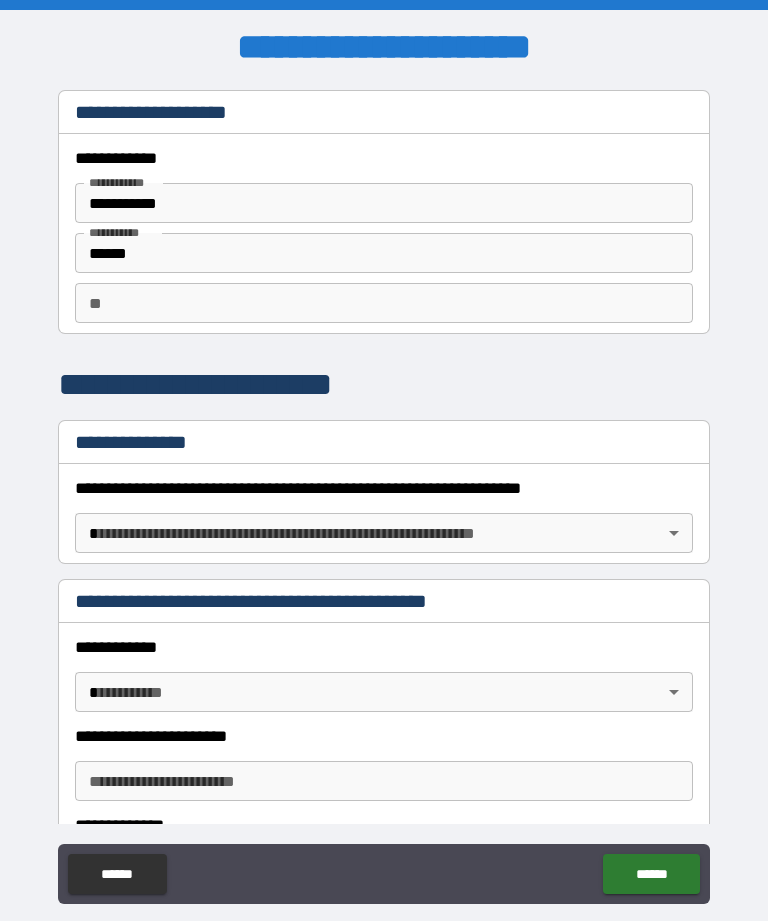 click on "[FIRST] [LAST] [STREET] [CITY] [STATE] [ZIP] [COUNTRY] [PHONE] [EMAIL] [SSN] [CREDIT_CARD] [DOB] [AGE]" at bounding box center [384, 492] 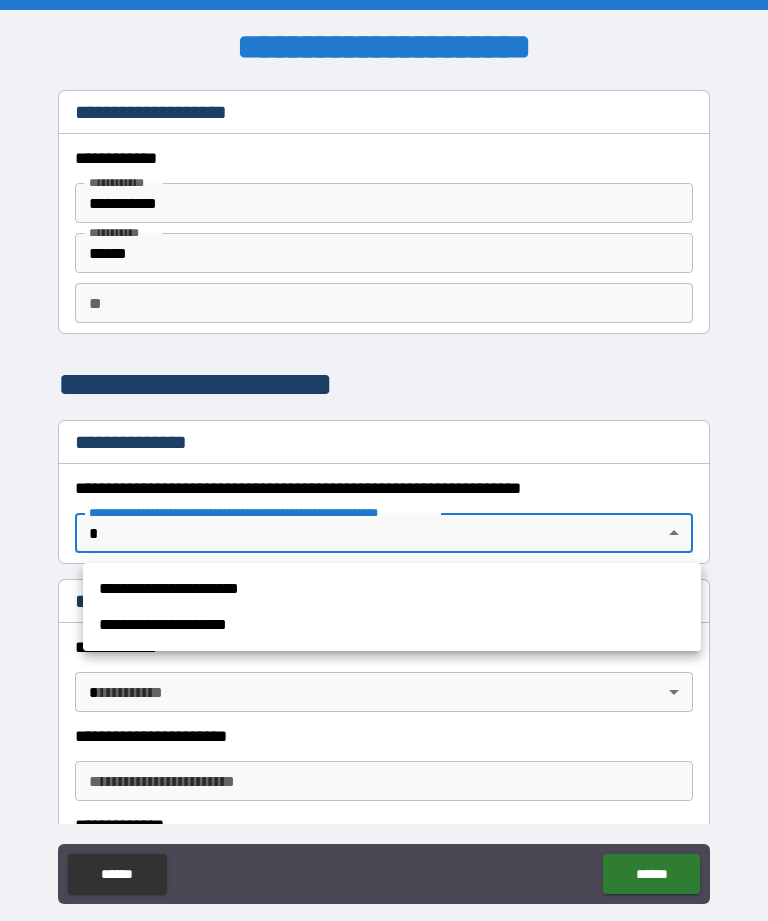 click on "**********" at bounding box center (392, 589) 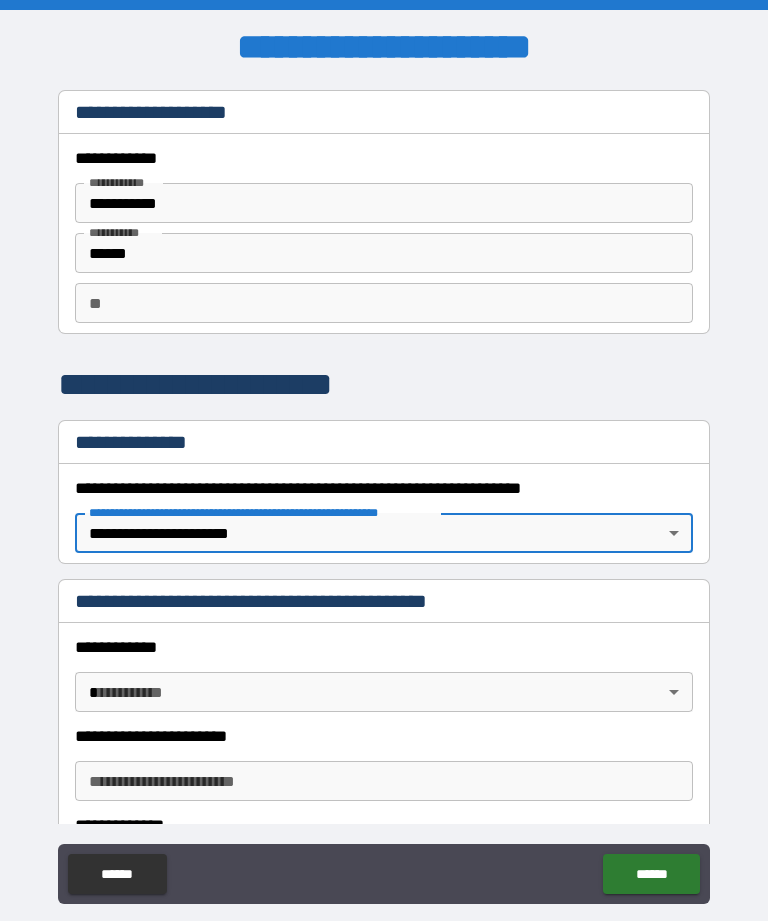 type on "*" 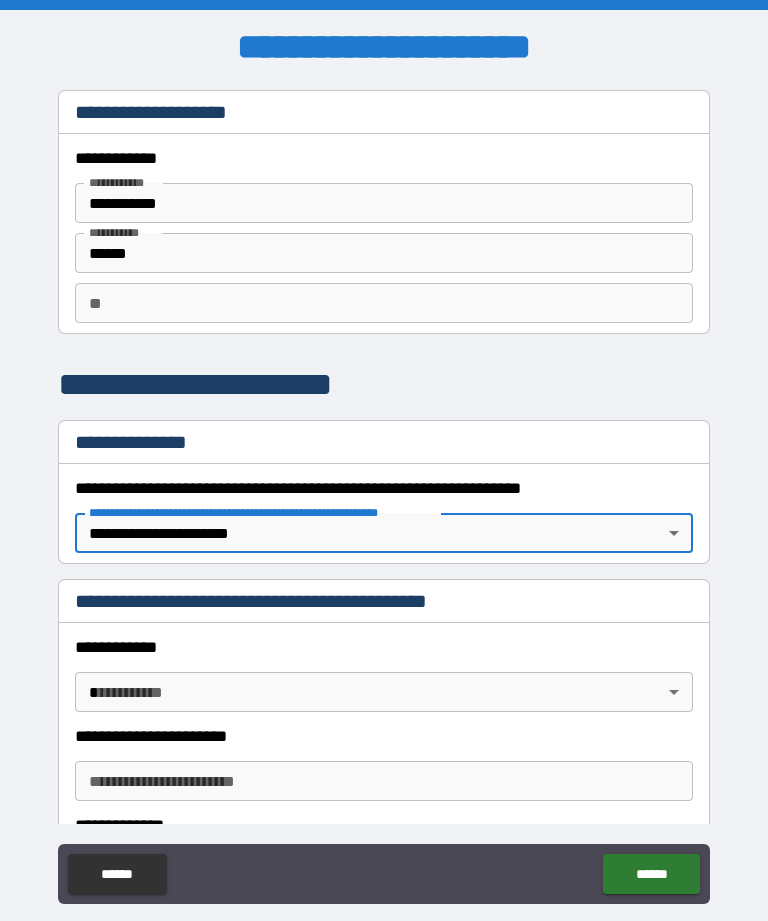 click on "[FIRST] [LAST] [STREET] [CITY] [STATE] [ZIP] [COUNTRY] [PHONE] [EMAIL] [SSN] [CREDIT_CARD] [DOB] [AGE]" at bounding box center (384, 492) 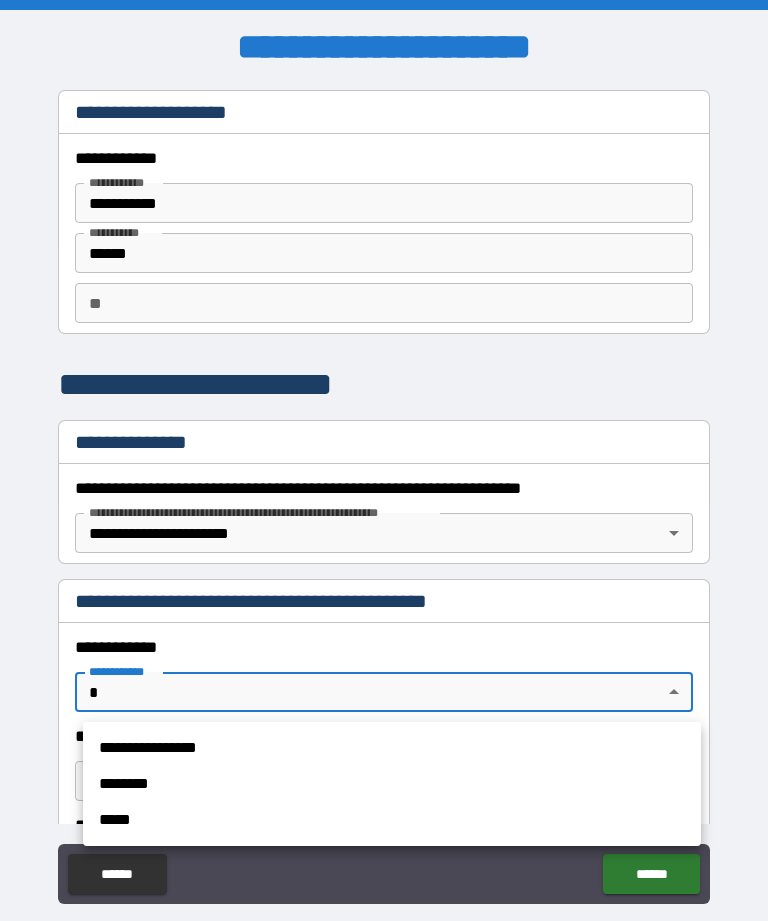 click on "*****" at bounding box center [392, 820] 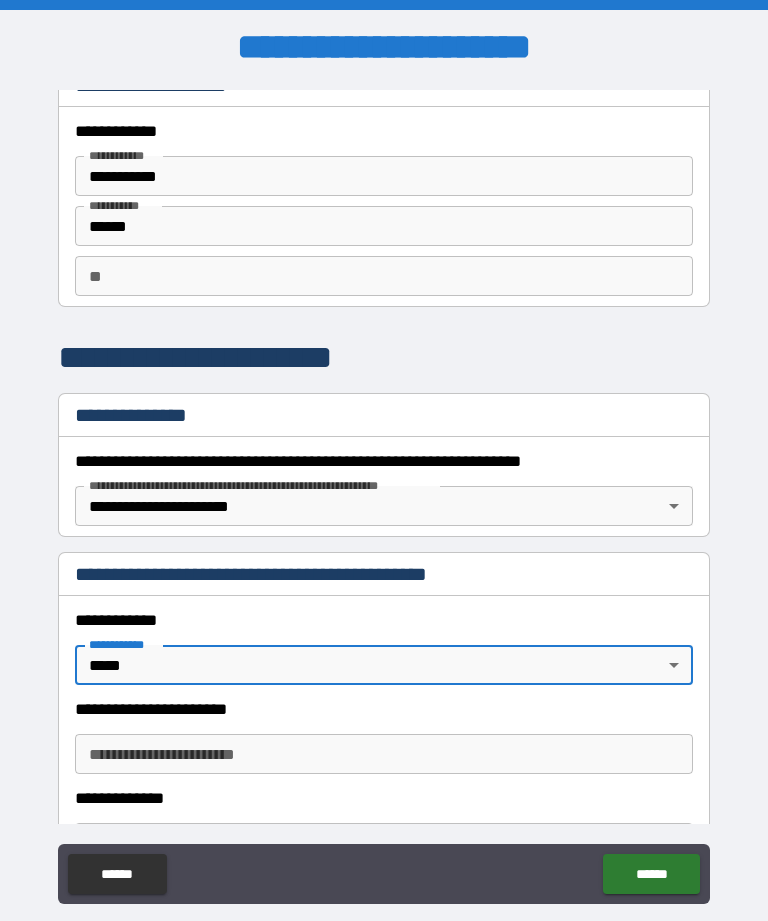 scroll, scrollTop: 30, scrollLeft: 0, axis: vertical 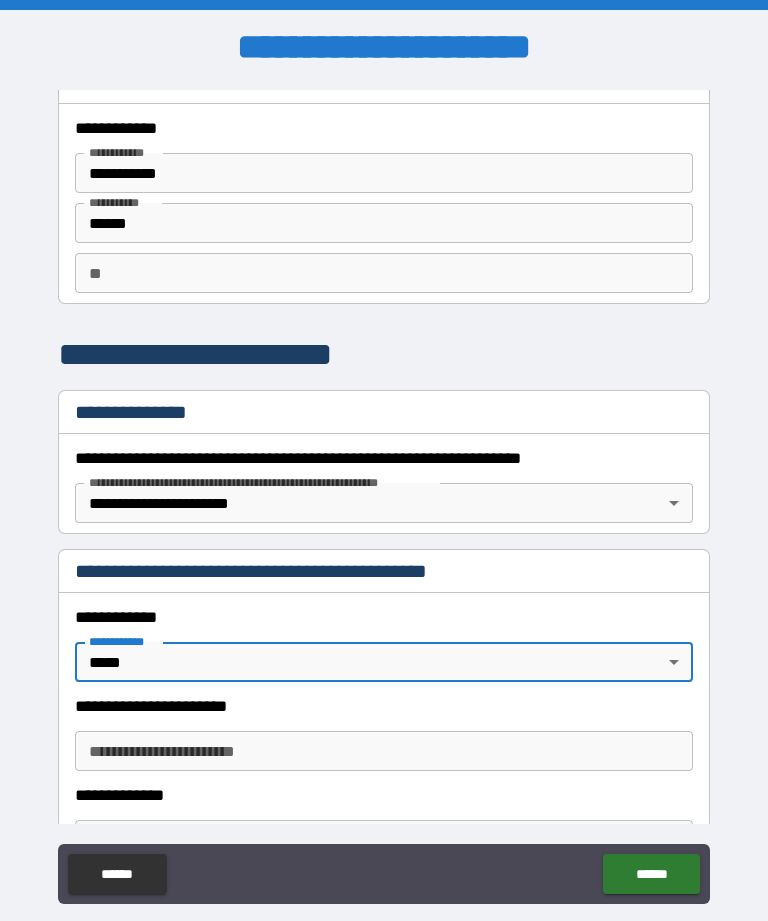click on "[FIRST] [LAST] [STREET] [CITY] [STATE] [ZIP] [COUNTRY] [PHONE] [EMAIL] [SSN] [CREDIT_CARD] [DOB] [AGE]" at bounding box center [384, 492] 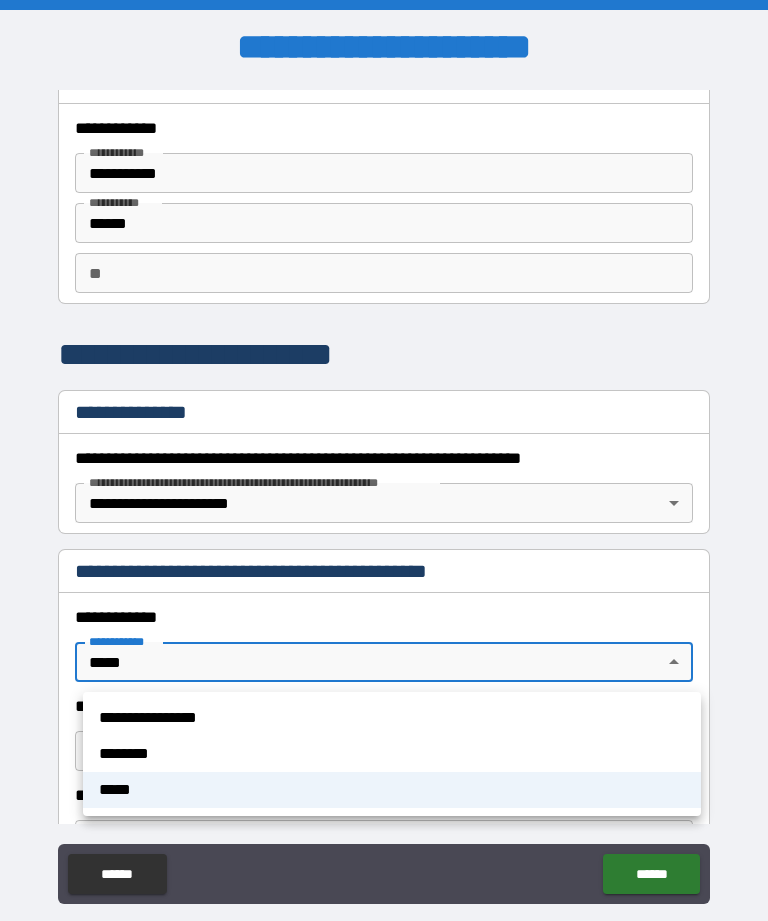 click on "********" at bounding box center (392, 754) 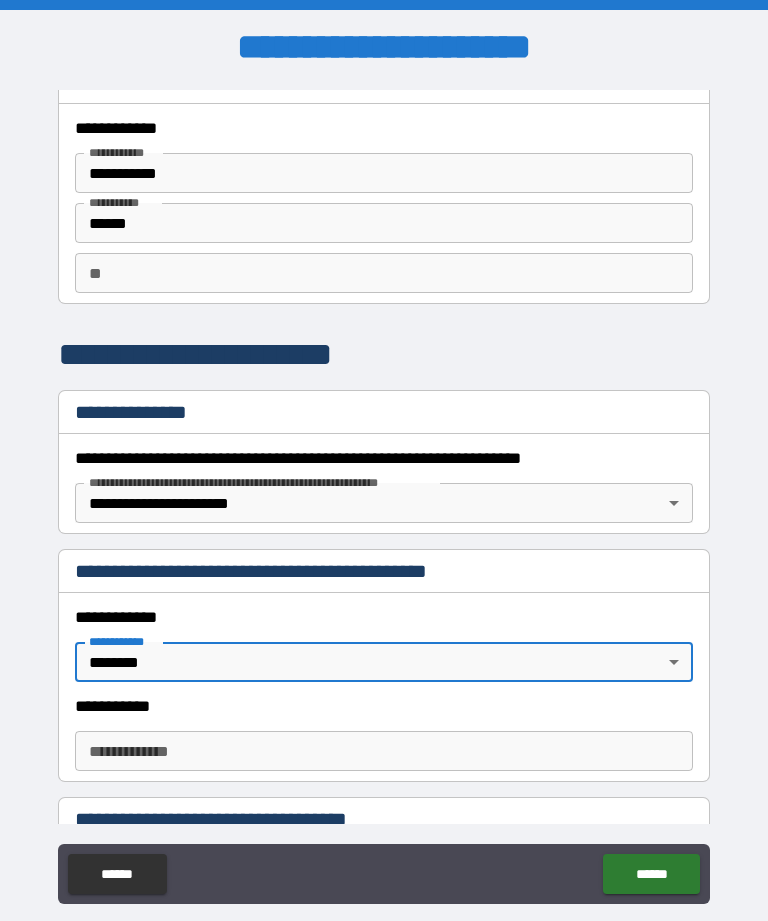 click on "**********" at bounding box center [384, 751] 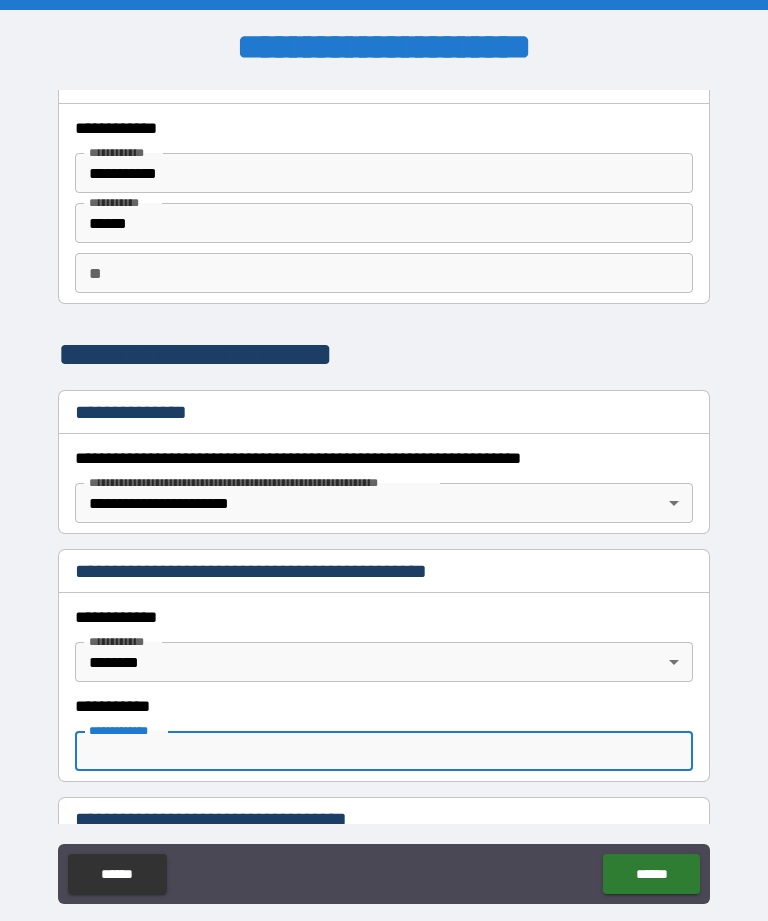 scroll, scrollTop: 64, scrollLeft: 0, axis: vertical 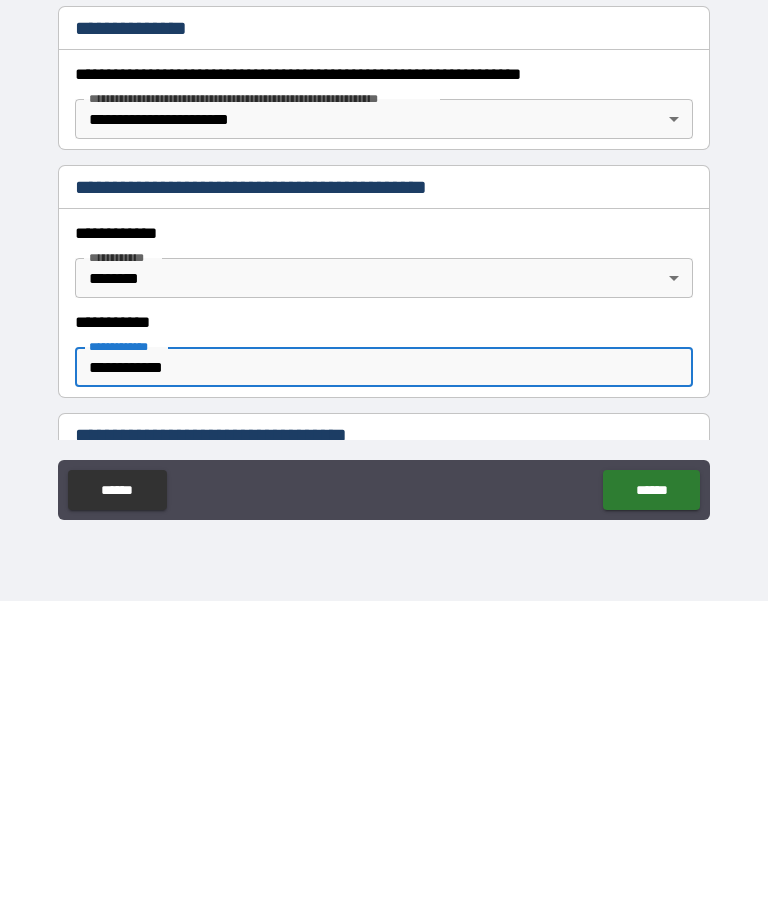 type on "**********" 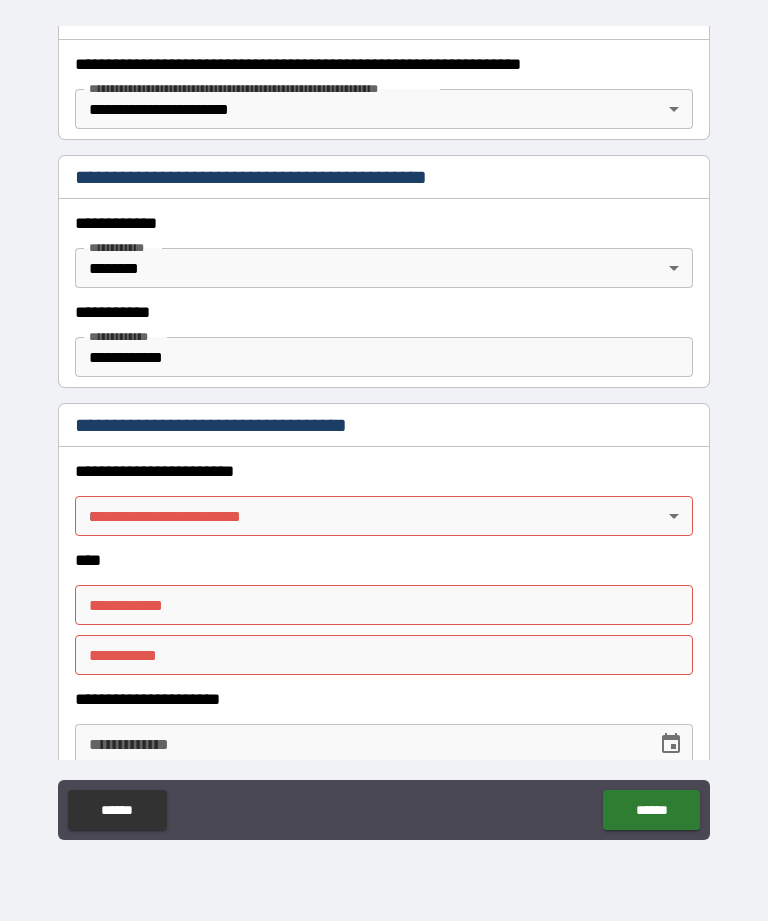 scroll, scrollTop: 361, scrollLeft: 0, axis: vertical 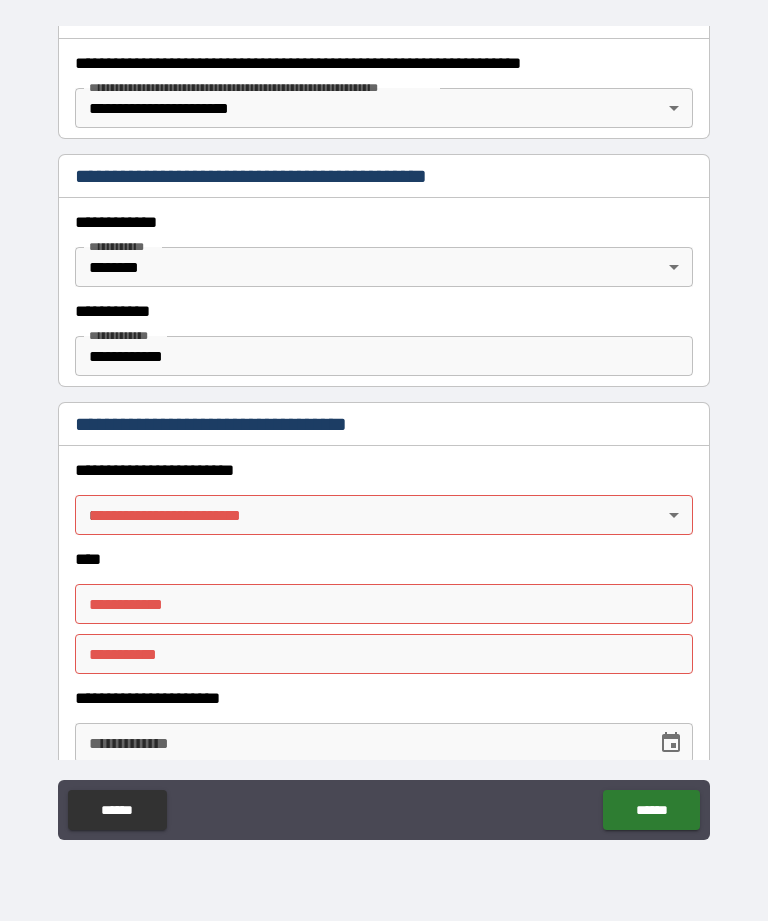 click on "[FIRST] [LAST] [STREET] [CITY] [STATE] [ZIP] [COUNTRY] [PHONE] [EMAIL] [SSN] [CREDIT_CARD] [DOB] [AGE]" at bounding box center [384, 428] 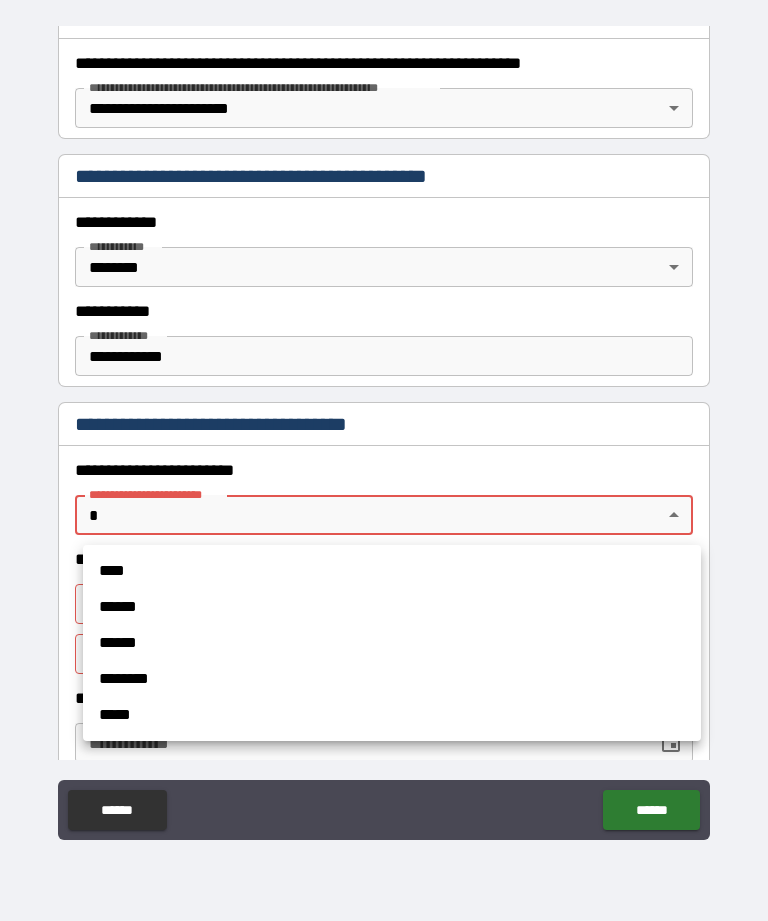 click on "****" at bounding box center (392, 571) 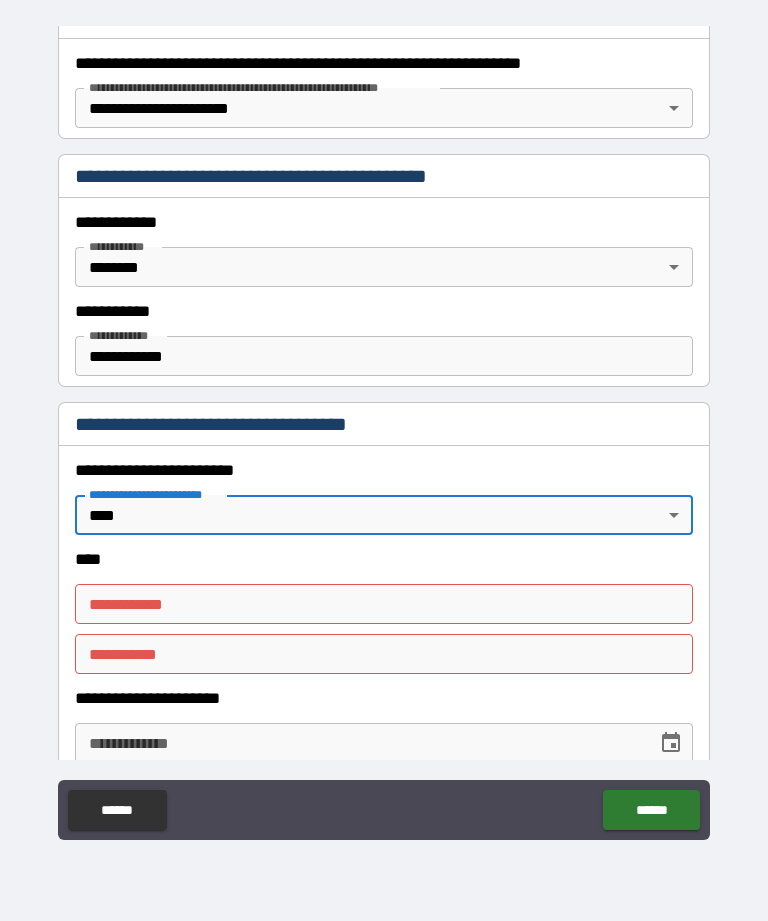 click on "**********" at bounding box center [384, 604] 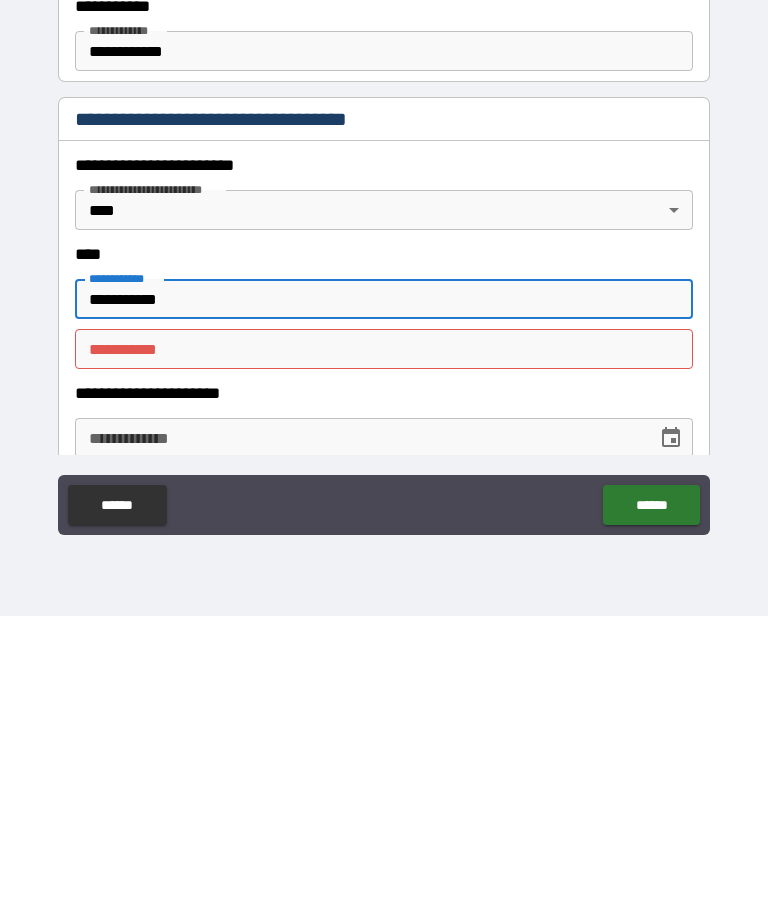 type on "**********" 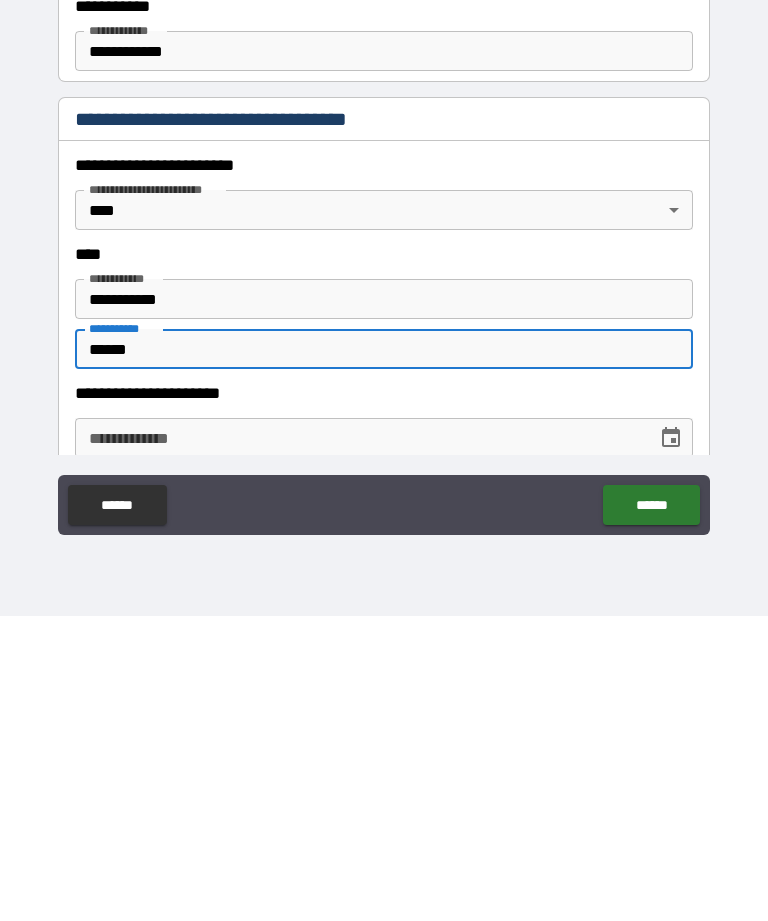 type on "******" 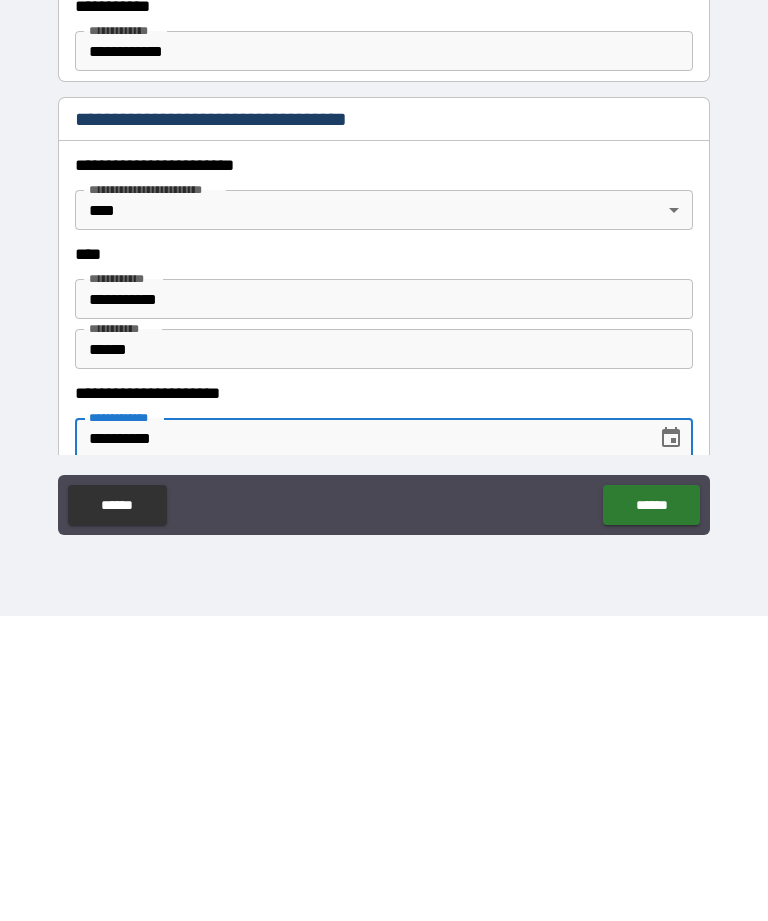 type on "**********" 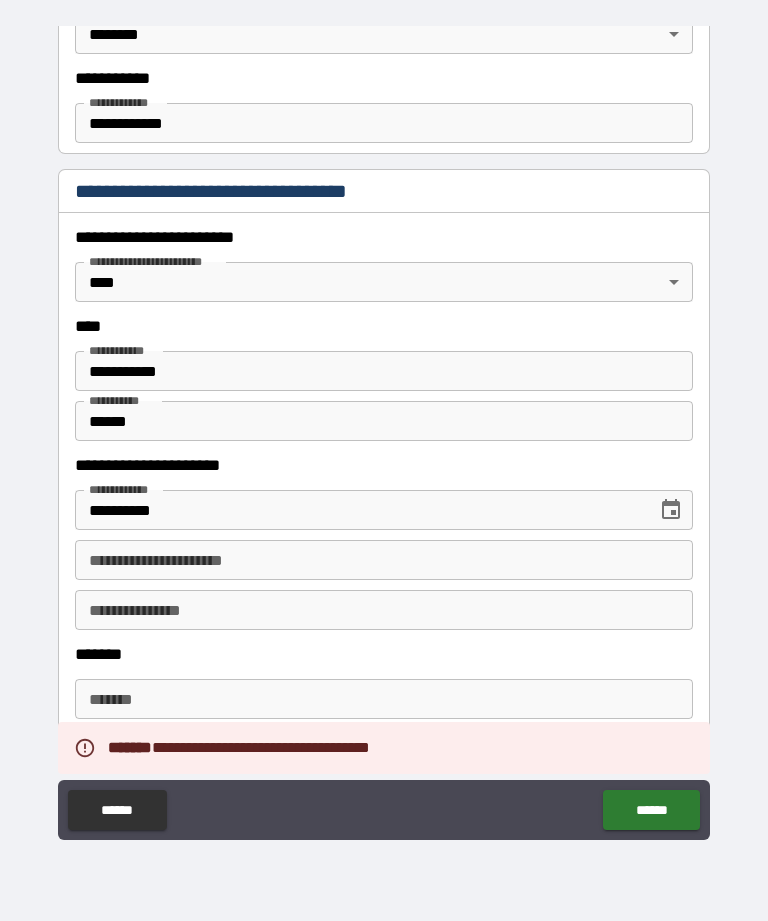 scroll, scrollTop: 606, scrollLeft: 0, axis: vertical 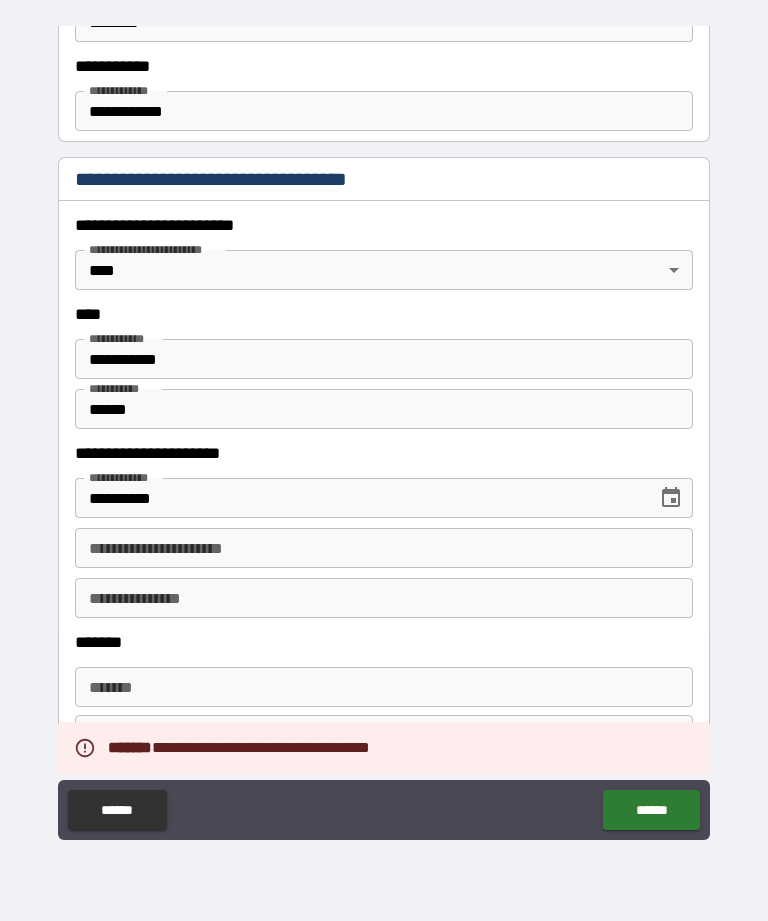 click on "**********" at bounding box center (384, 548) 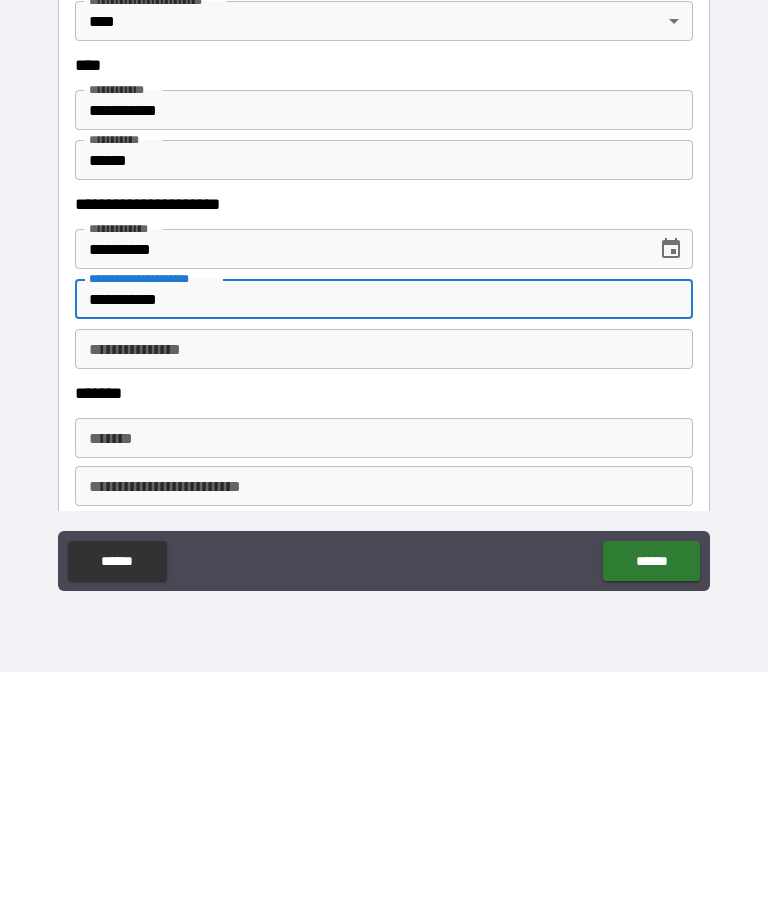 type on "**********" 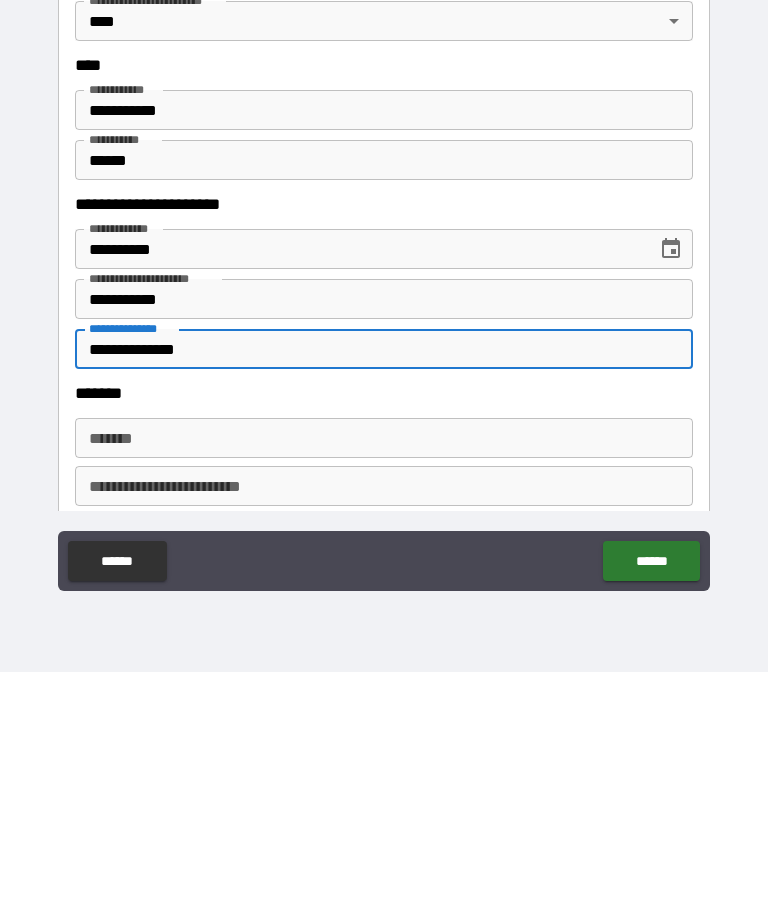 type on "**********" 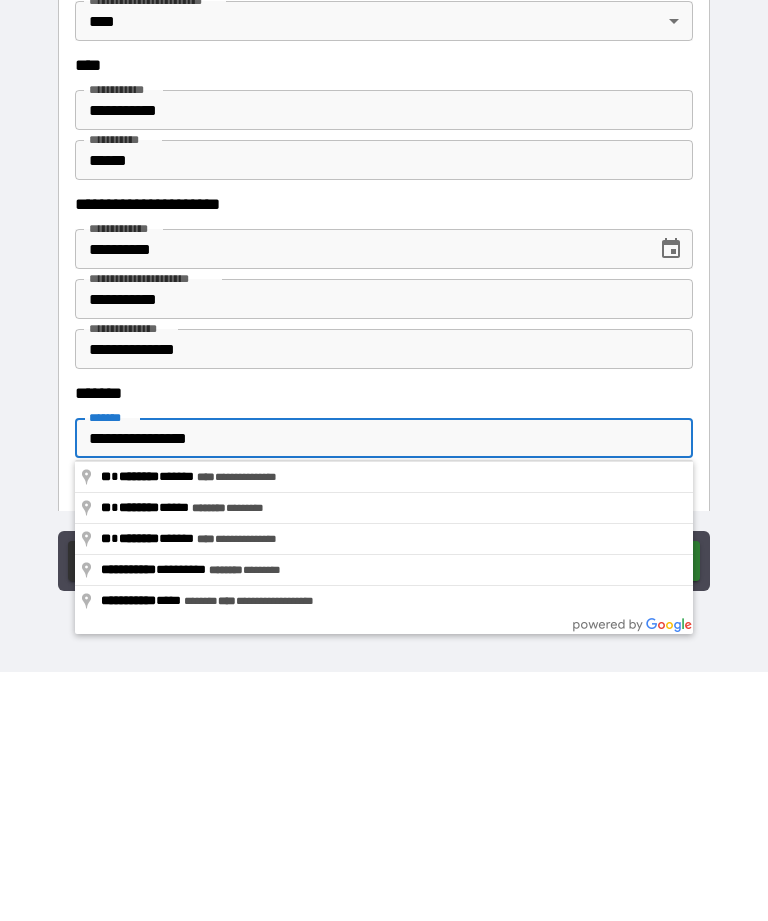 type on "**********" 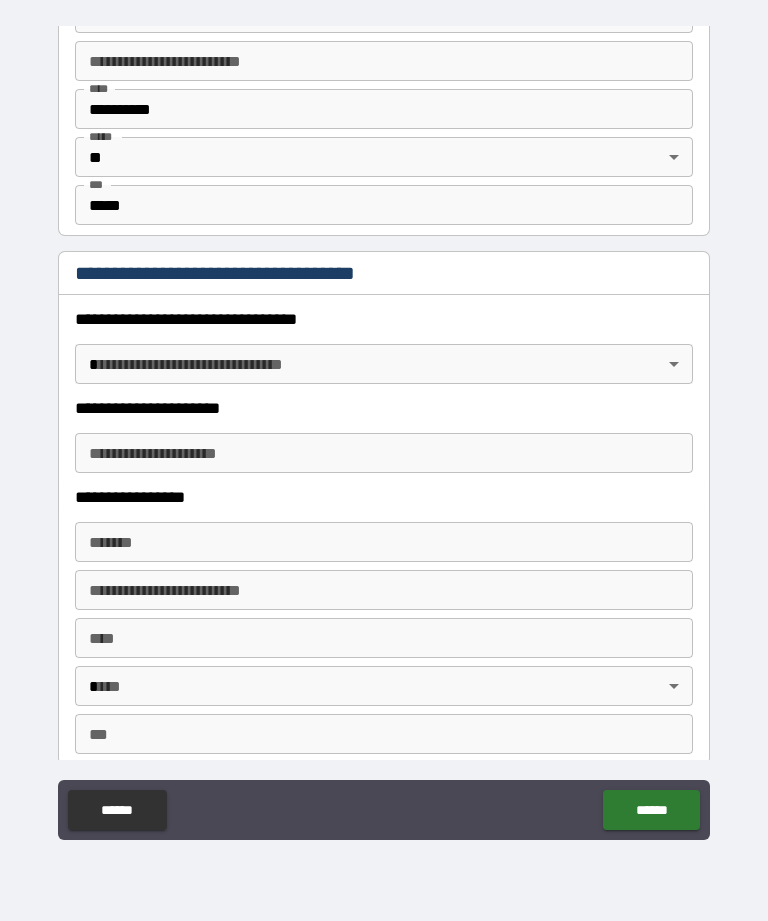 scroll, scrollTop: 1297, scrollLeft: 0, axis: vertical 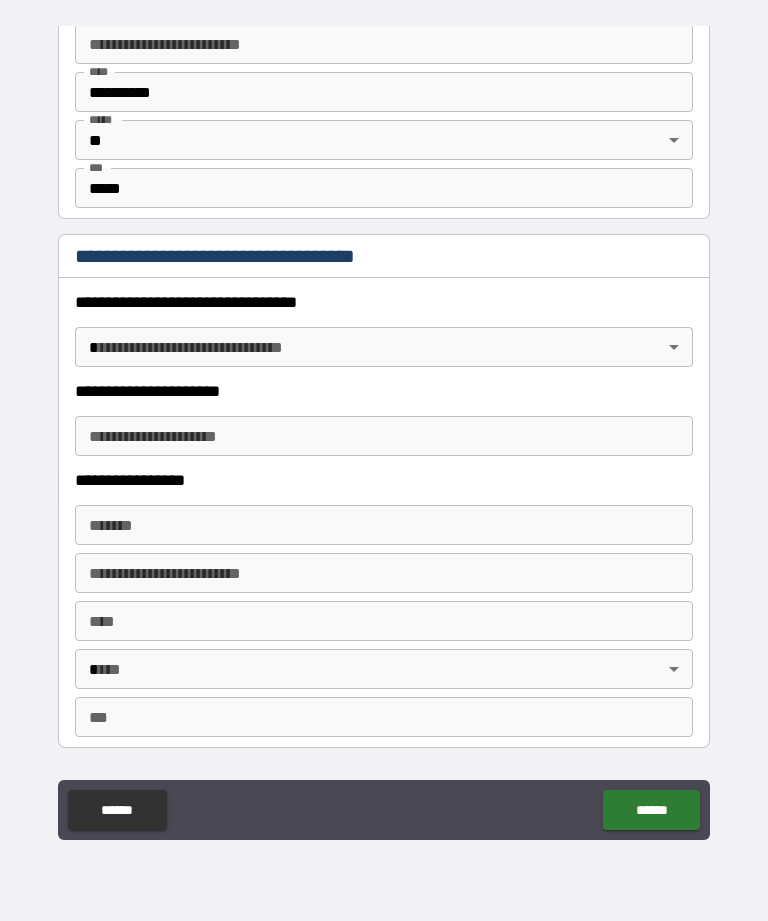 click on "[FIRST] [LAST] [STREET] [CITY] [STATE] [ZIP] [COUNTRY] [PHONE] [EMAIL] [SSN] [CREDIT_CARD] [DOB] [AGE]" at bounding box center [384, 428] 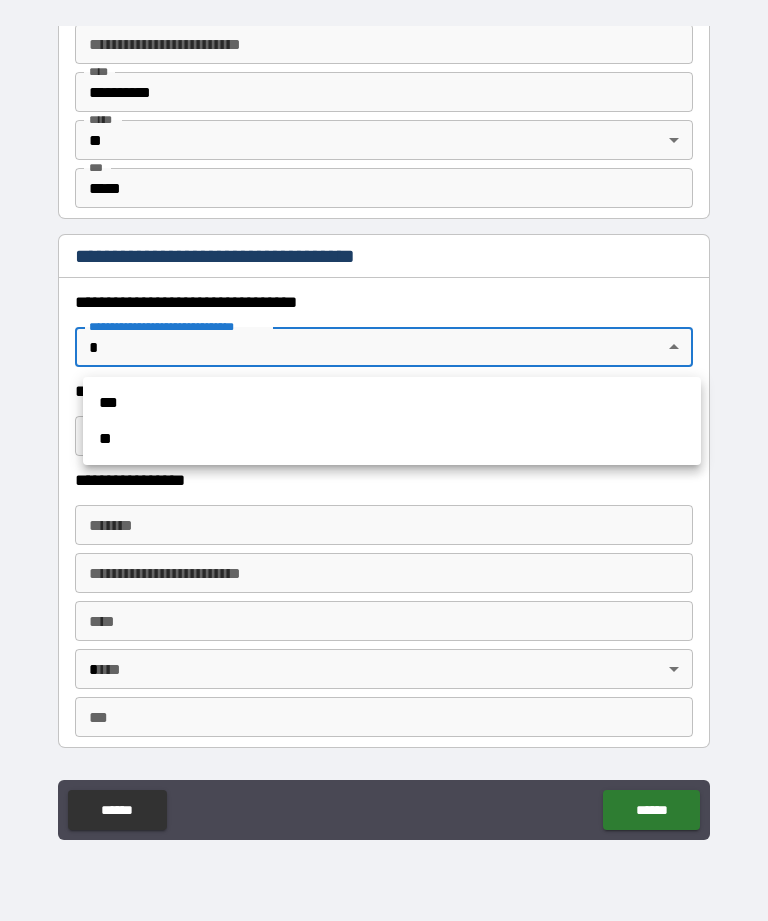 click on "**" at bounding box center [392, 439] 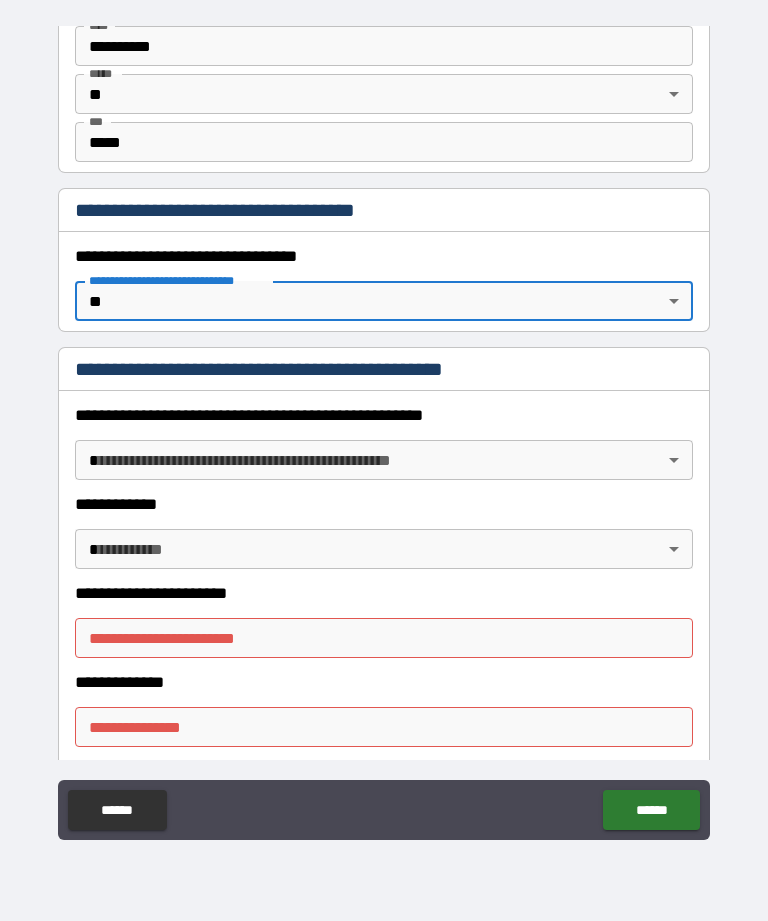 scroll, scrollTop: 1353, scrollLeft: 0, axis: vertical 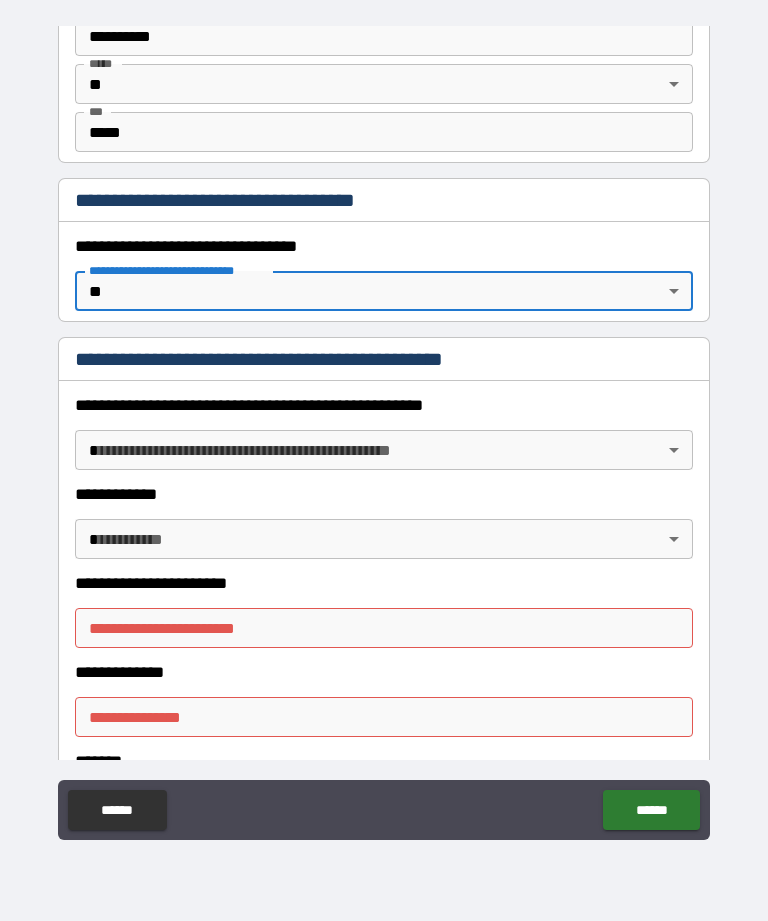 click on "**********" at bounding box center (384, 628) 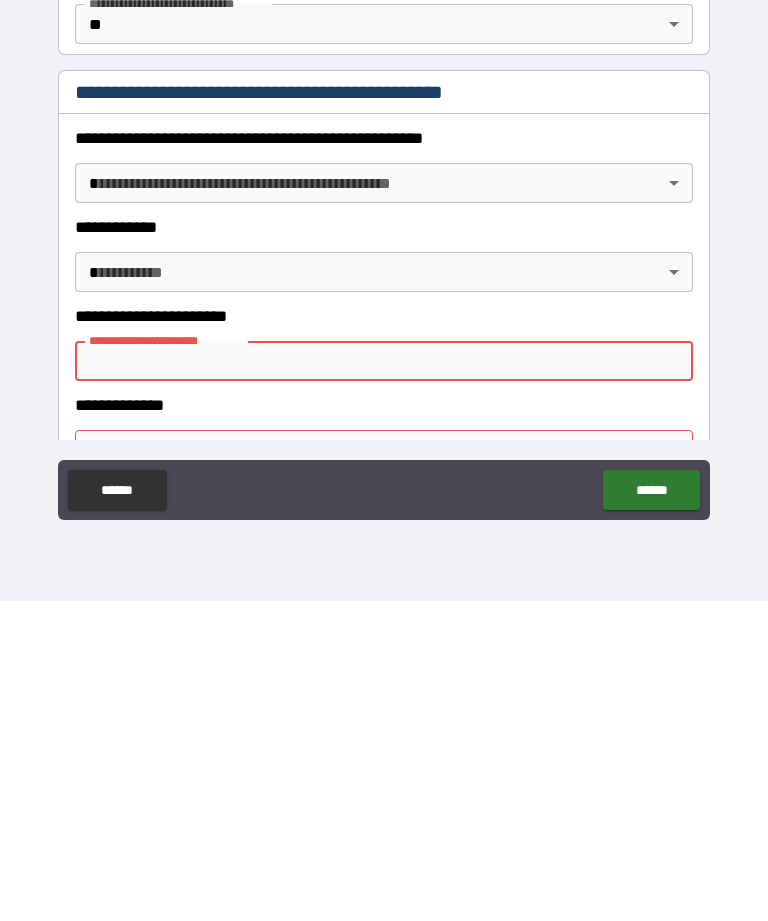 scroll, scrollTop: 1299, scrollLeft: 0, axis: vertical 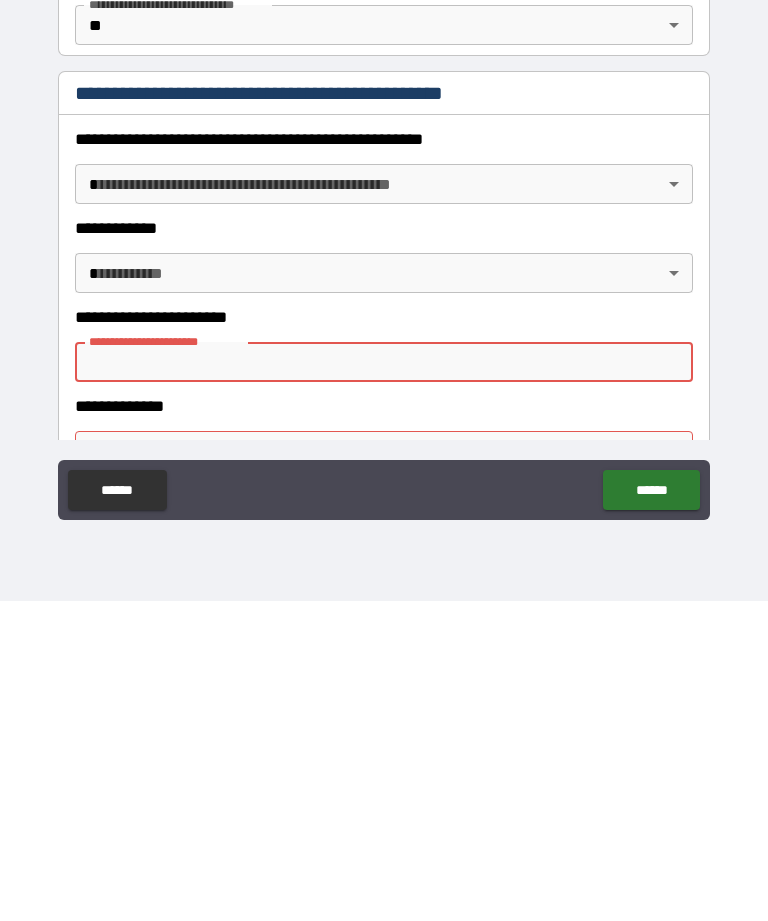 click on "[FIRST] [LAST] [STREET] [CITY] [STATE] [ZIP] [COUNTRY] [PHONE] [EMAIL] [SSN] [CREDIT_CARD] [DOB] [AGE]" at bounding box center [384, 428] 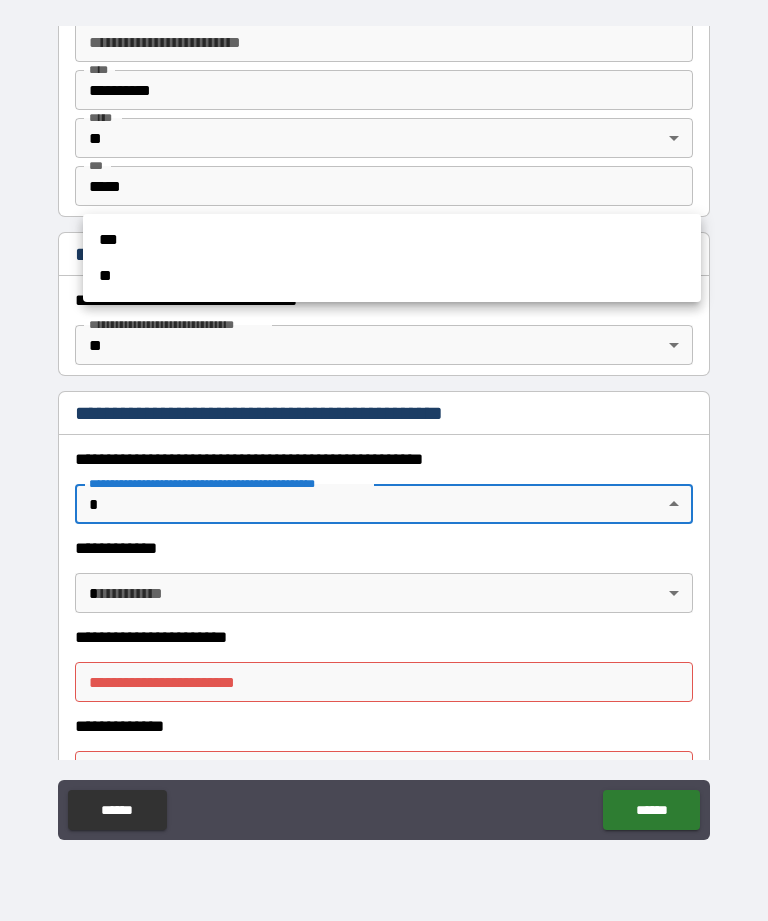 click at bounding box center [384, 460] 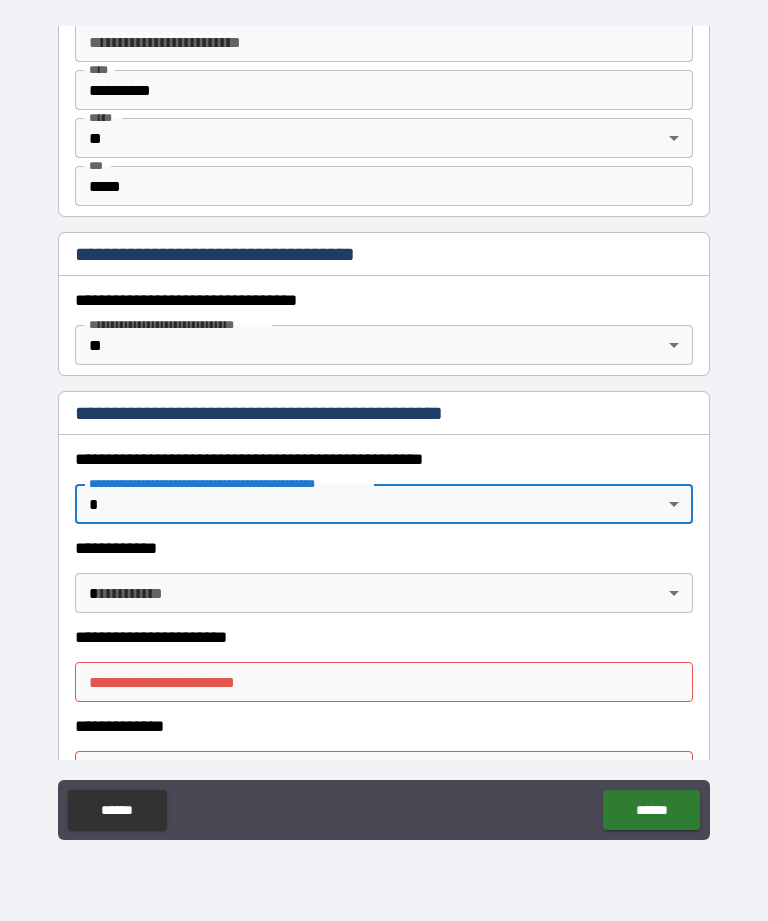 click on "[FIRST] [LAST] [STREET] [CITY] [STATE] [ZIP] [COUNTRY] [PHONE] [EMAIL] [SSN] [CREDIT_CARD] [DOB] [AGE]" at bounding box center [384, 428] 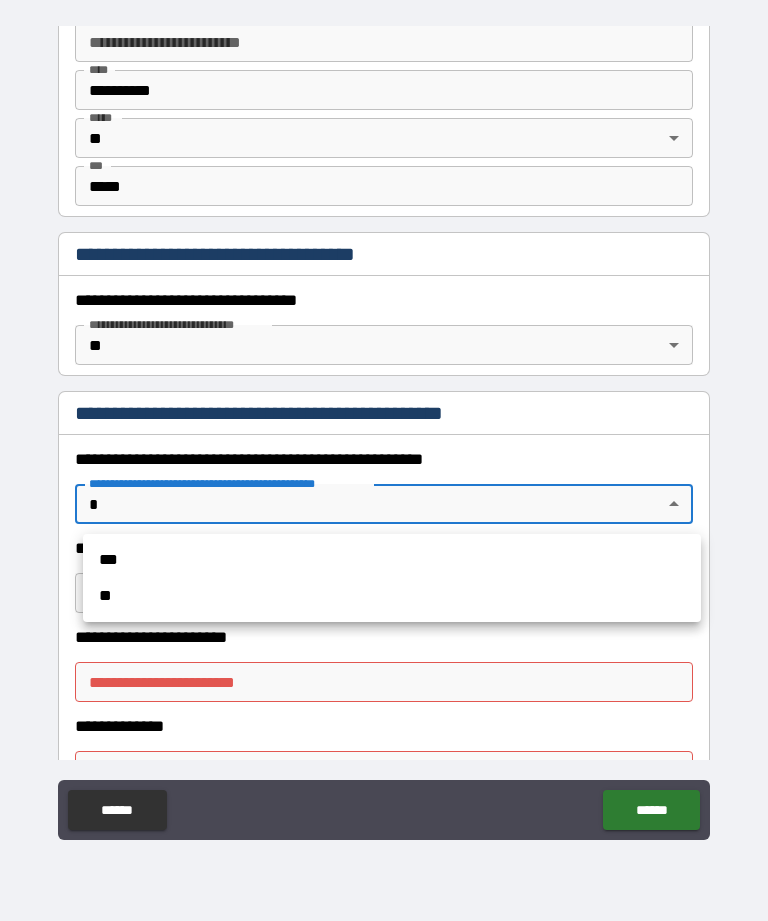 click on "**" at bounding box center (392, 596) 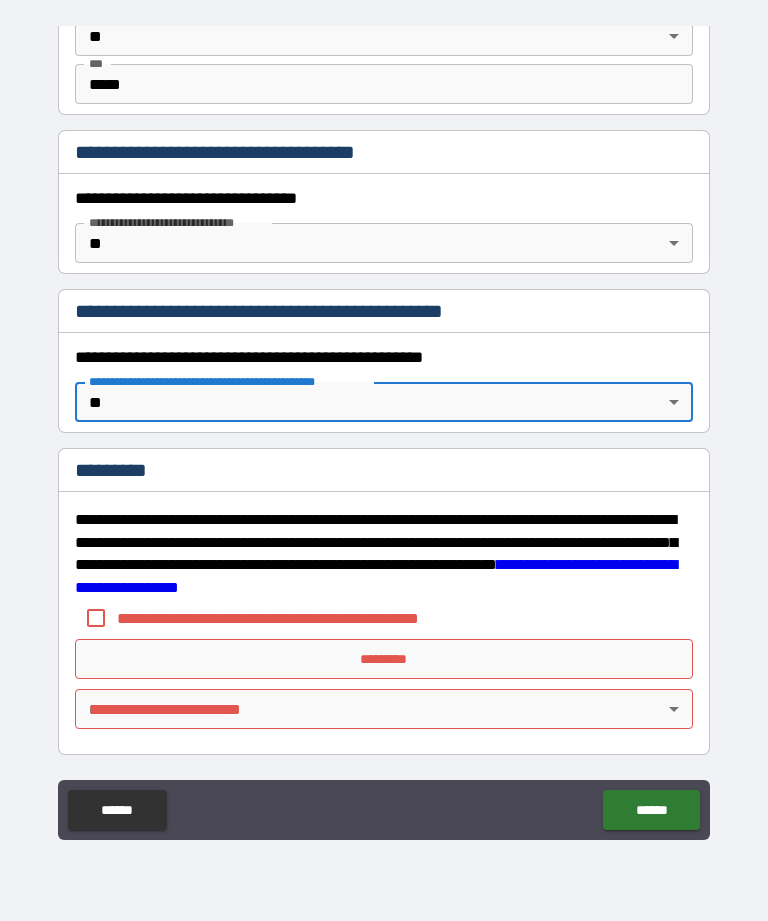 scroll, scrollTop: 1401, scrollLeft: 0, axis: vertical 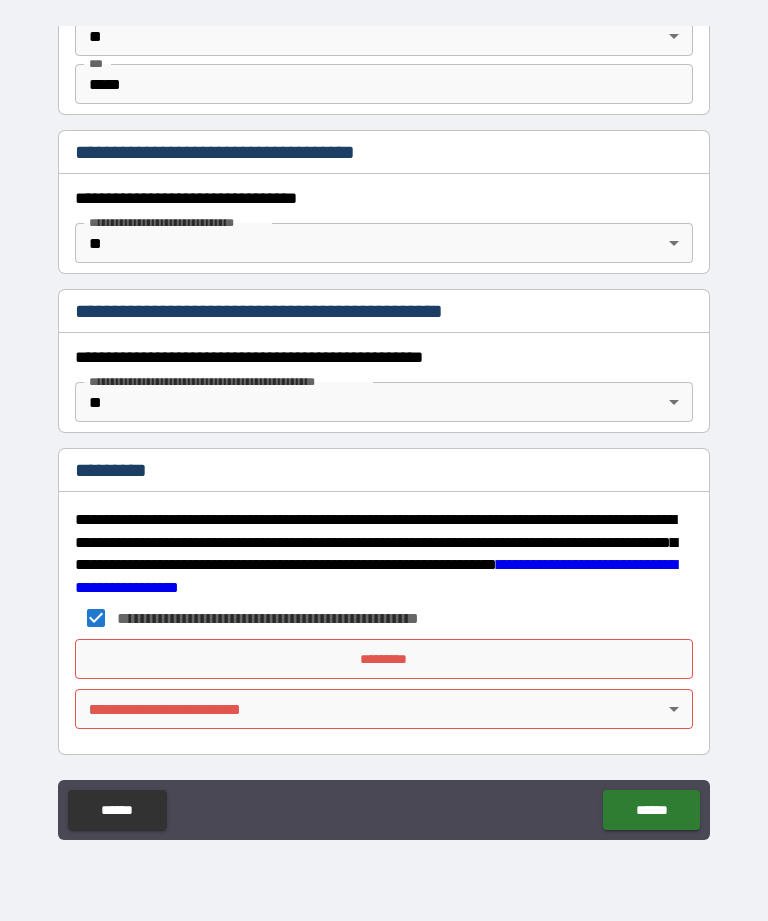 click on "*********" at bounding box center [384, 659] 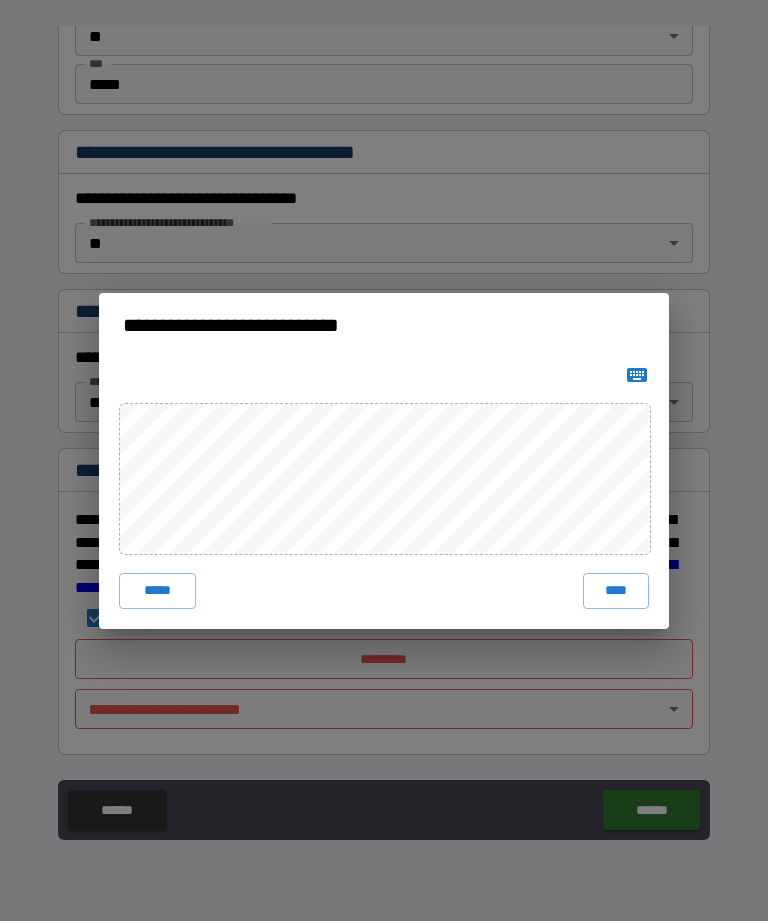 click on "****" at bounding box center (616, 591) 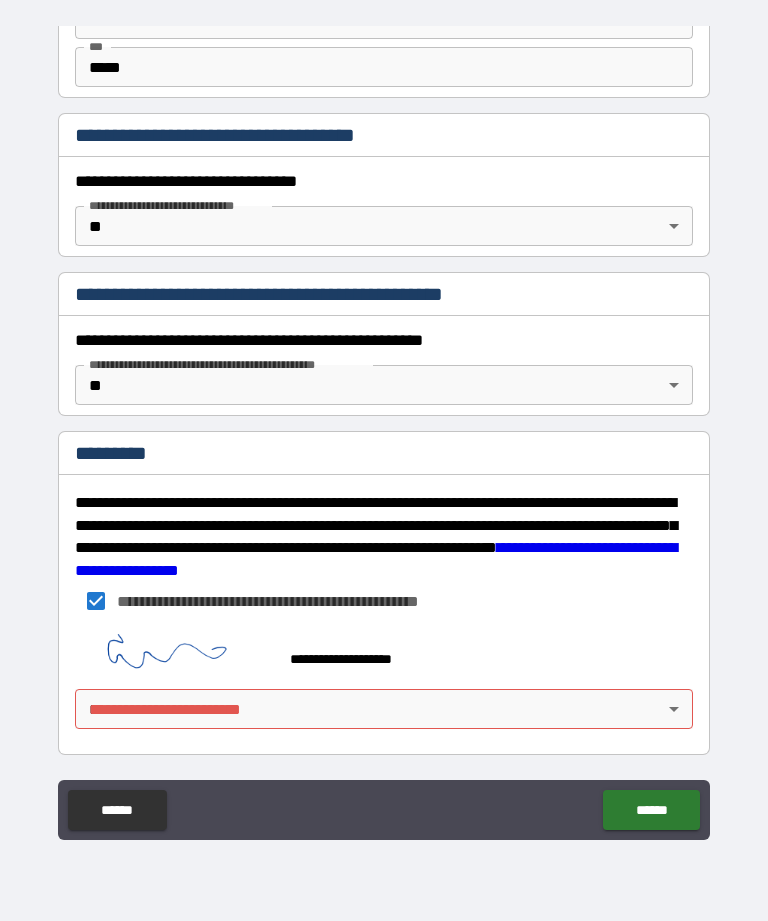 scroll, scrollTop: 1418, scrollLeft: 0, axis: vertical 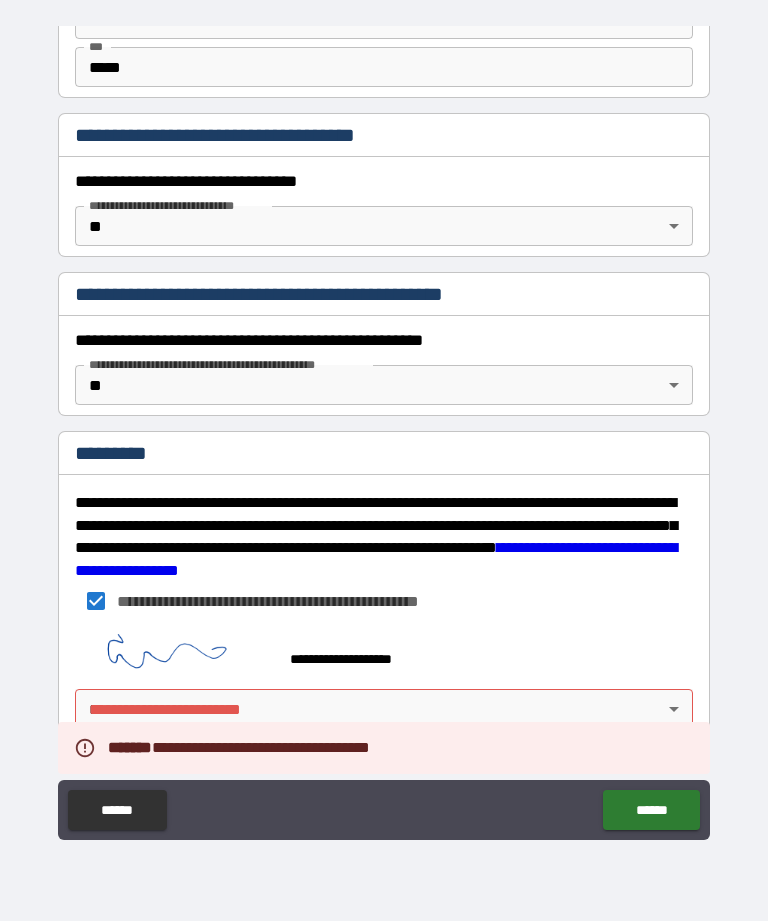 click on "[FIRST] [LAST] [STREET] [CITY] [STATE] [ZIP] [COUNTRY] [PHONE] [EMAIL] [SSN] [CREDIT_CARD] [DOB] [AGE]" at bounding box center (384, 428) 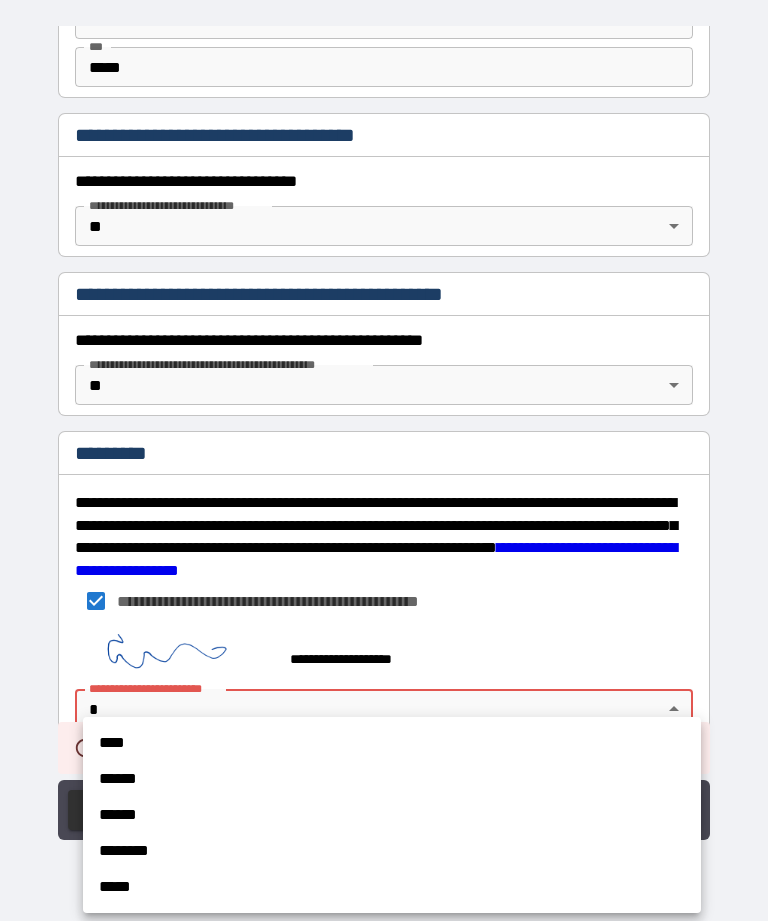 click on "****" at bounding box center [392, 743] 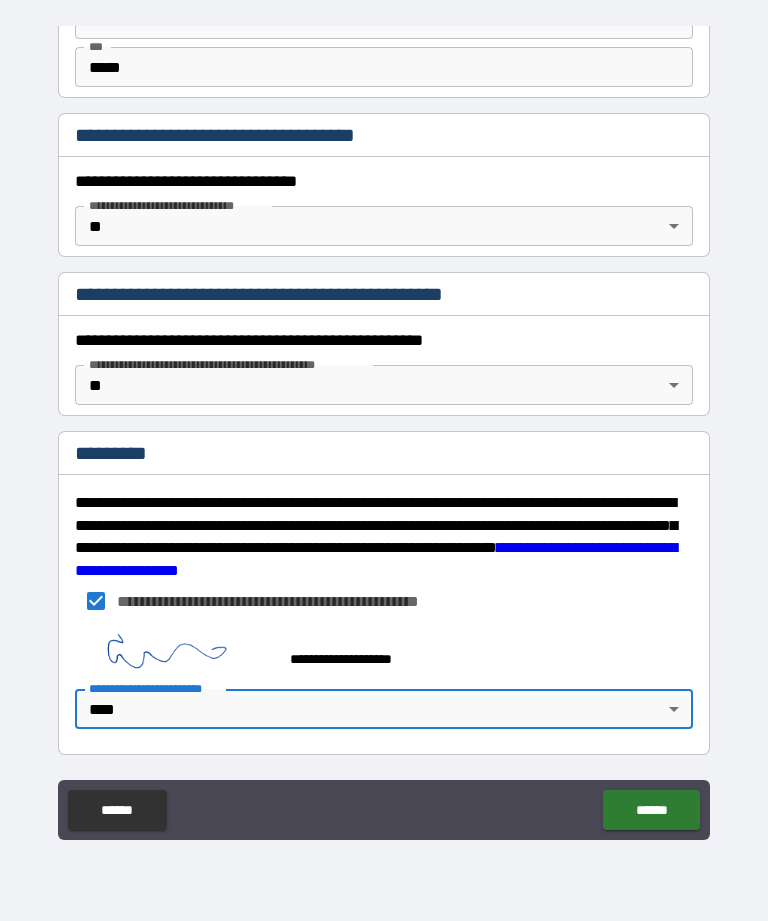 click on "******" at bounding box center (651, 810) 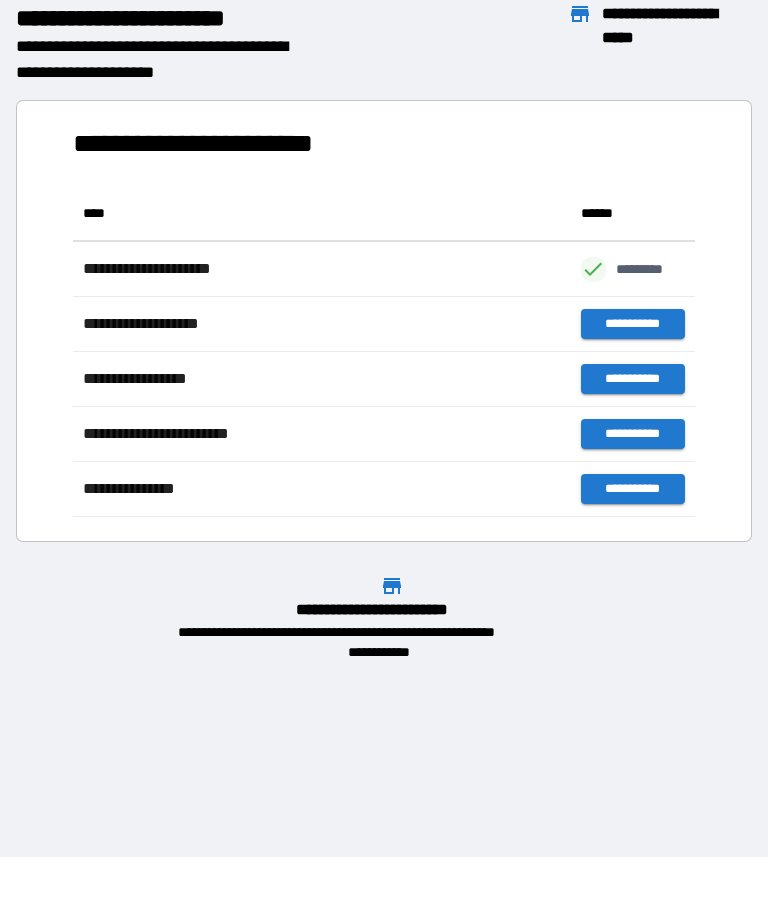 scroll, scrollTop: 1, scrollLeft: 1, axis: both 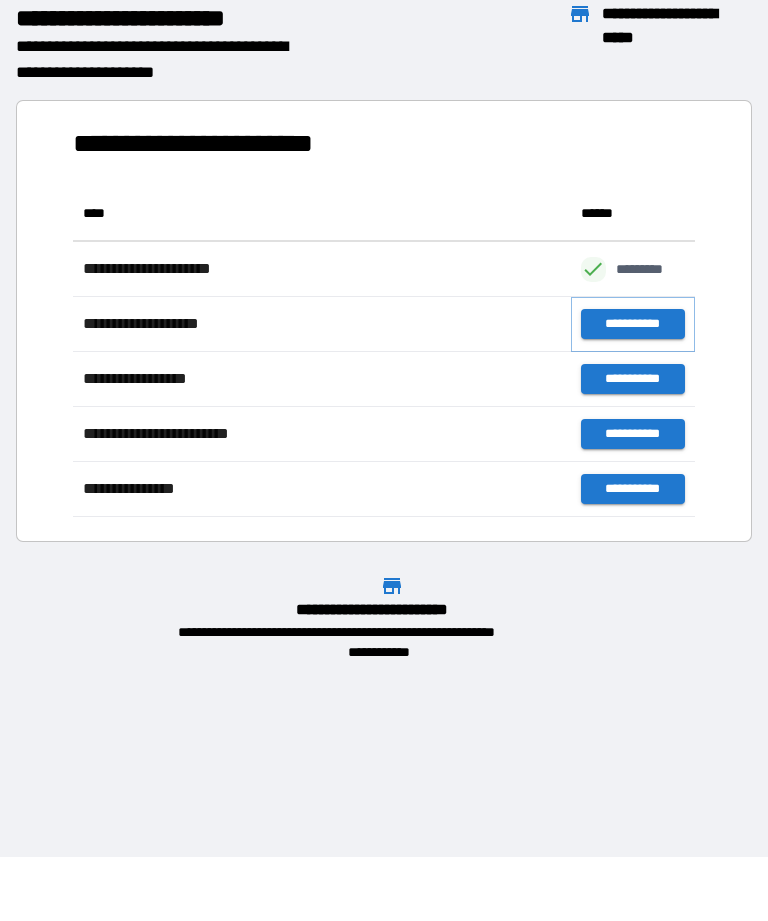 click on "**********" at bounding box center [633, 324] 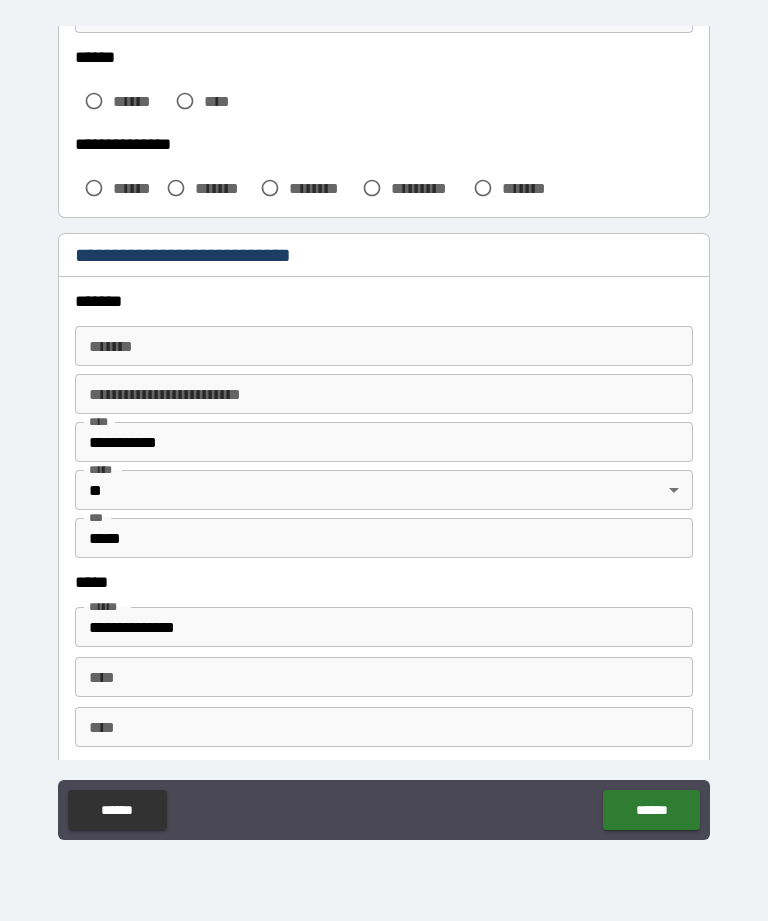 scroll, scrollTop: 523, scrollLeft: 0, axis: vertical 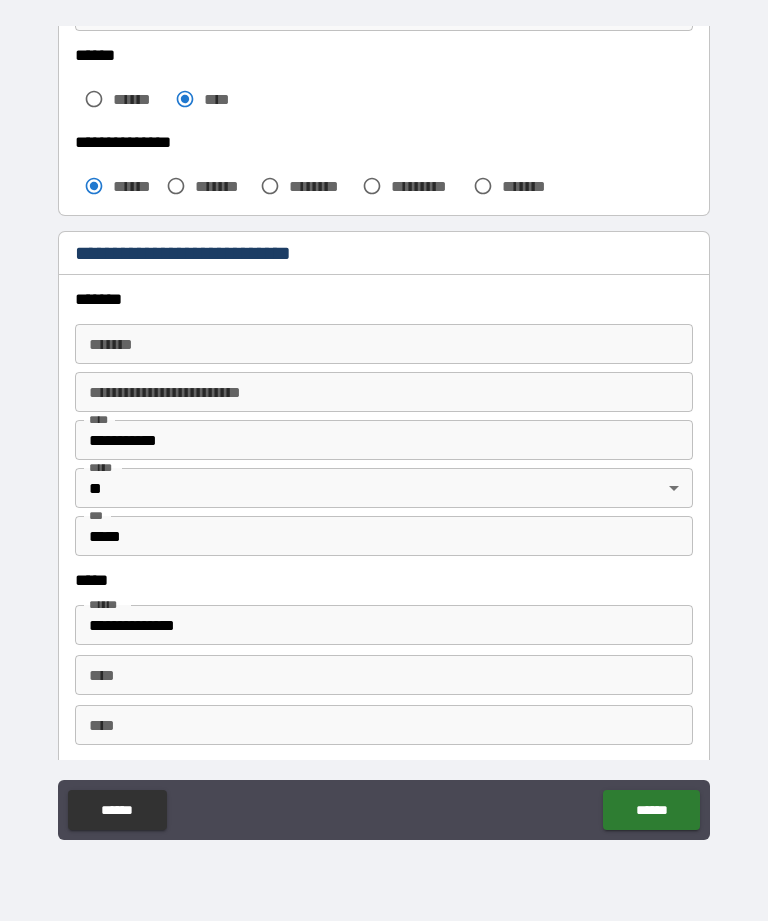 click on "******* *******" at bounding box center (384, 344) 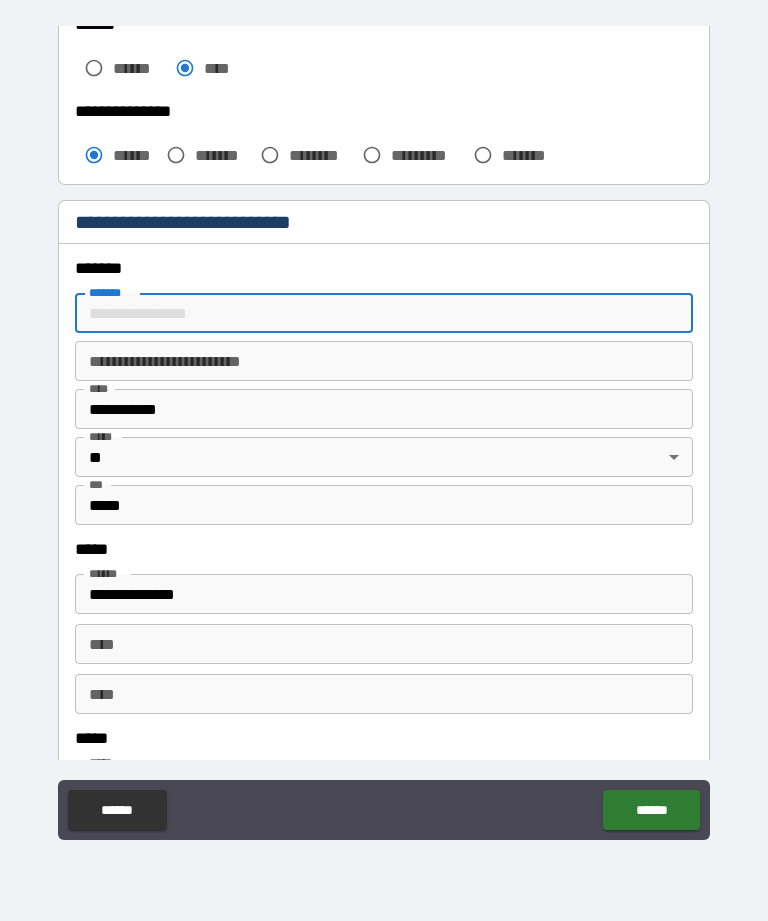 scroll, scrollTop: 563, scrollLeft: 0, axis: vertical 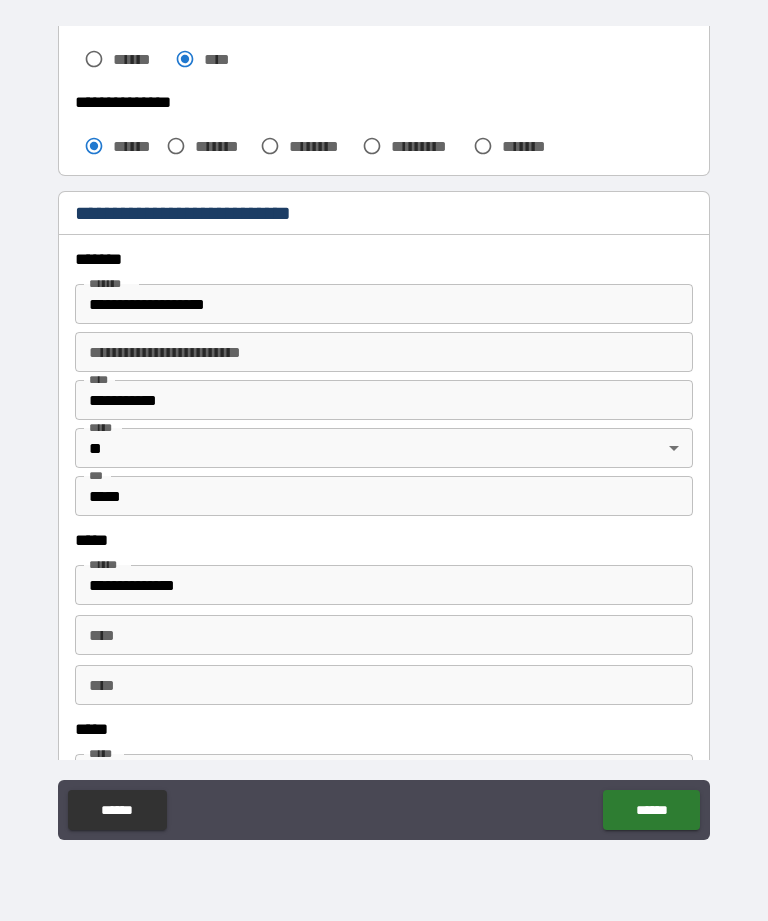 type on "**********" 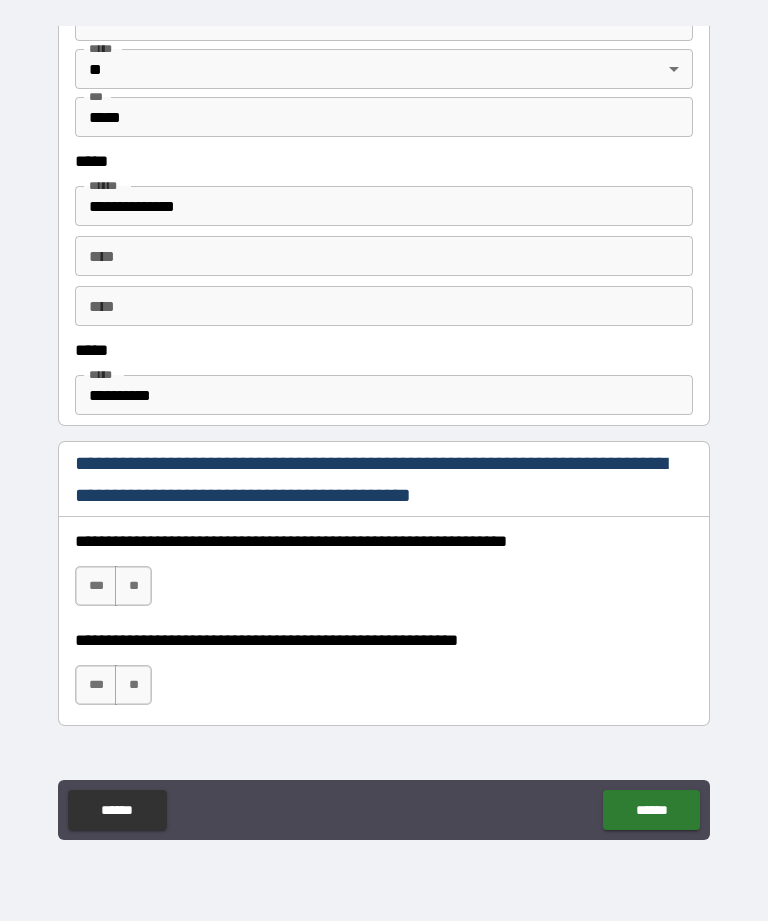 scroll, scrollTop: 945, scrollLeft: 0, axis: vertical 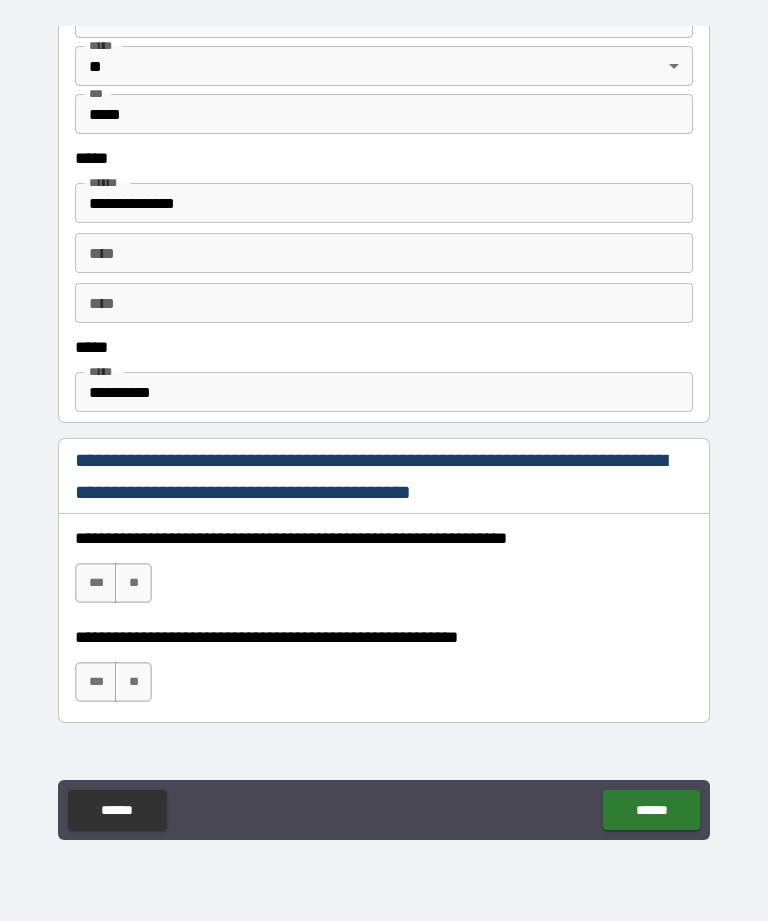 click on "**" at bounding box center (133, 583) 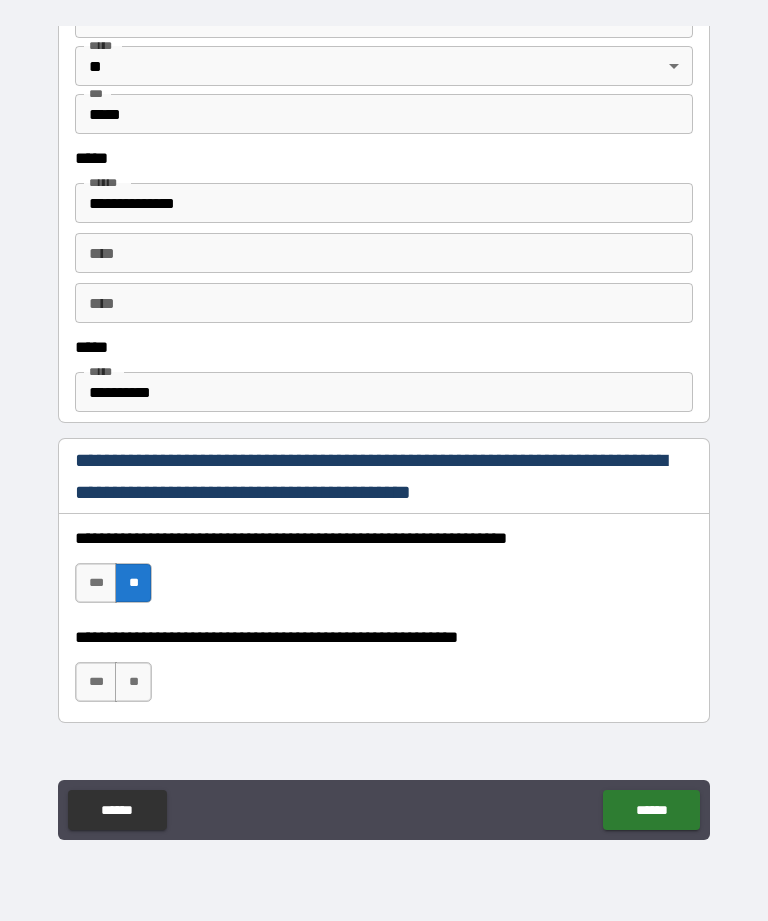 click on "***" at bounding box center [96, 682] 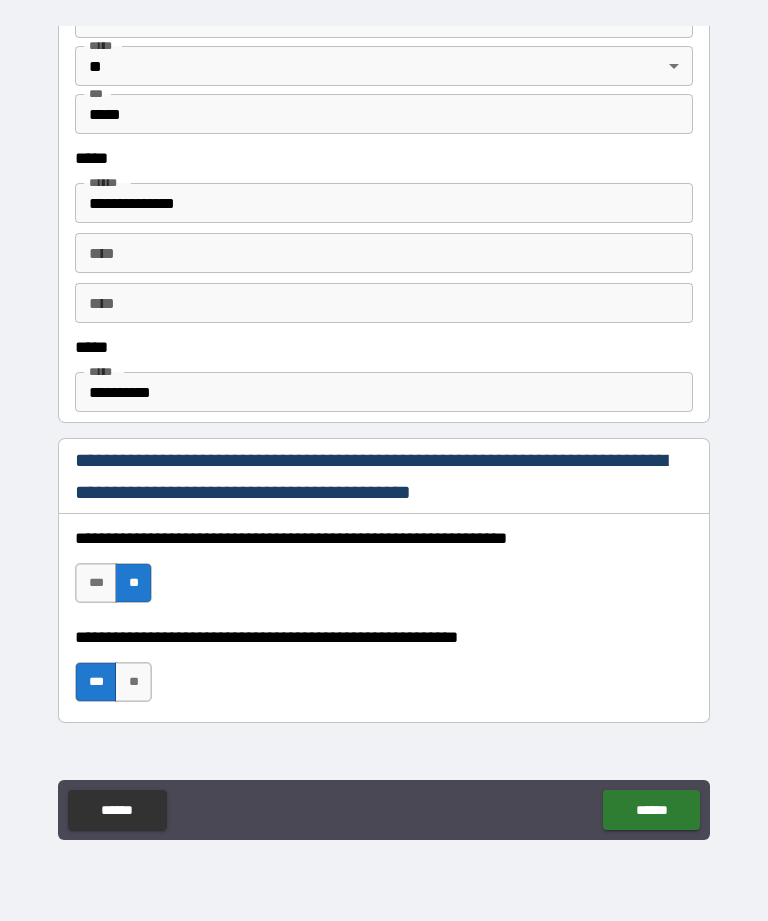 click on "******" at bounding box center (651, 810) 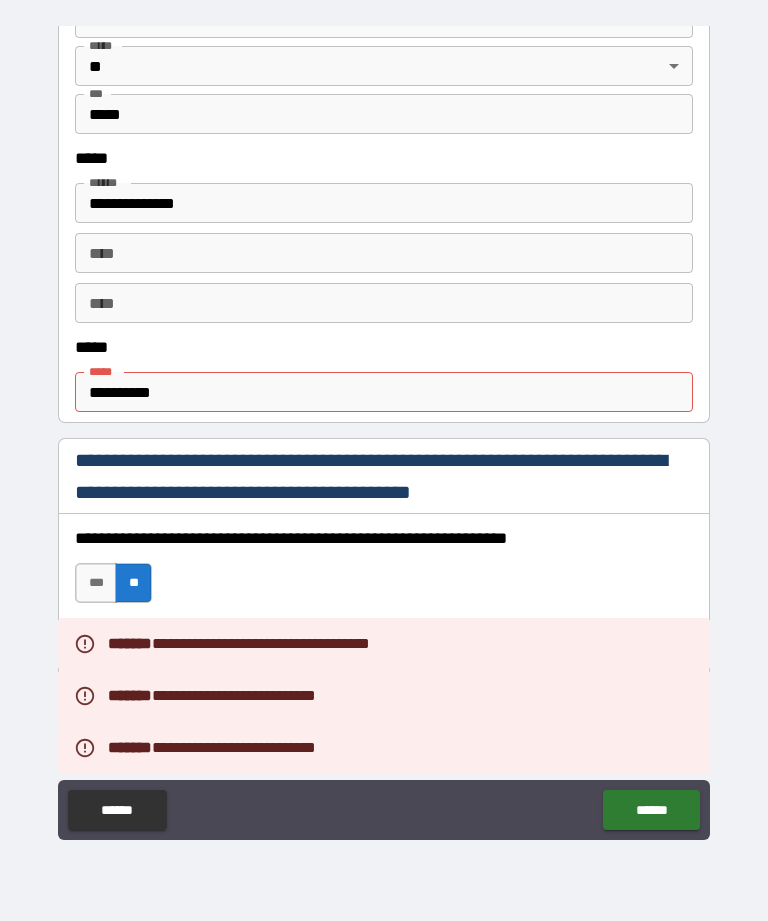 click on "**********" at bounding box center [384, 392] 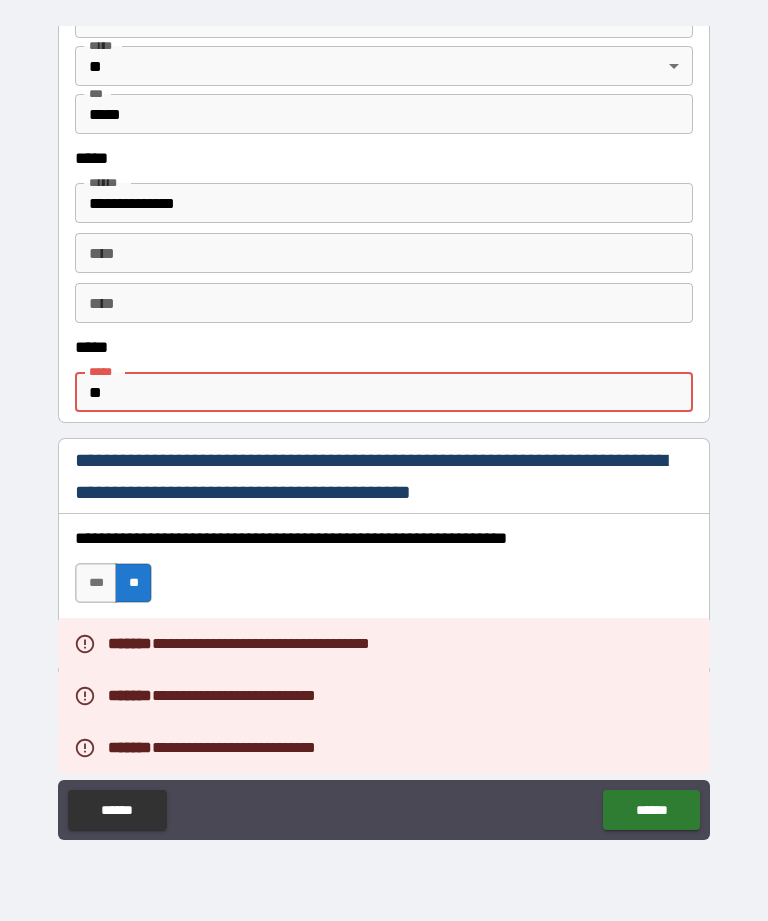 type on "*" 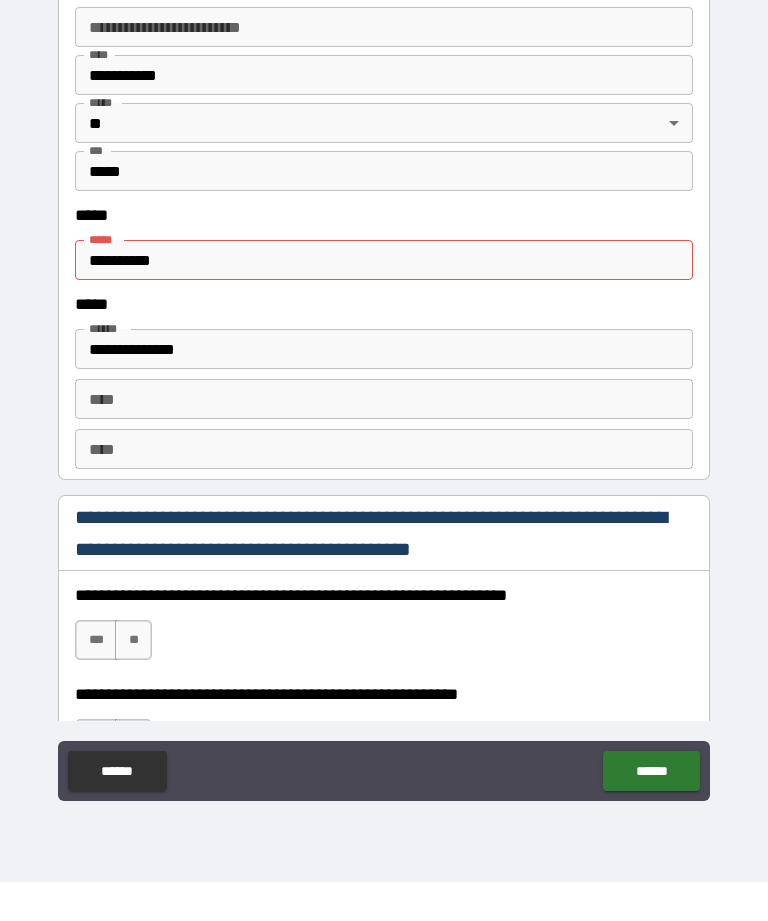 scroll, scrollTop: 2485, scrollLeft: 0, axis: vertical 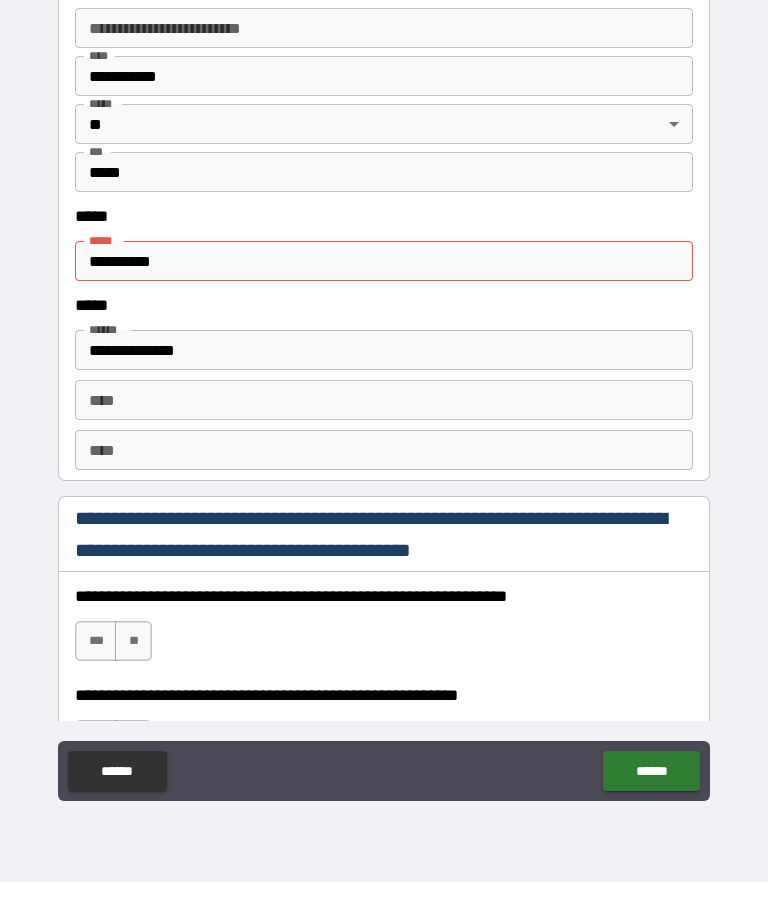 type on "**********" 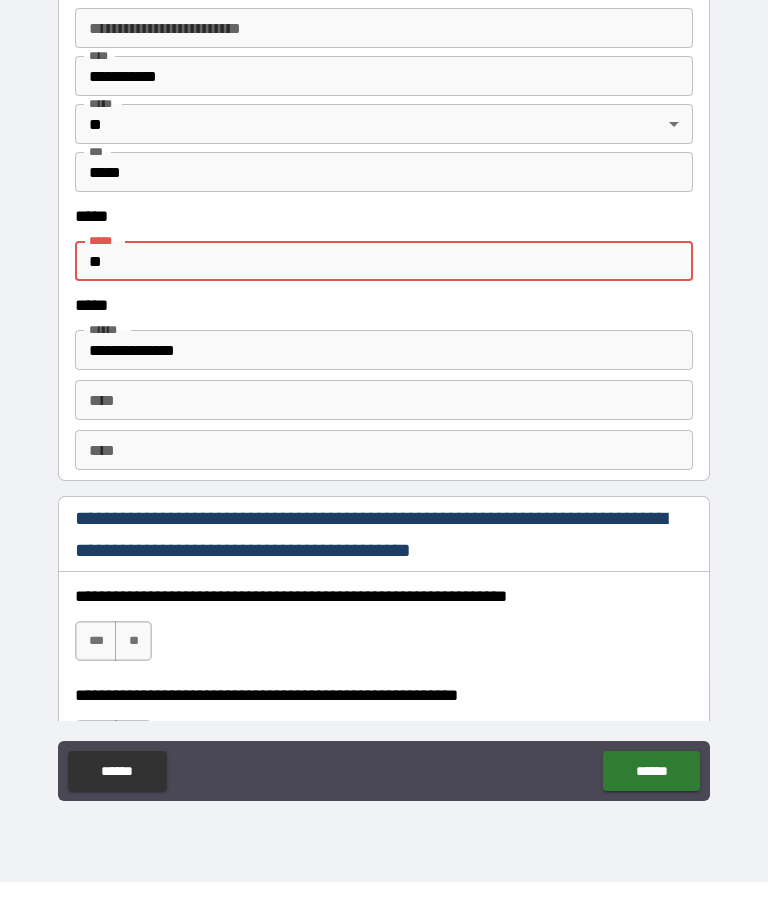 type on "*" 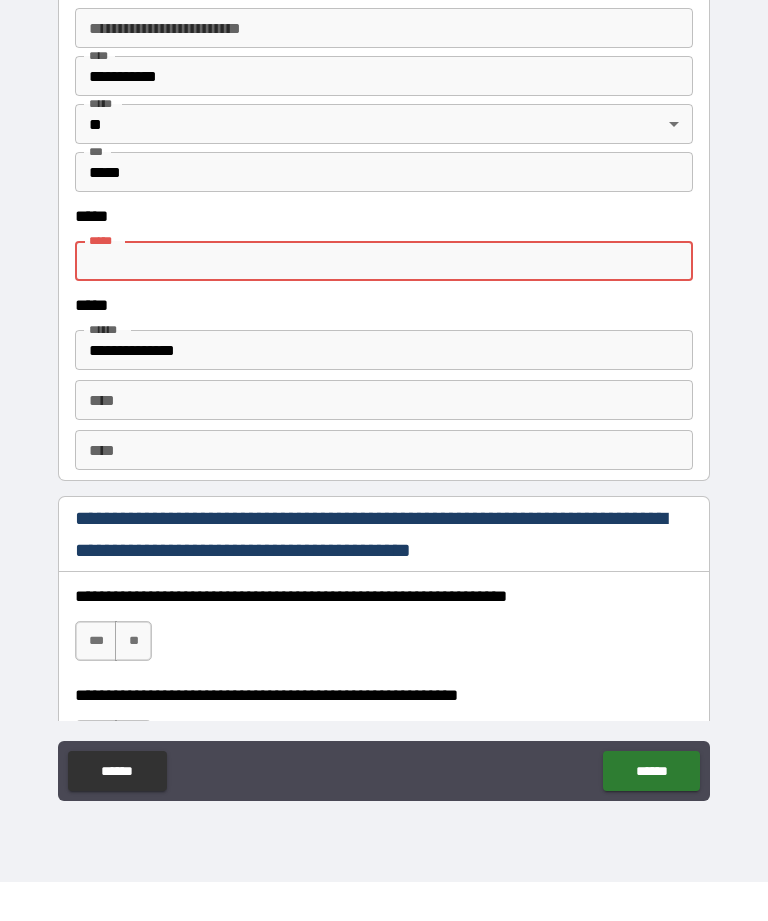 type on "*" 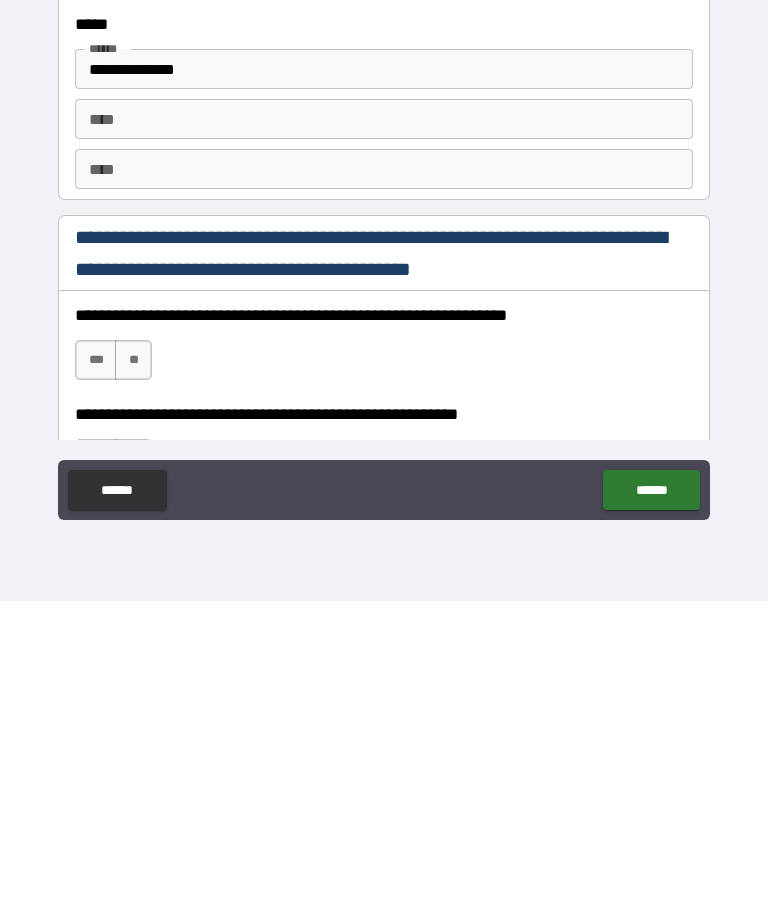 type on "**********" 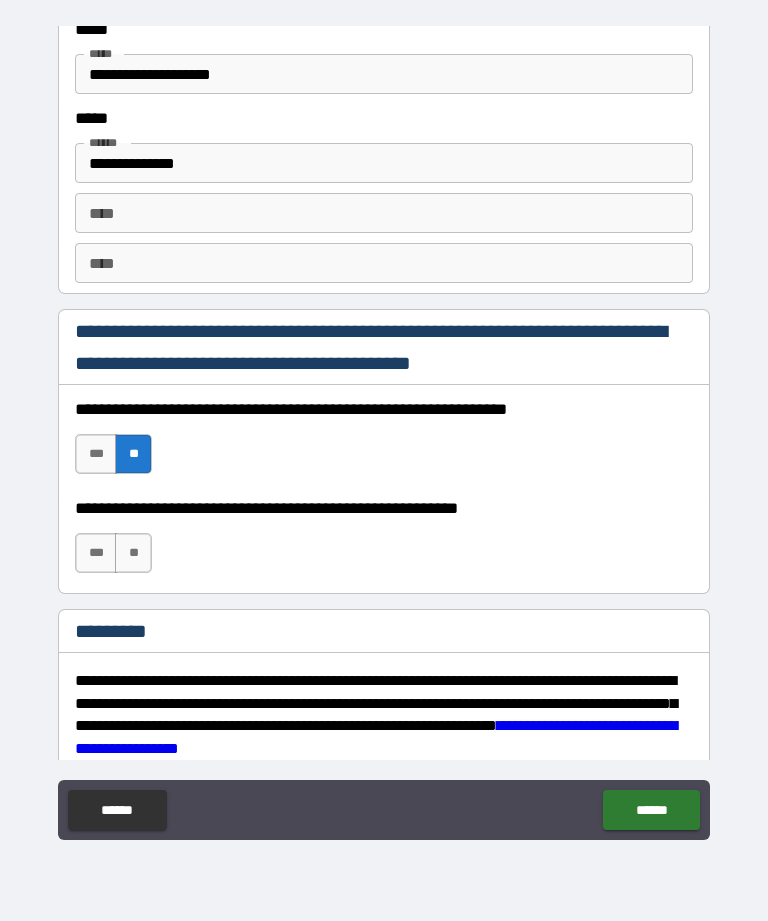 scroll, scrollTop: 2719, scrollLeft: 0, axis: vertical 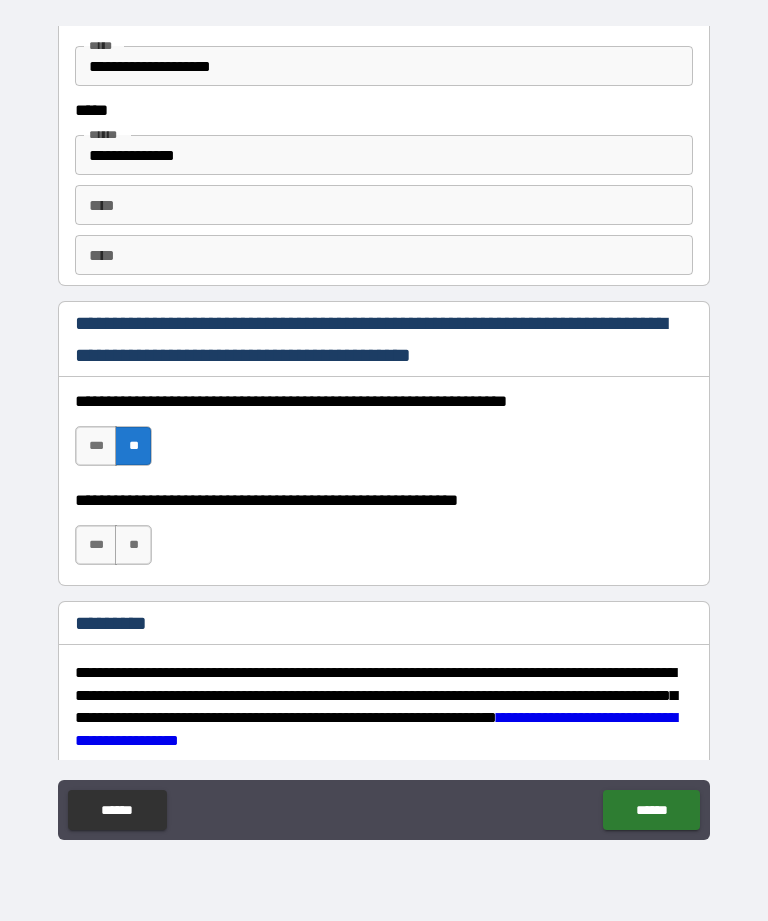 click on "***" at bounding box center [96, 545] 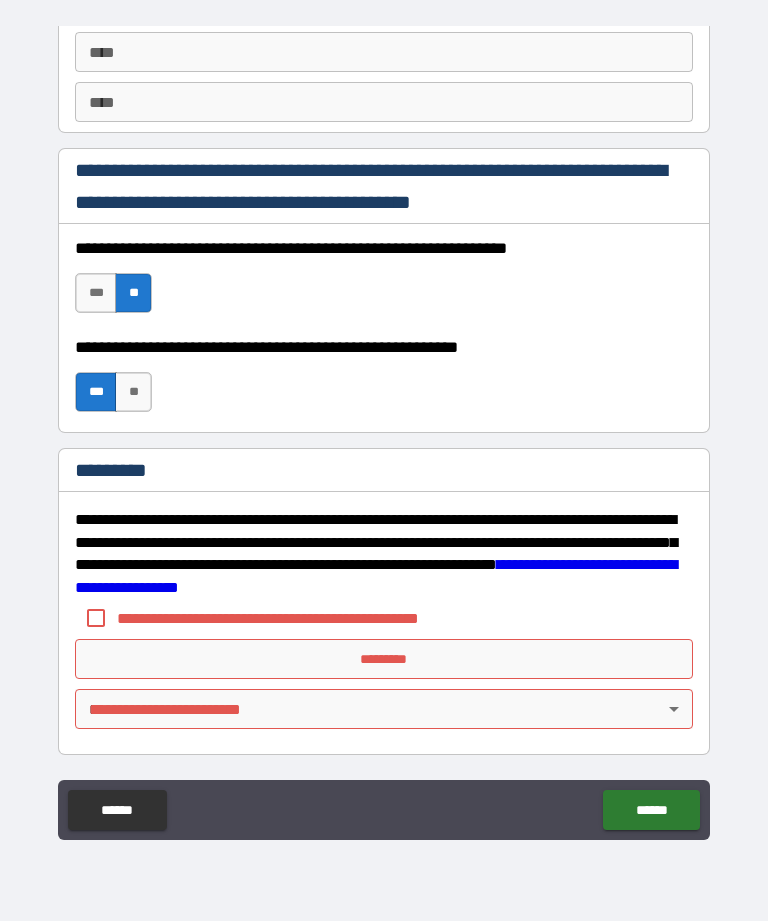 scroll, scrollTop: 2872, scrollLeft: 0, axis: vertical 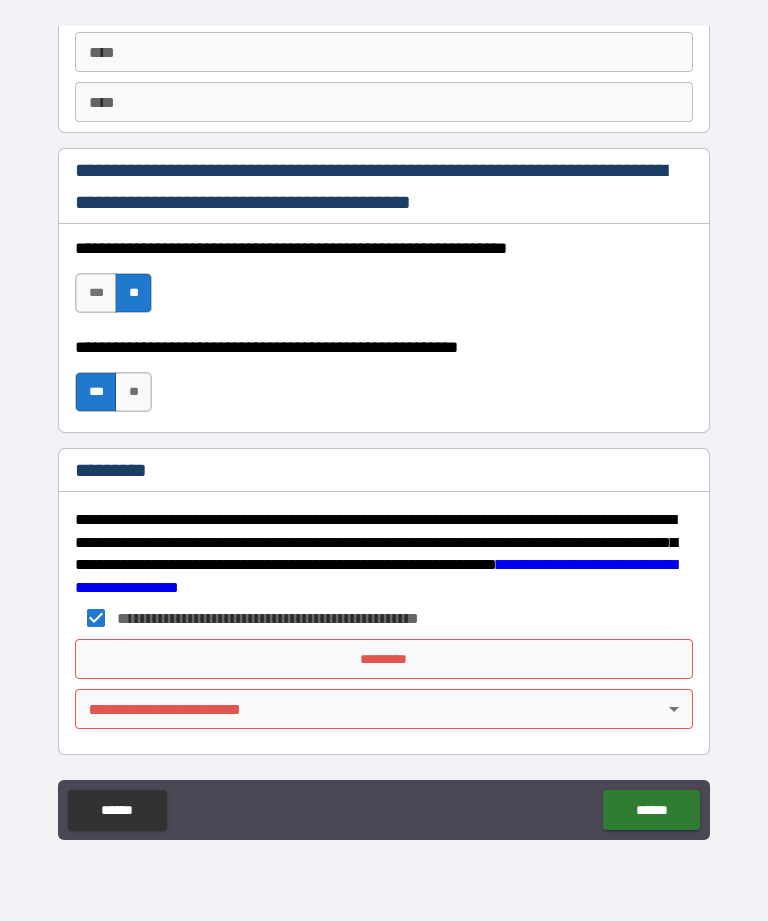 click on "*********" at bounding box center [384, 659] 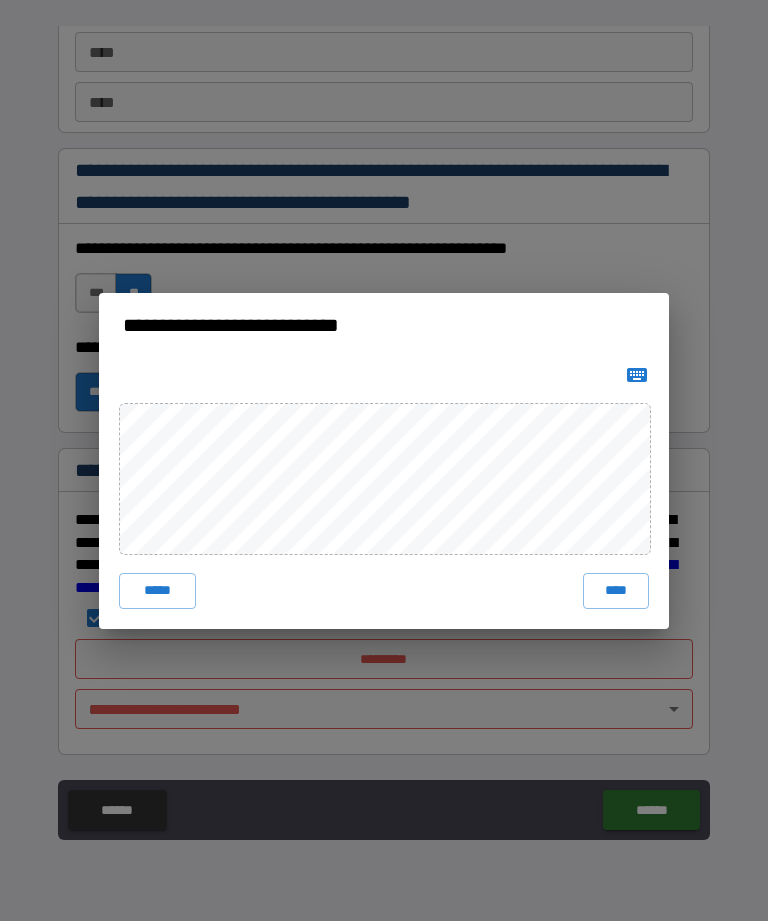 click on "****" at bounding box center (616, 591) 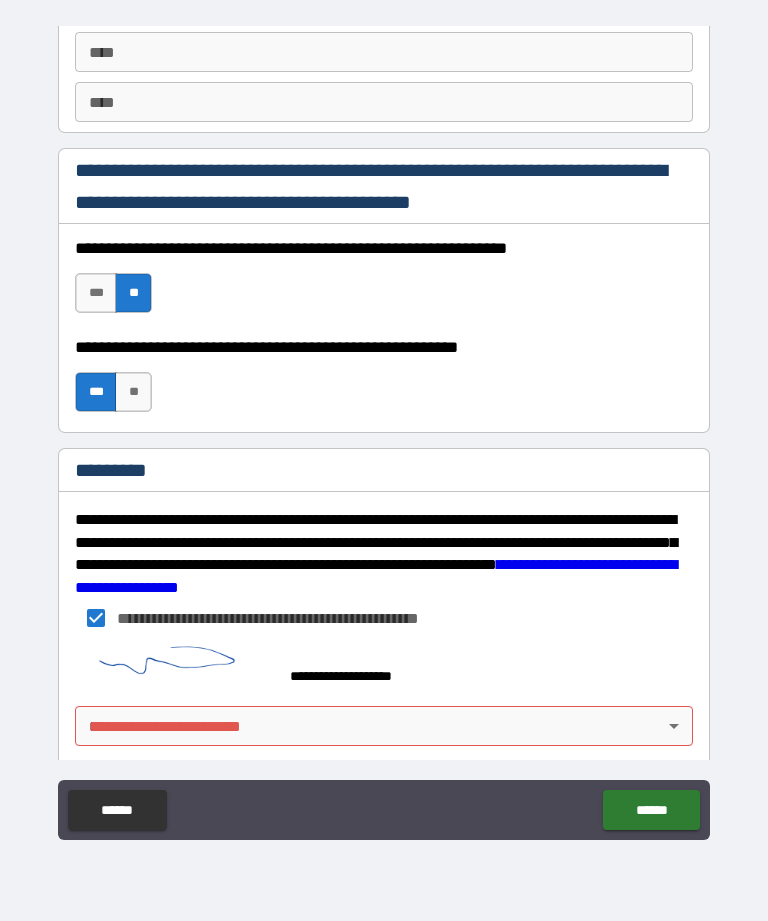 click on "[FIRST] [LAST] [STREET] [CITY] [STATE] [ZIP] [COUNTRY] [PHONE] [EMAIL] [SSN] [CREDIT_CARD] [DOB] [AGE]" at bounding box center (384, 428) 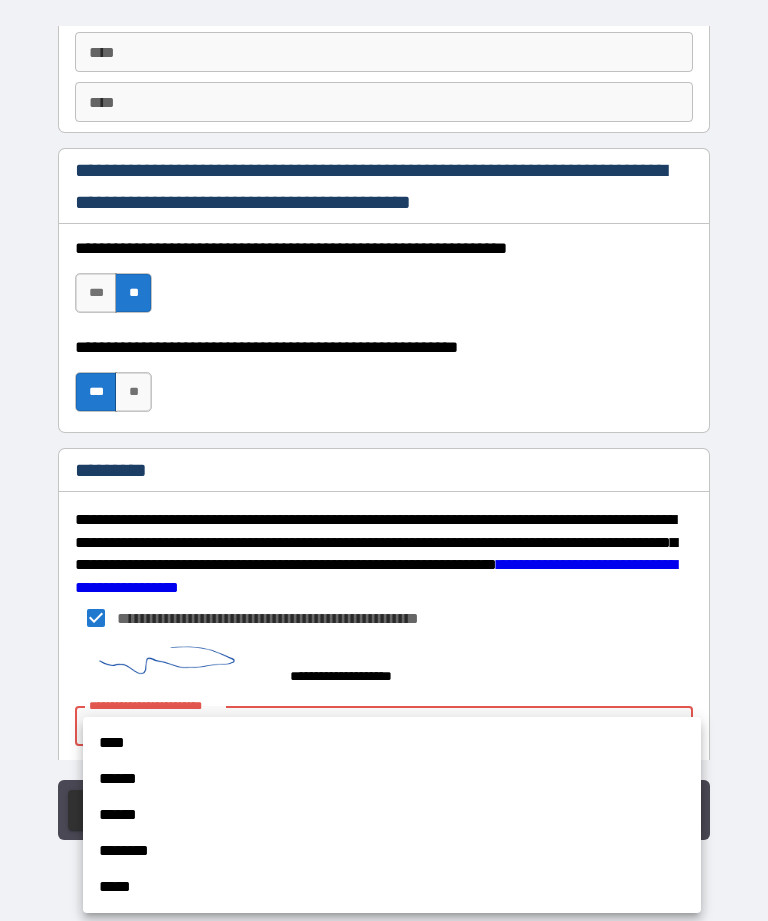 click on "****" at bounding box center [392, 743] 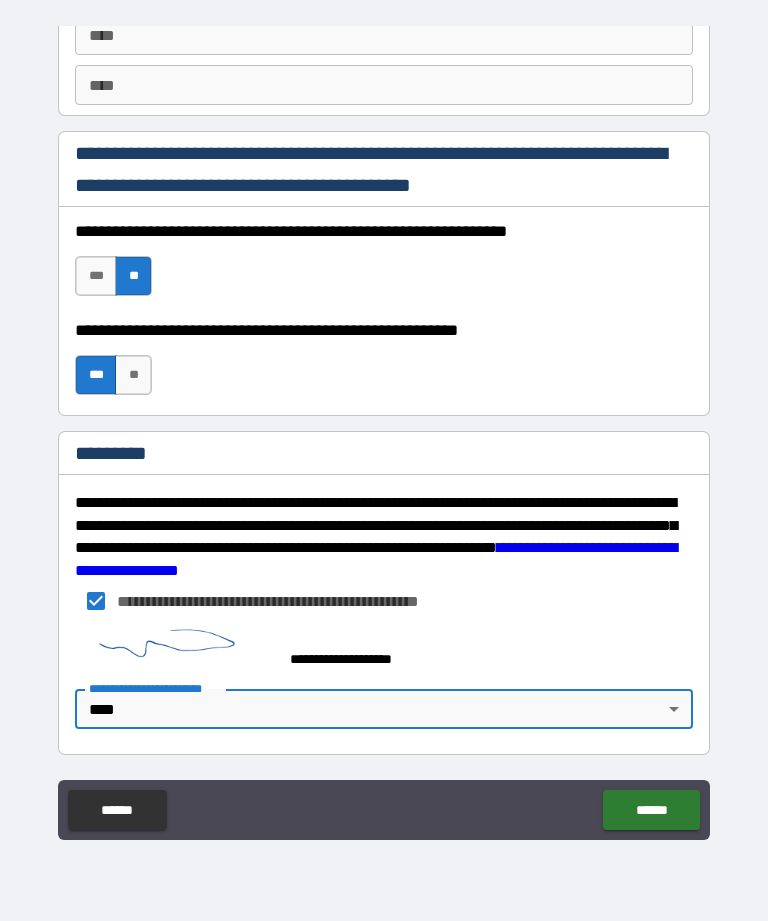 scroll, scrollTop: 2897, scrollLeft: 0, axis: vertical 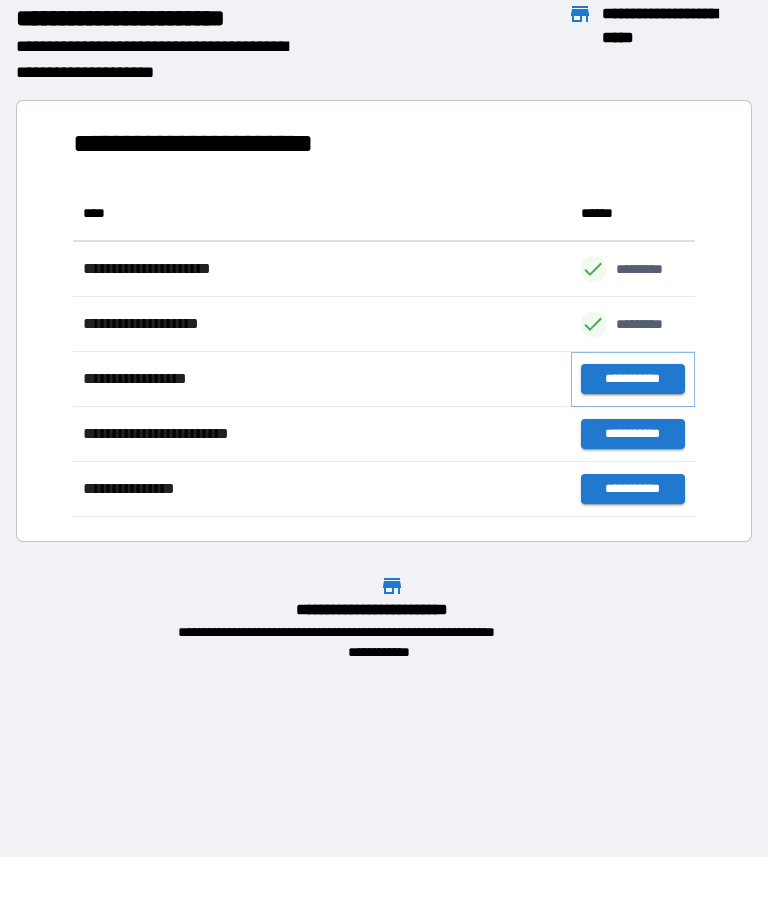 click on "**********" at bounding box center (633, 379) 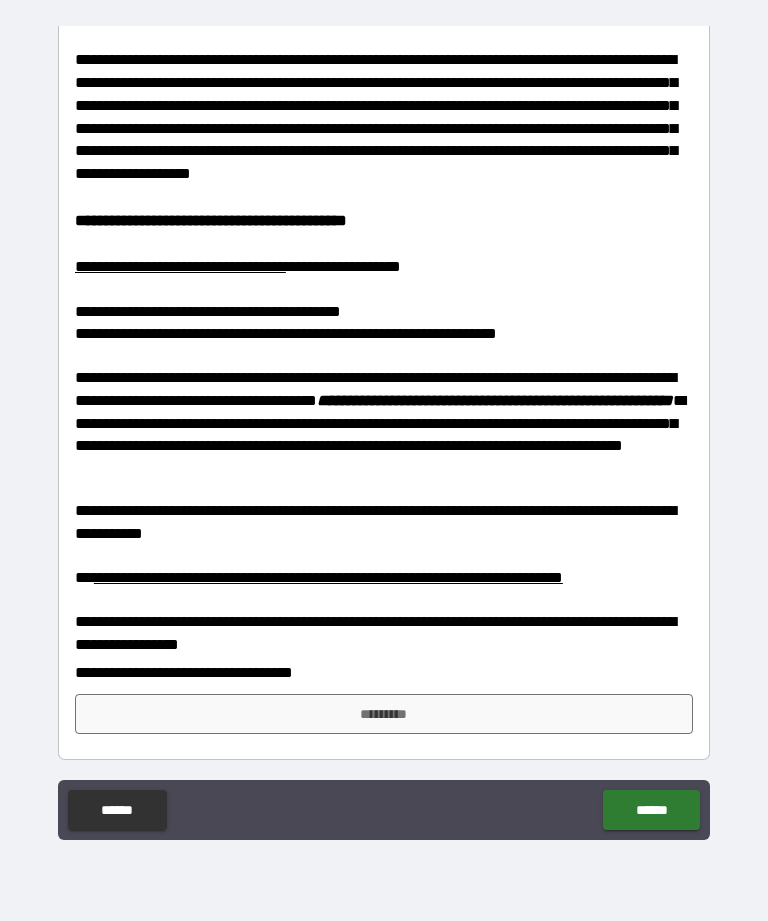 click on "*********" at bounding box center [384, 714] 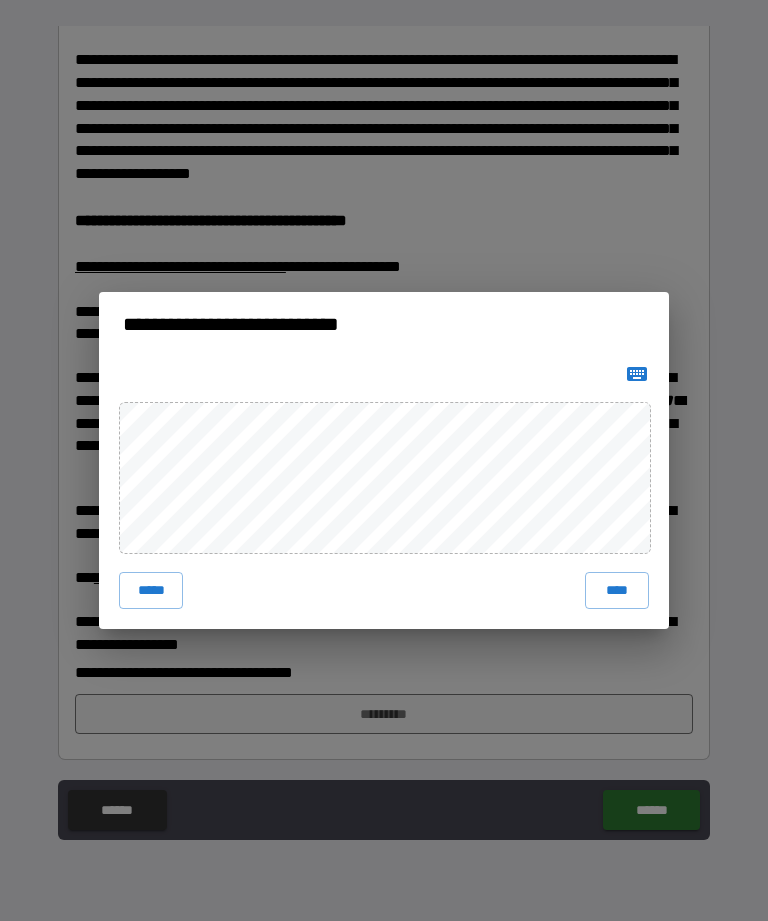 scroll, scrollTop: 75, scrollLeft: 0, axis: vertical 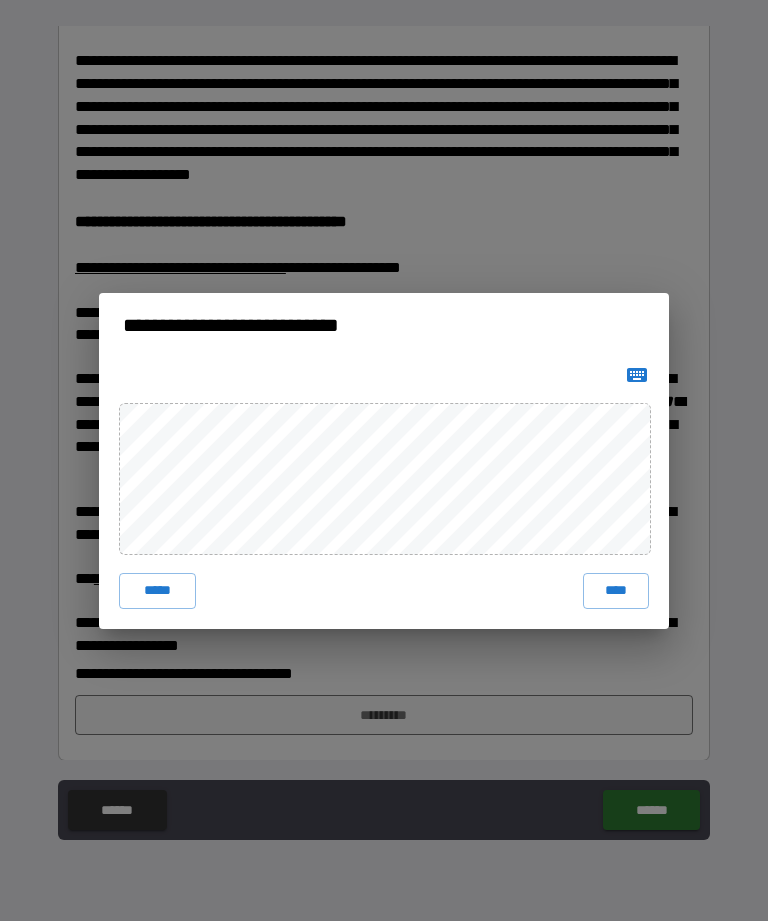 click on "****" at bounding box center [616, 591] 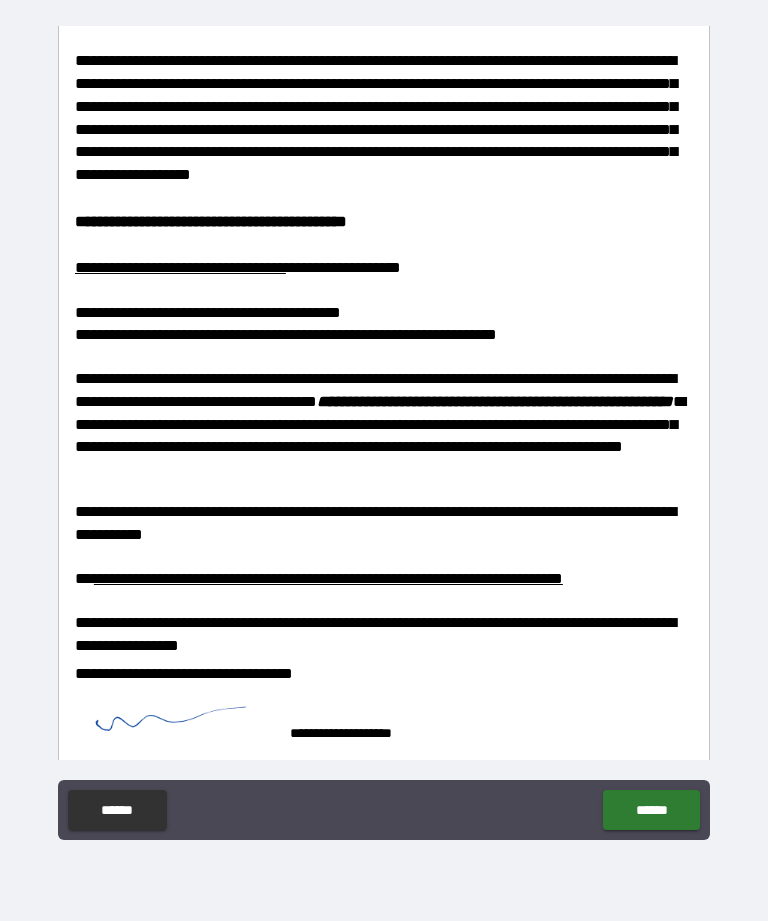 scroll, scrollTop: 65, scrollLeft: 0, axis: vertical 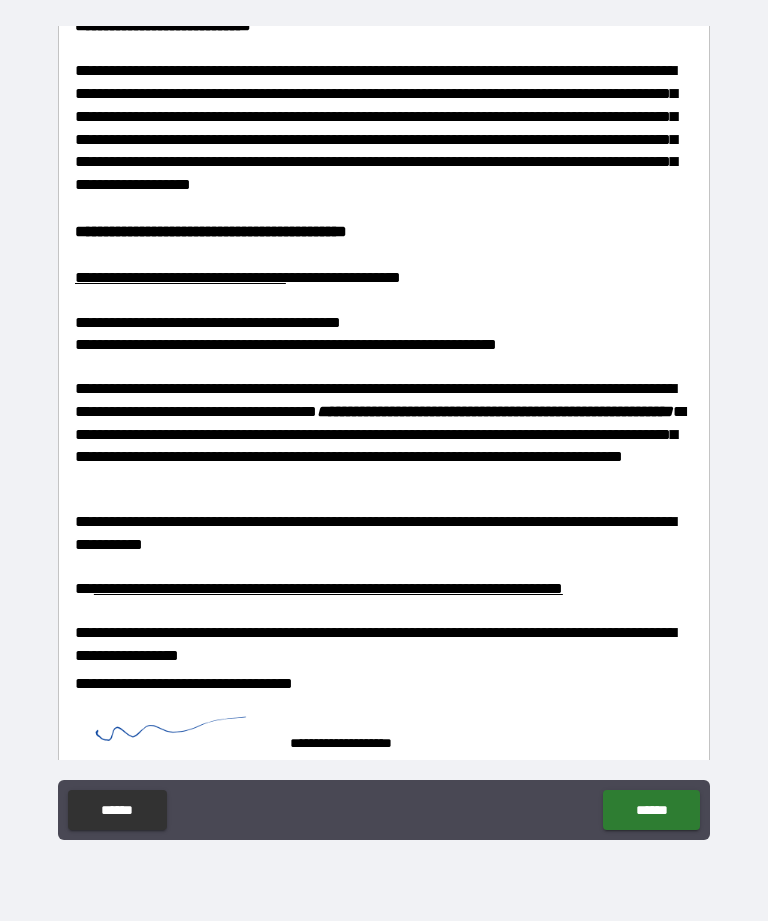 click on "******" at bounding box center (651, 810) 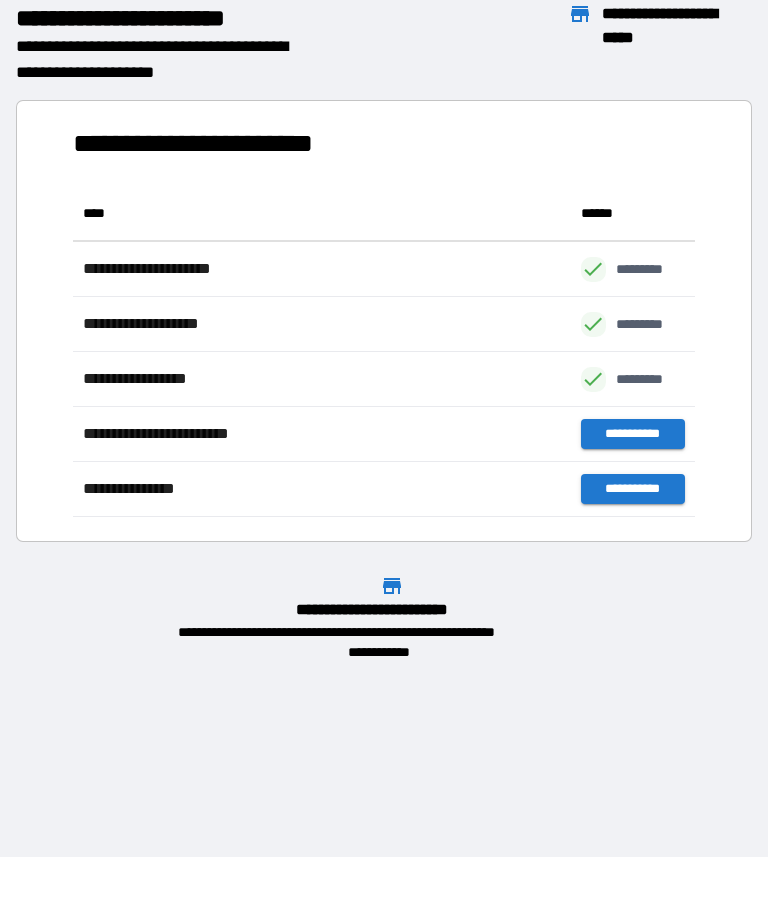 scroll, scrollTop: 1, scrollLeft: 1, axis: both 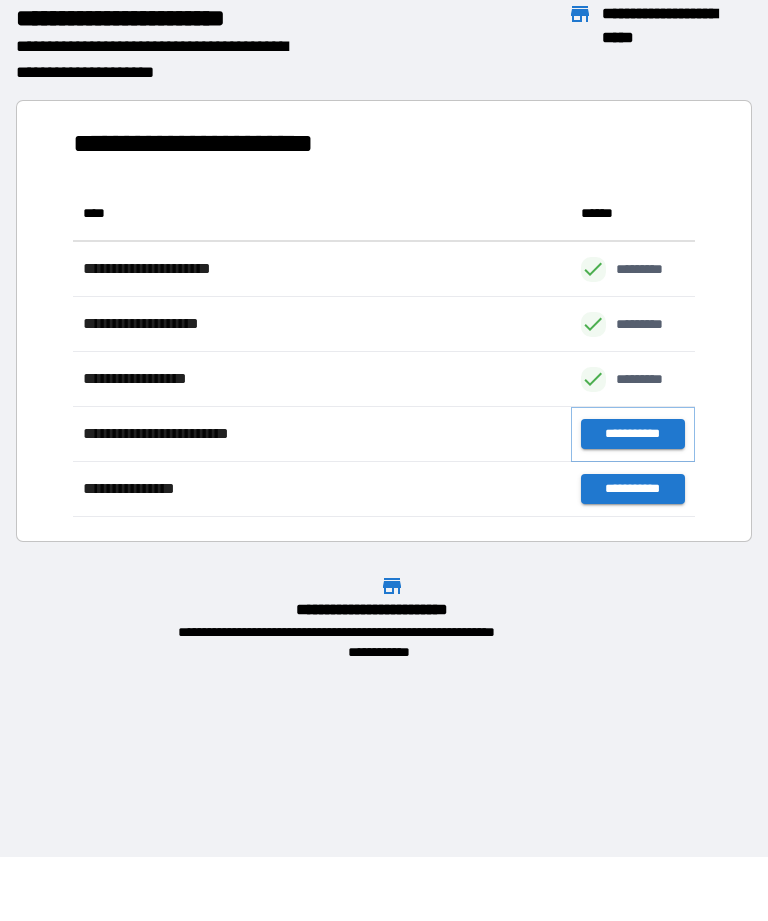 click on "**********" at bounding box center (633, 434) 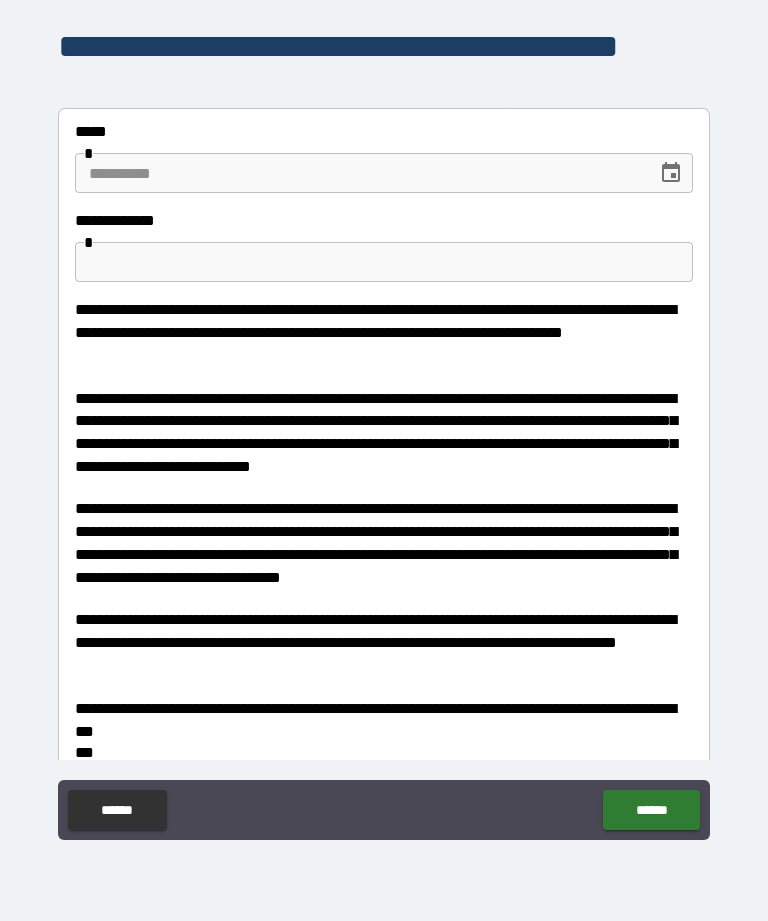 scroll, scrollTop: 0, scrollLeft: 0, axis: both 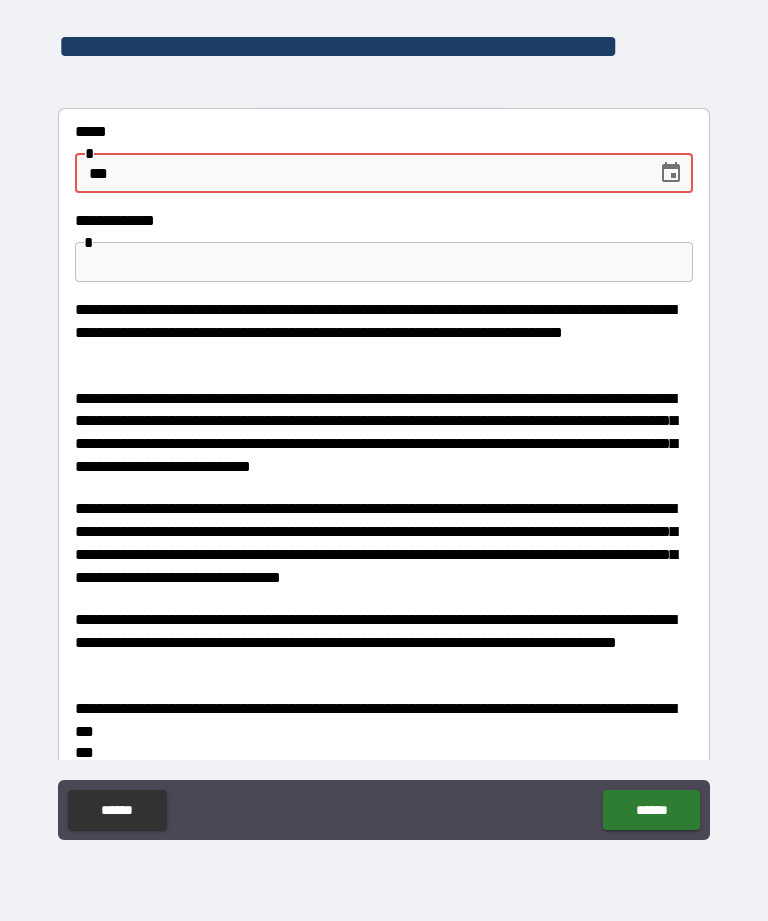 type on "*" 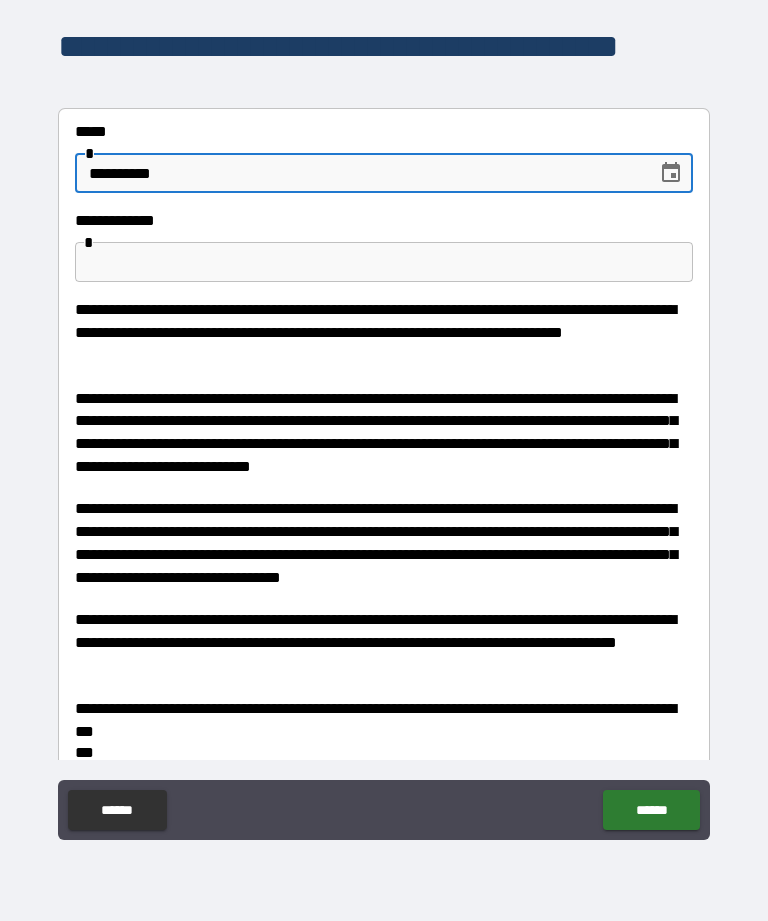 type on "**********" 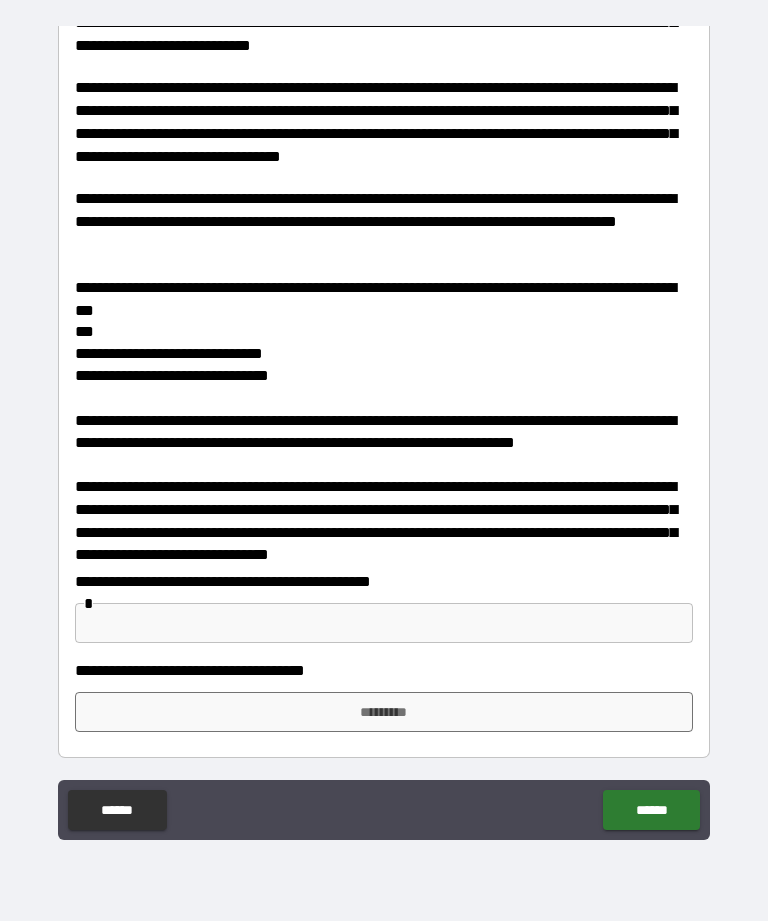 scroll, scrollTop: 420, scrollLeft: 0, axis: vertical 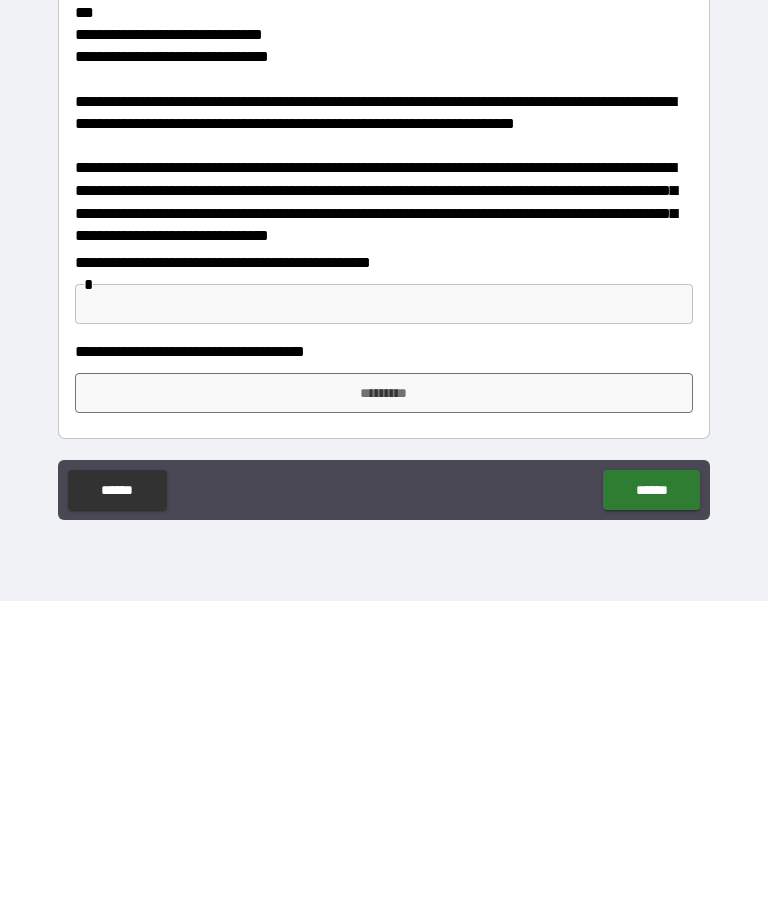 type on "**********" 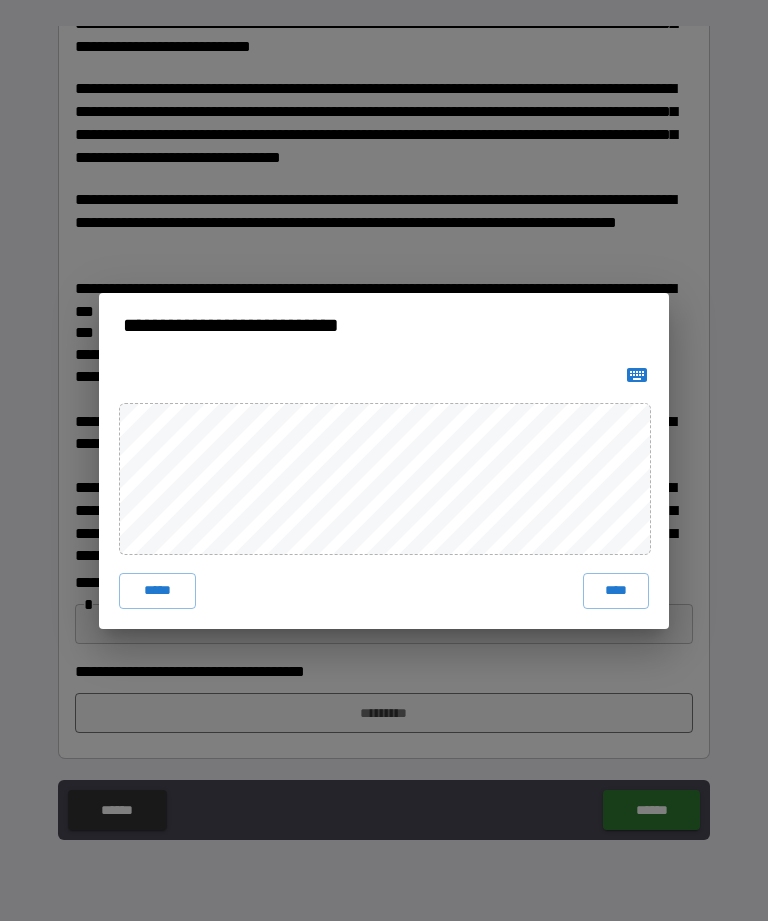 click on "****" at bounding box center [616, 591] 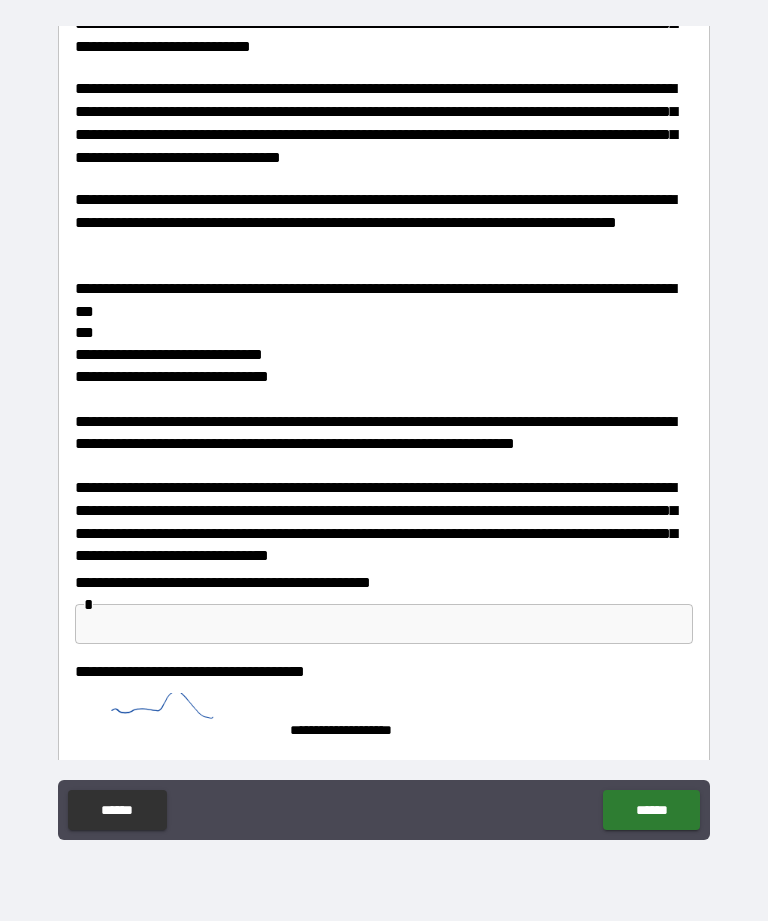 scroll, scrollTop: 410, scrollLeft: 0, axis: vertical 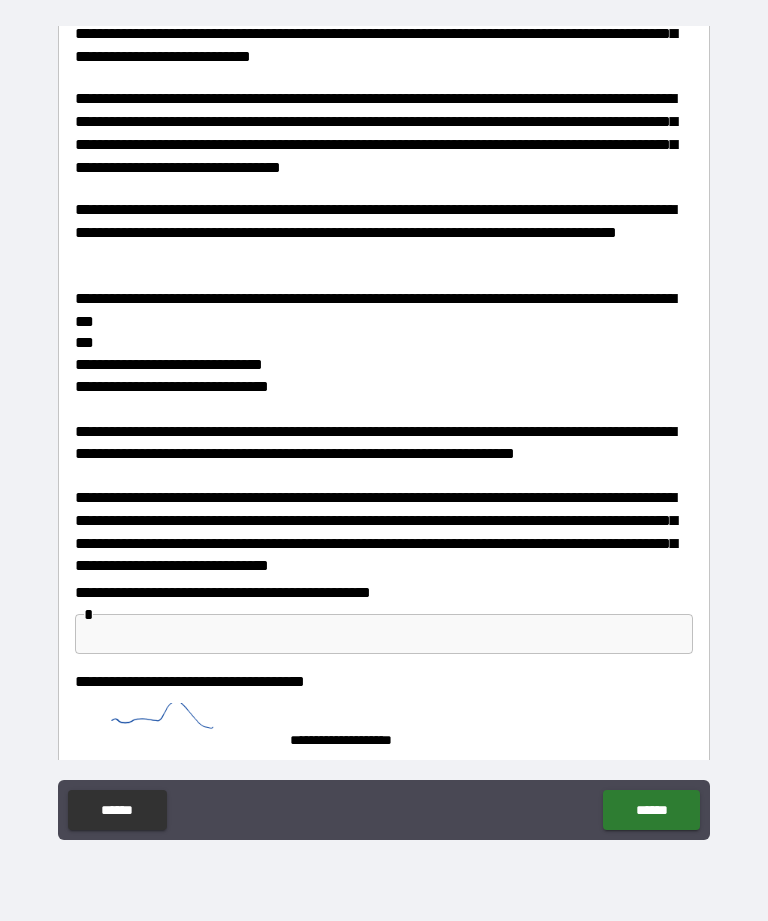 click on "******" at bounding box center (651, 810) 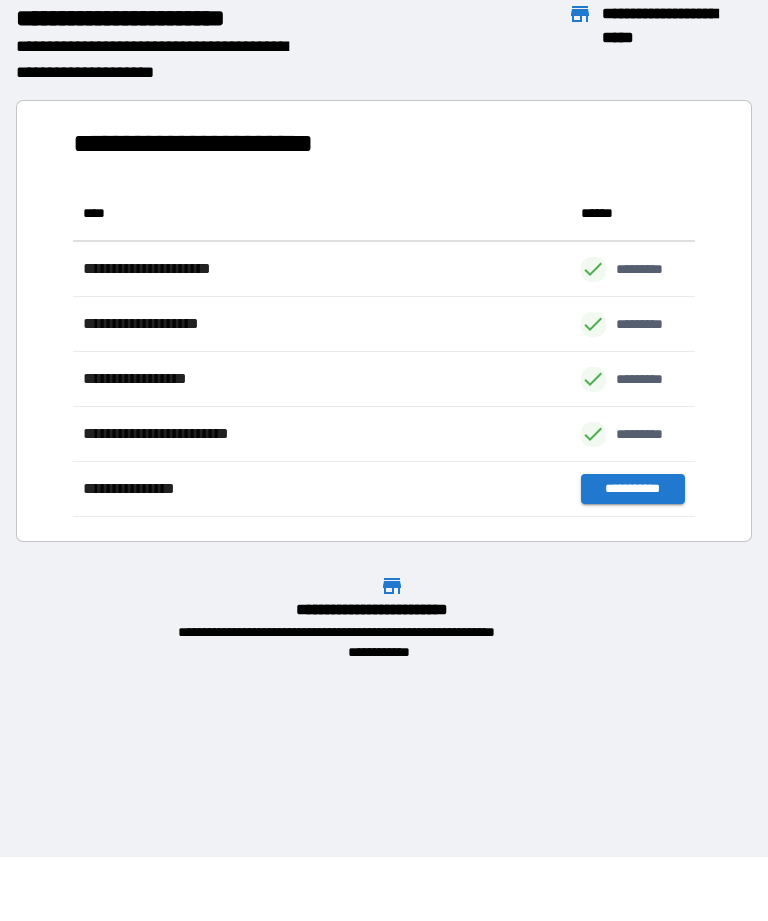 scroll, scrollTop: 1, scrollLeft: 1, axis: both 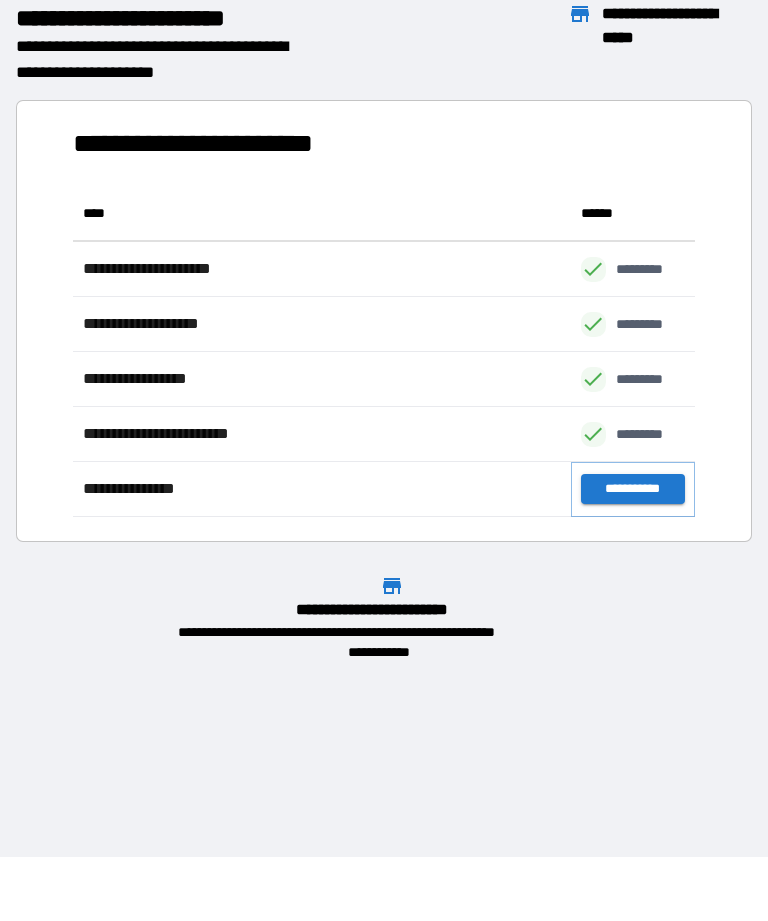 click on "**********" at bounding box center [633, 489] 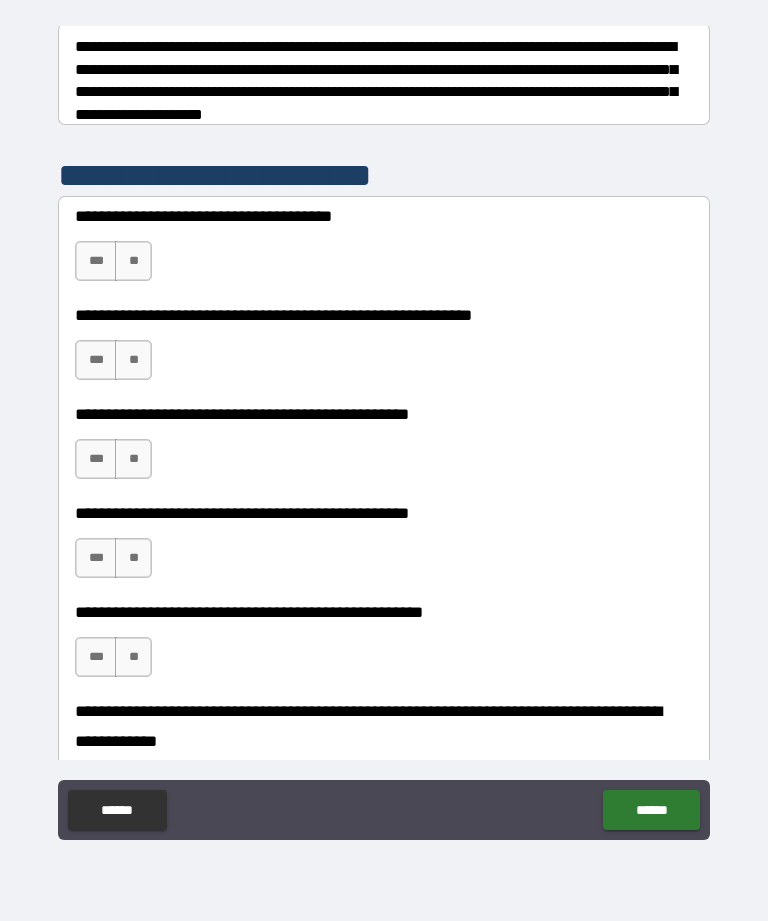 scroll, scrollTop: 319, scrollLeft: 0, axis: vertical 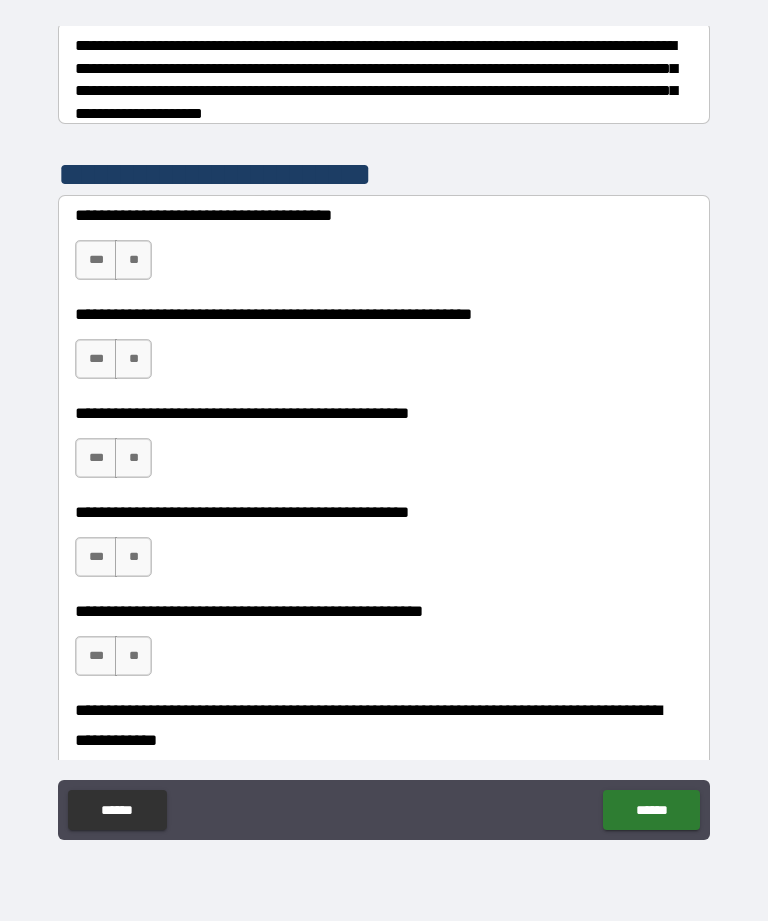 click on "**" at bounding box center [133, 260] 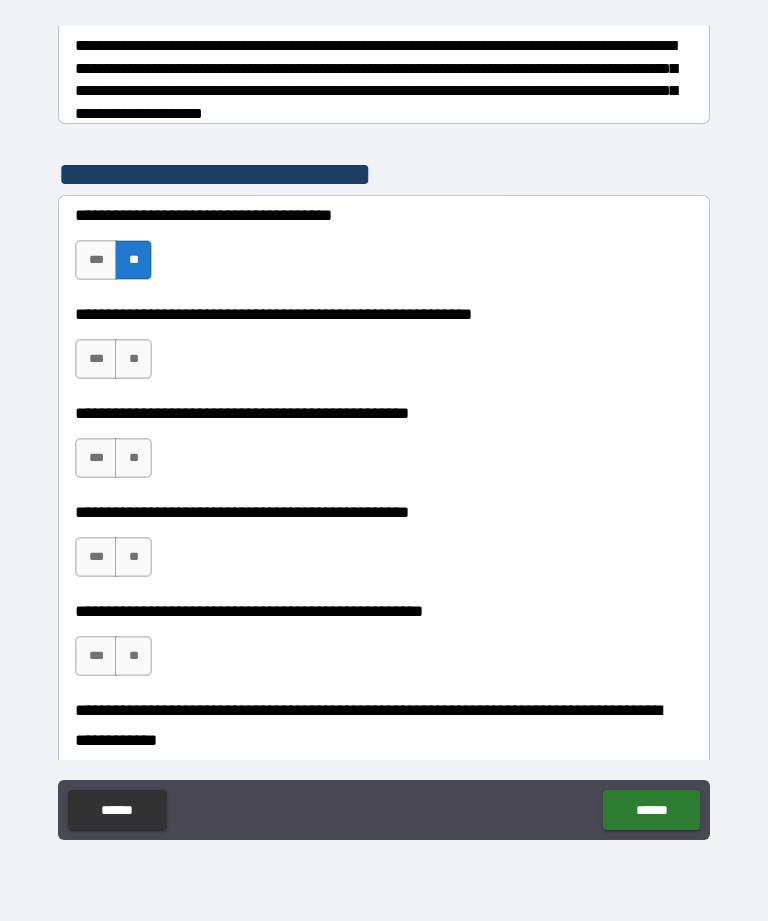 click on "**" at bounding box center (133, 359) 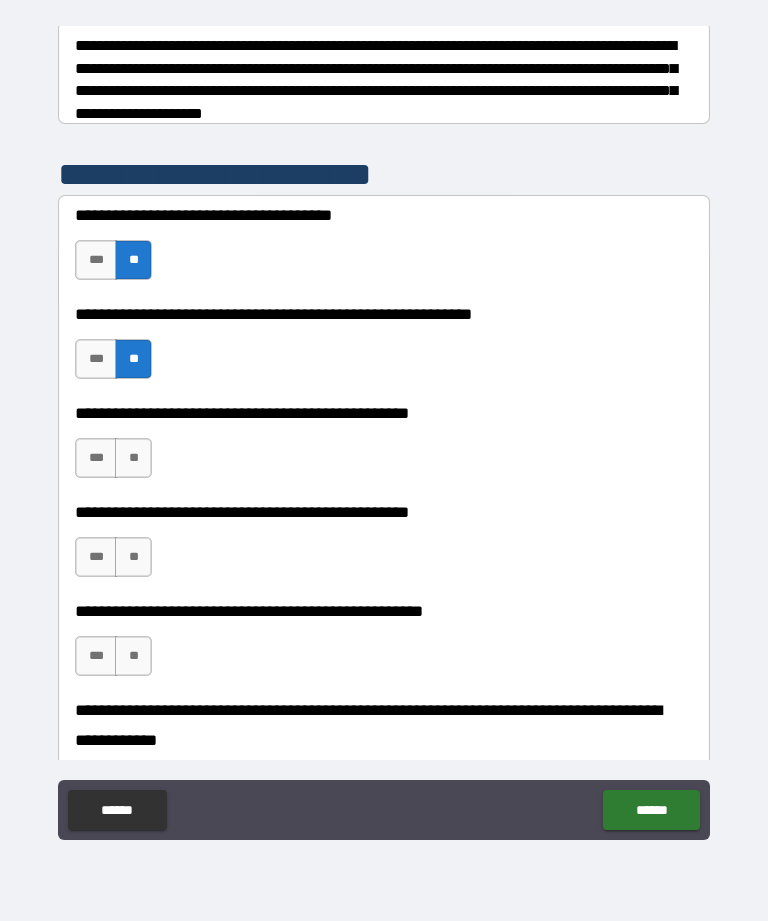 click on "***" at bounding box center [96, 458] 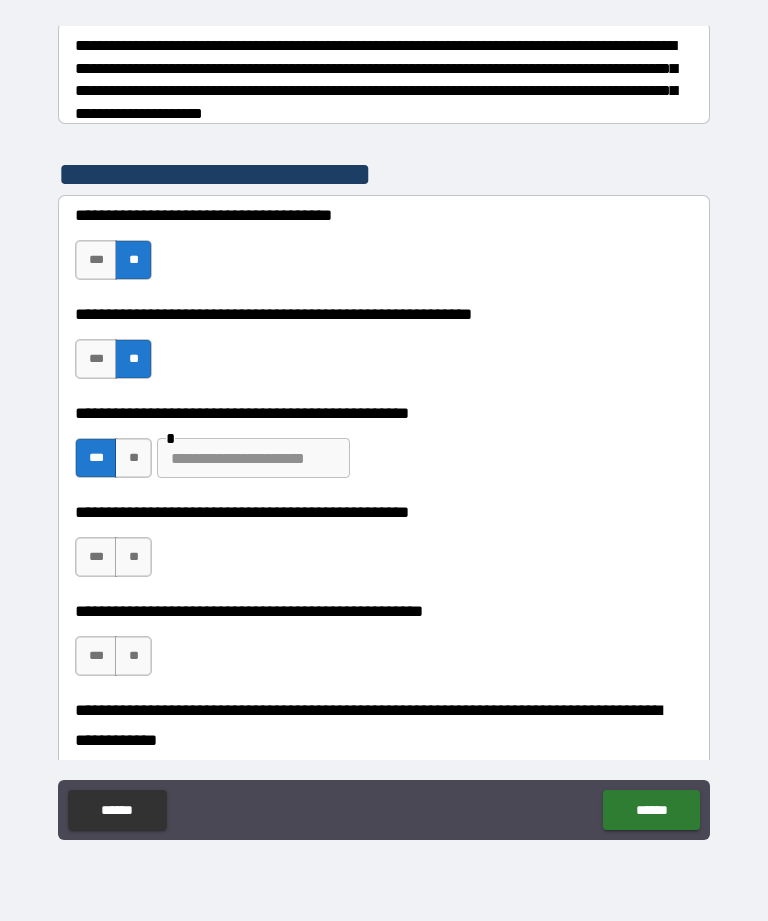 click on "**" at bounding box center [133, 557] 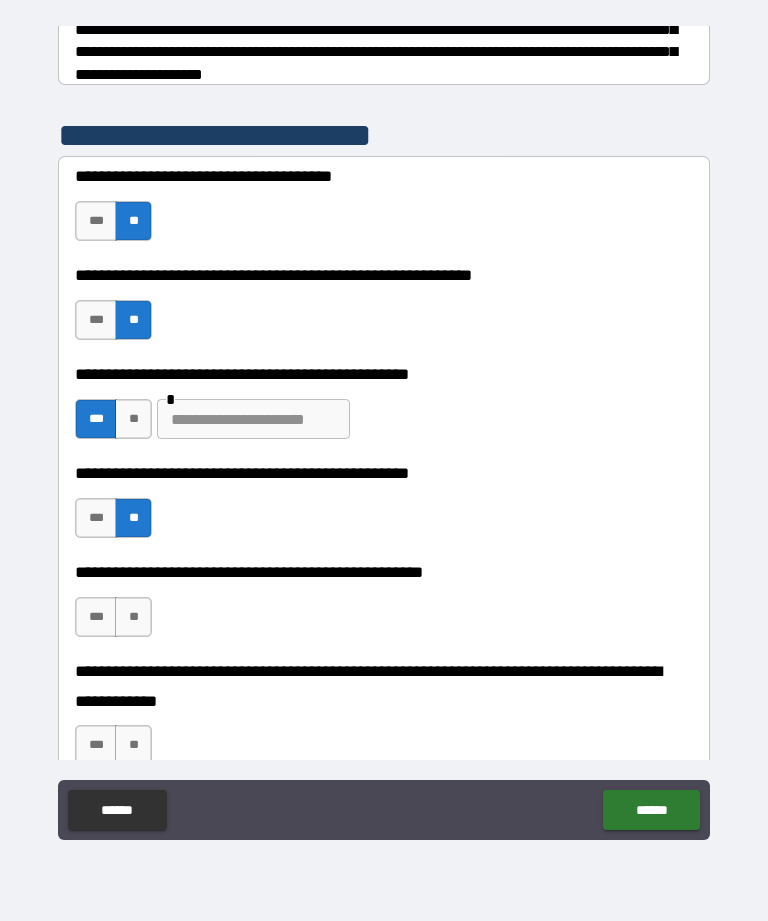 scroll, scrollTop: 360, scrollLeft: 0, axis: vertical 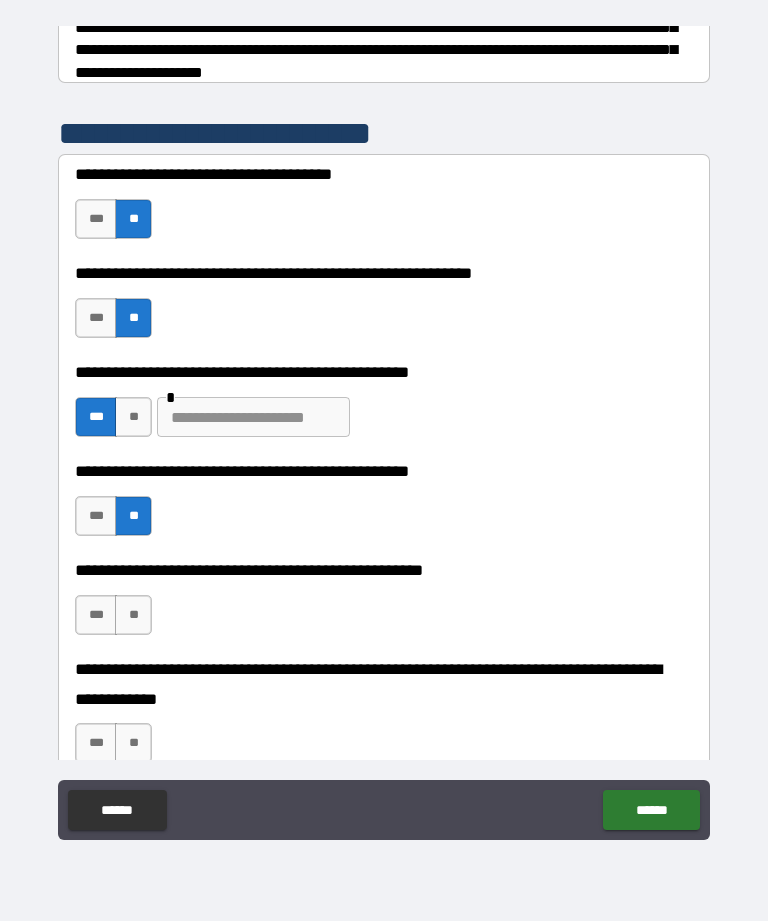 click on "**" at bounding box center (133, 615) 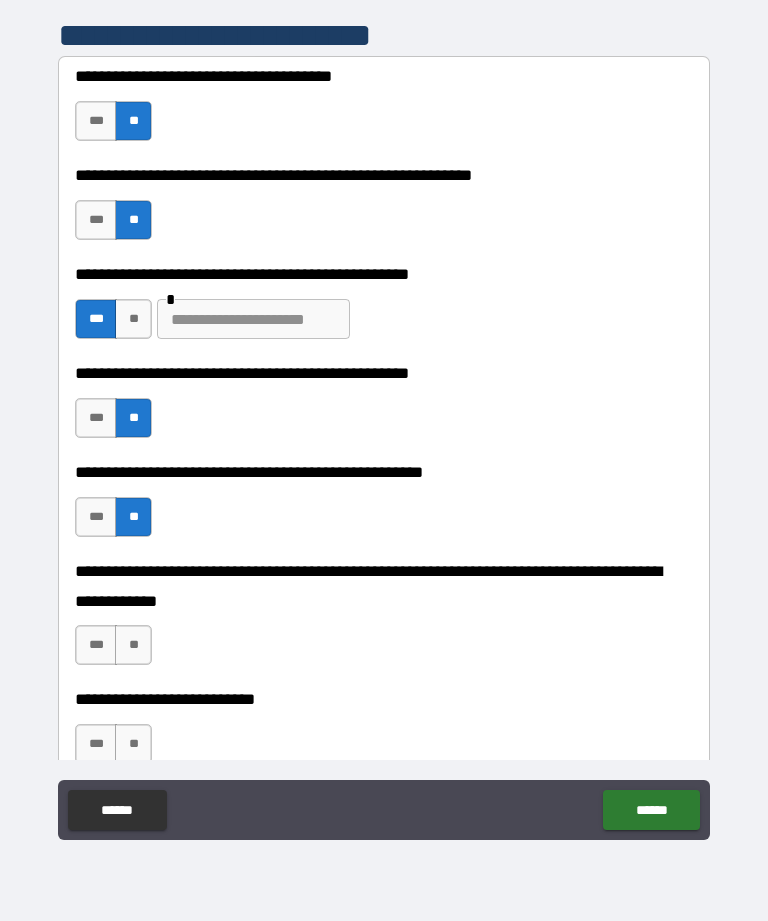 scroll, scrollTop: 468, scrollLeft: 0, axis: vertical 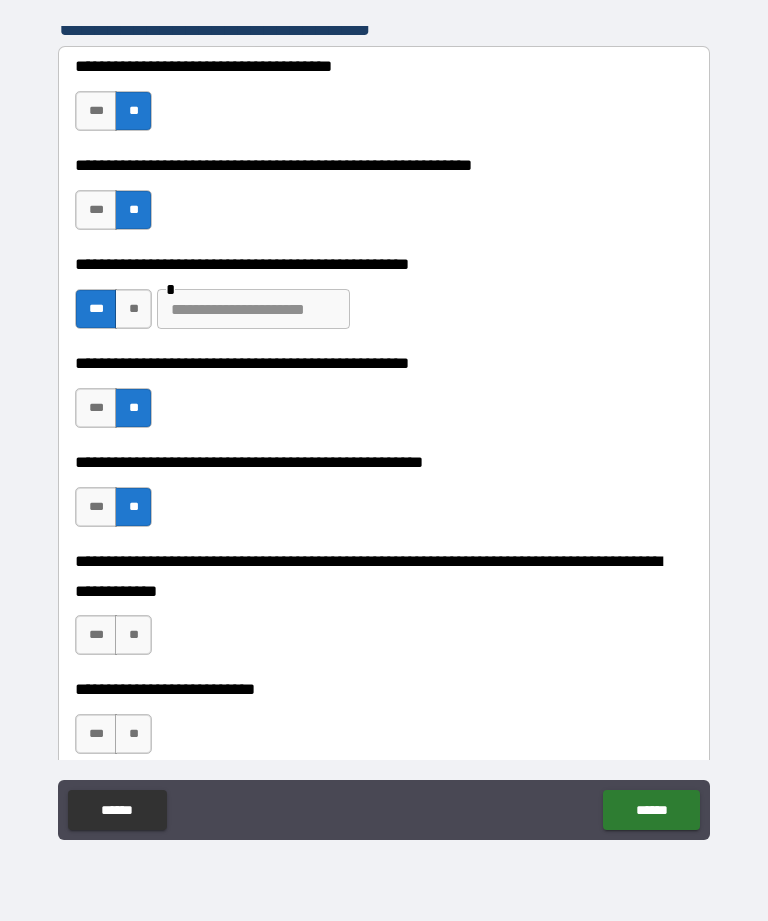 click on "**" at bounding box center [133, 635] 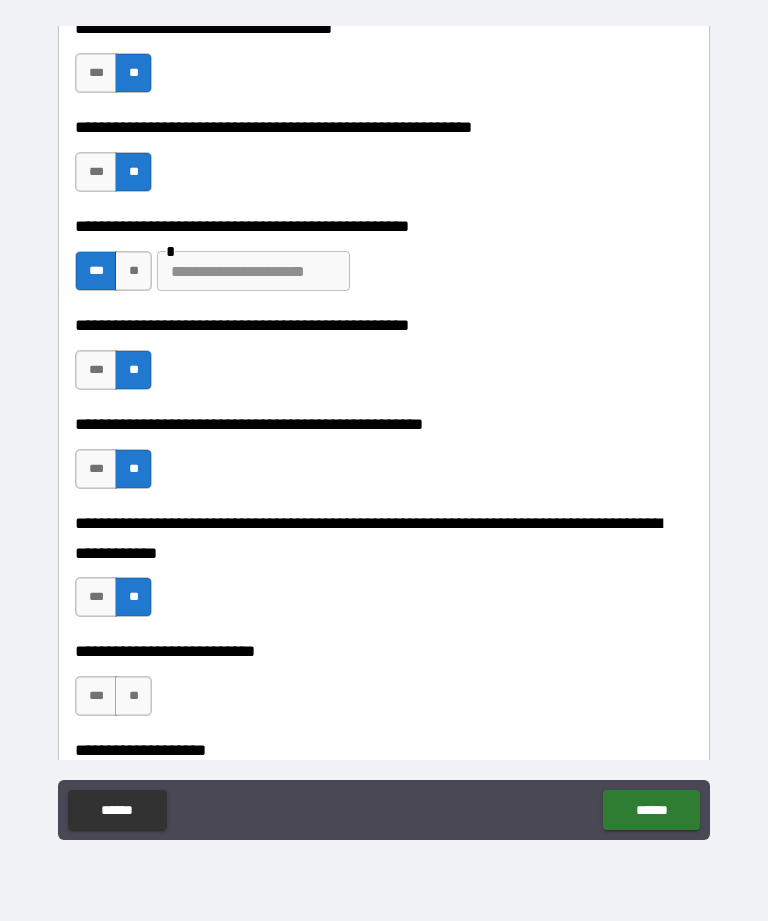click on "**" at bounding box center [133, 696] 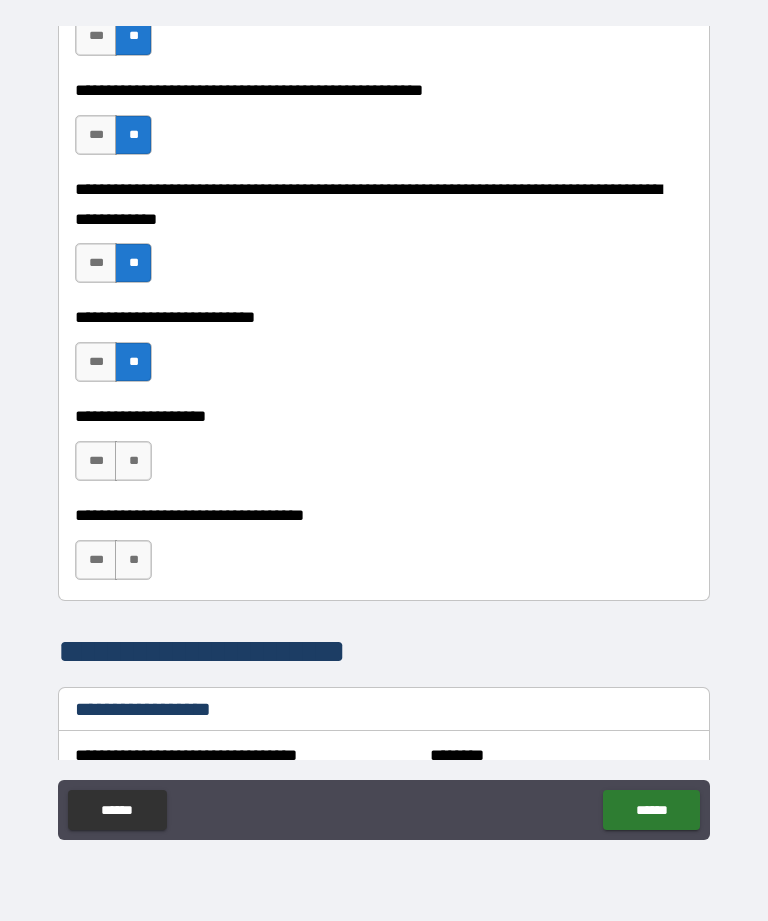 scroll, scrollTop: 842, scrollLeft: 0, axis: vertical 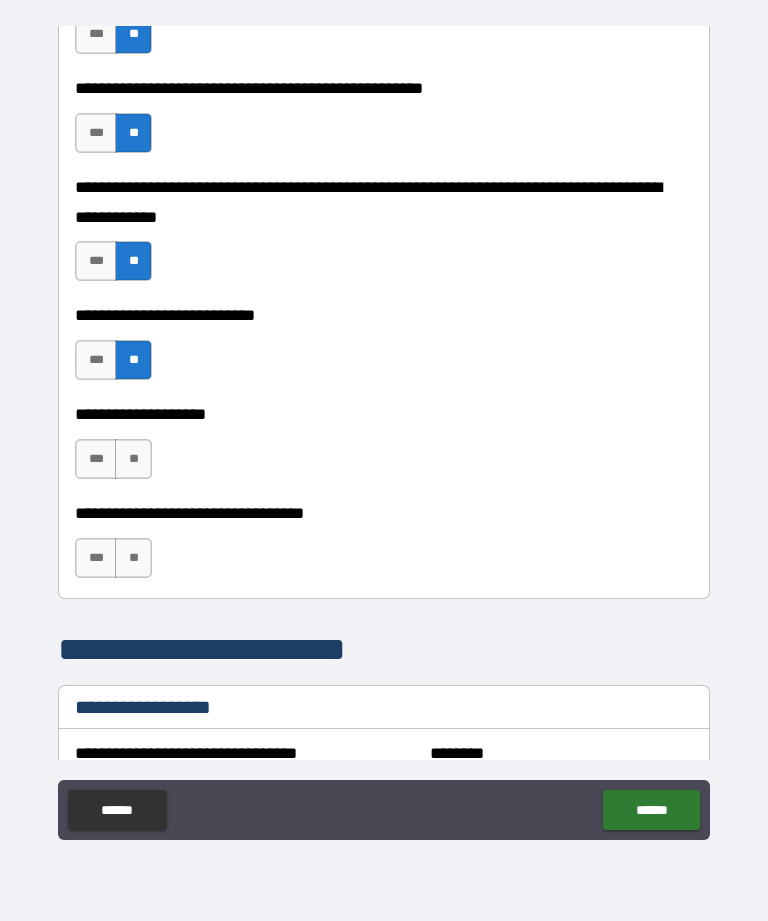 click on "***" at bounding box center (96, 459) 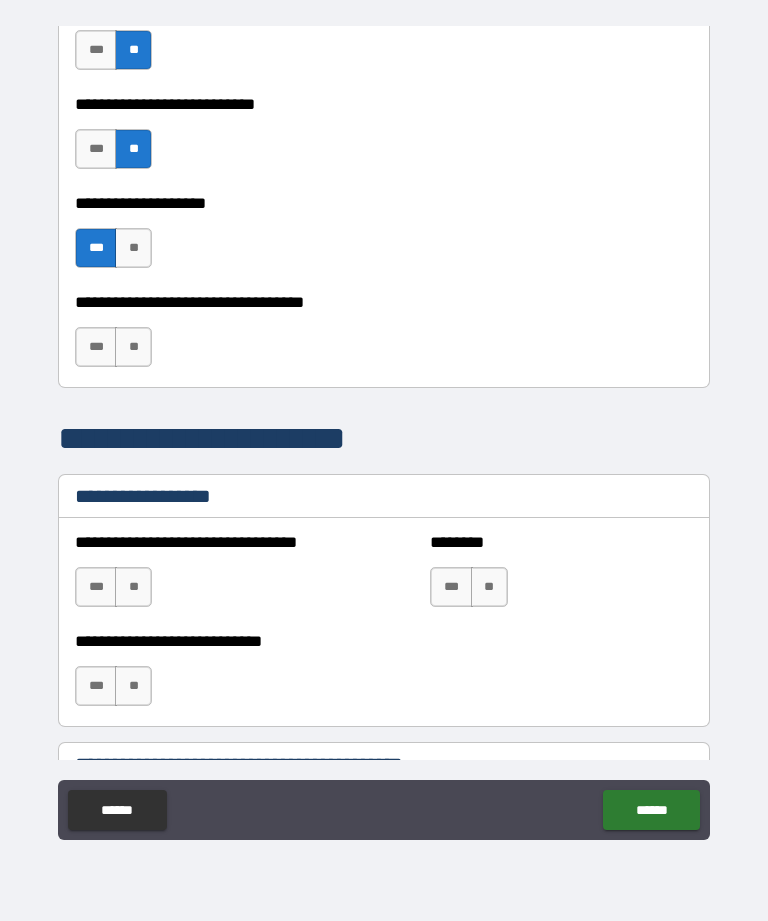scroll, scrollTop: 1054, scrollLeft: 0, axis: vertical 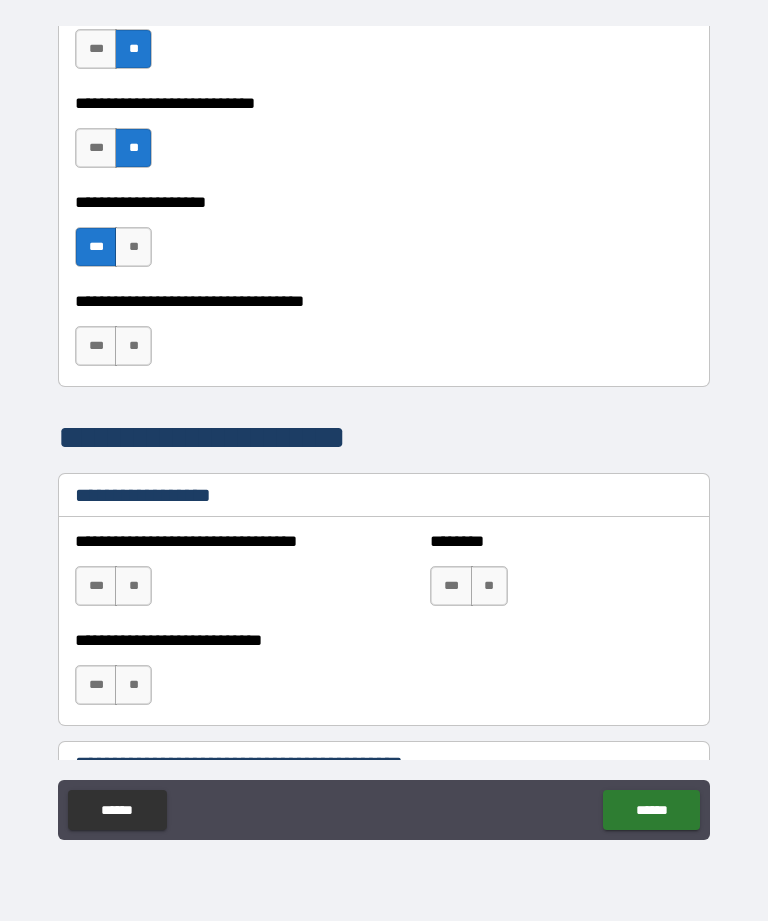 click on "**" at bounding box center (133, 346) 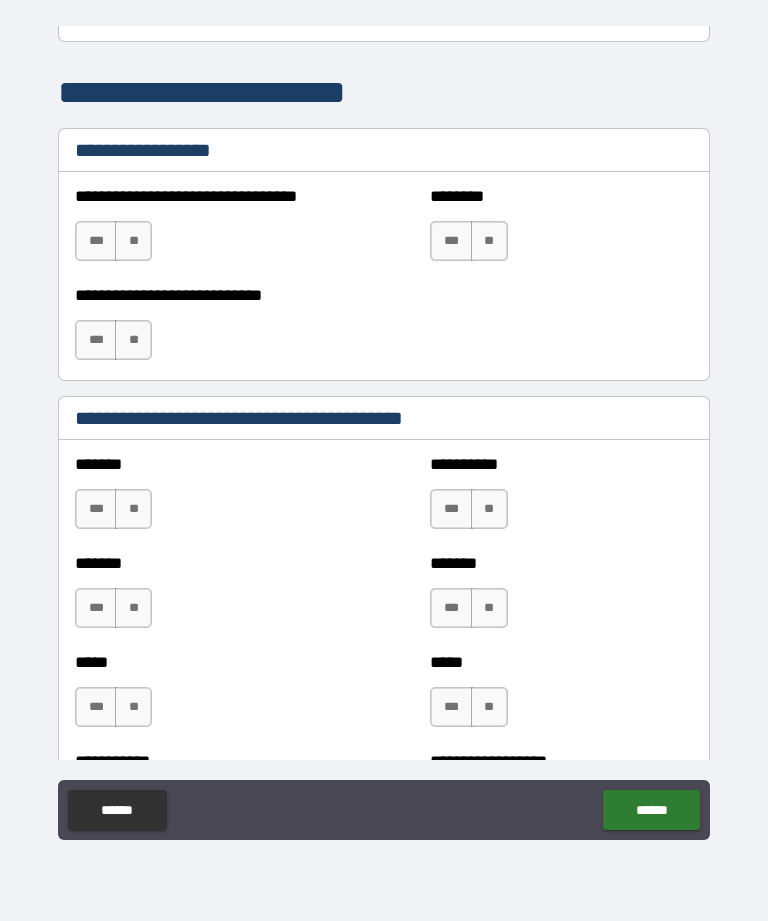 scroll, scrollTop: 1406, scrollLeft: 0, axis: vertical 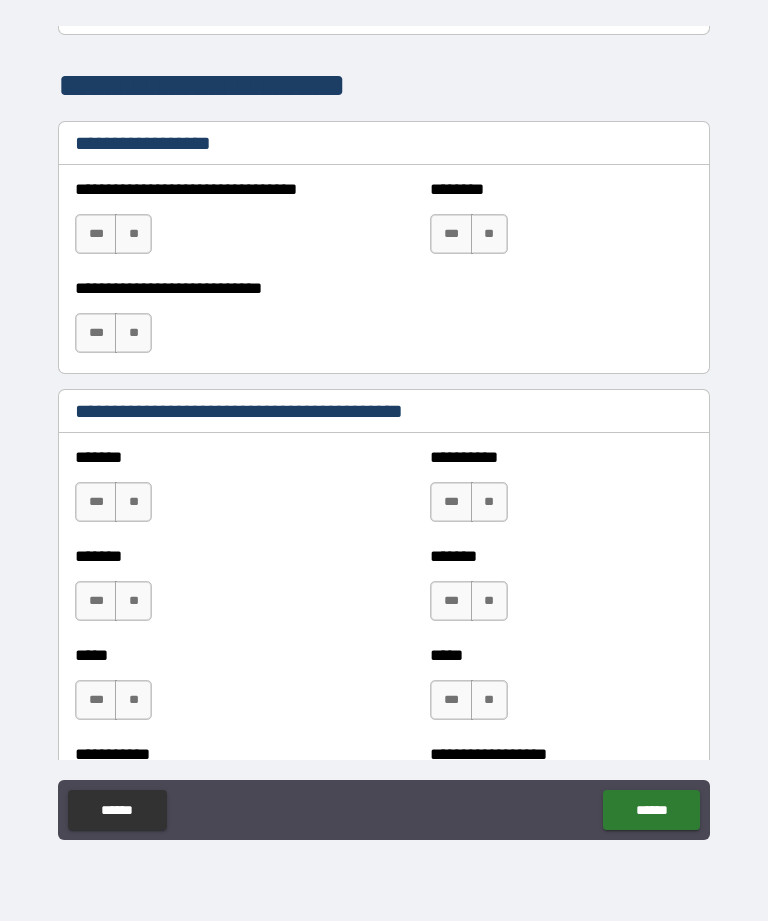click on "**" at bounding box center [133, 502] 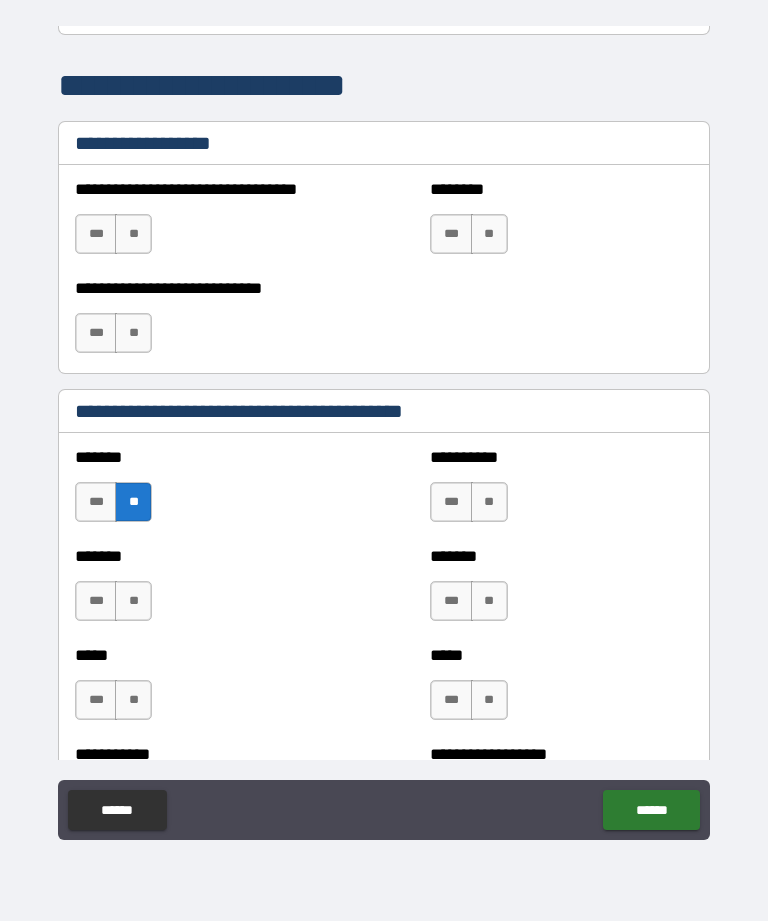 click on "**" at bounding box center [133, 601] 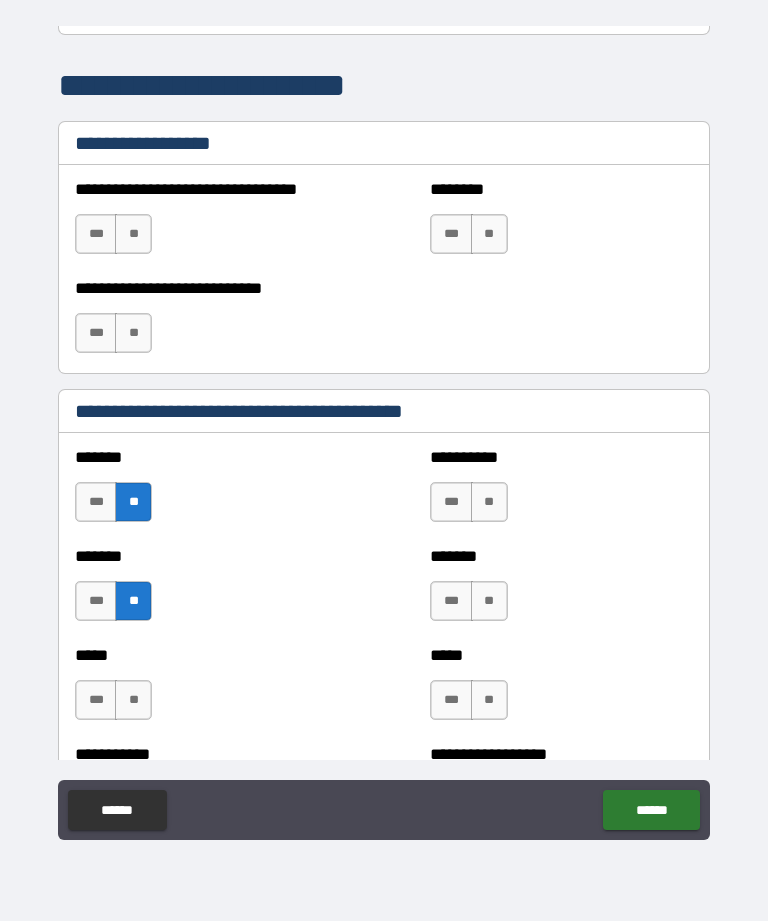 click on "**" at bounding box center (133, 700) 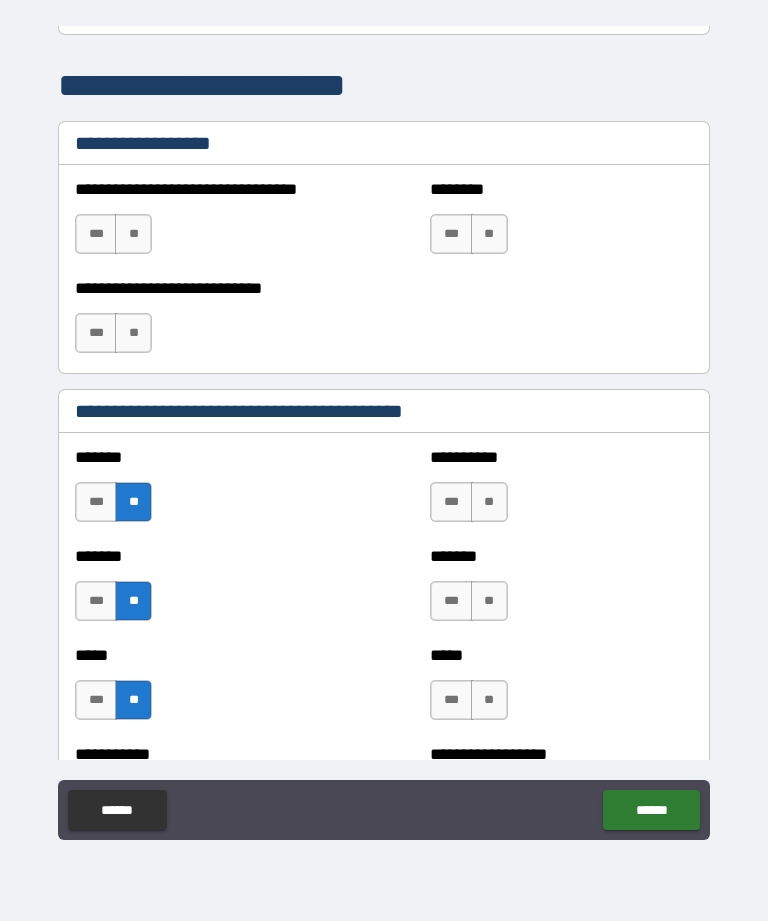 click on "**" at bounding box center [489, 502] 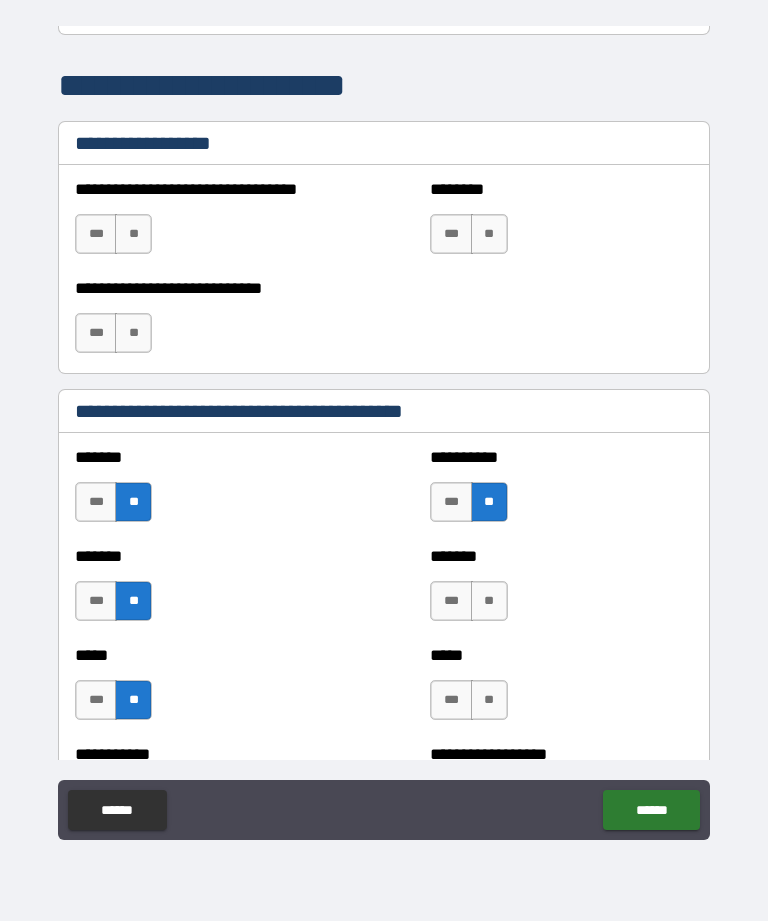click on "**" at bounding box center (489, 601) 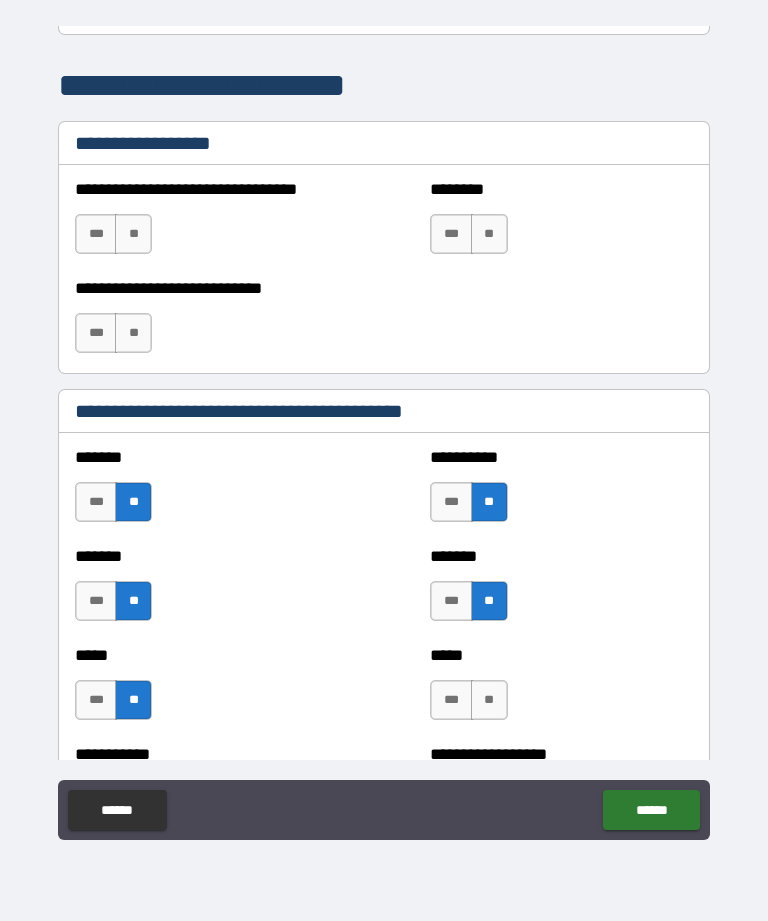 click on "**" at bounding box center (489, 700) 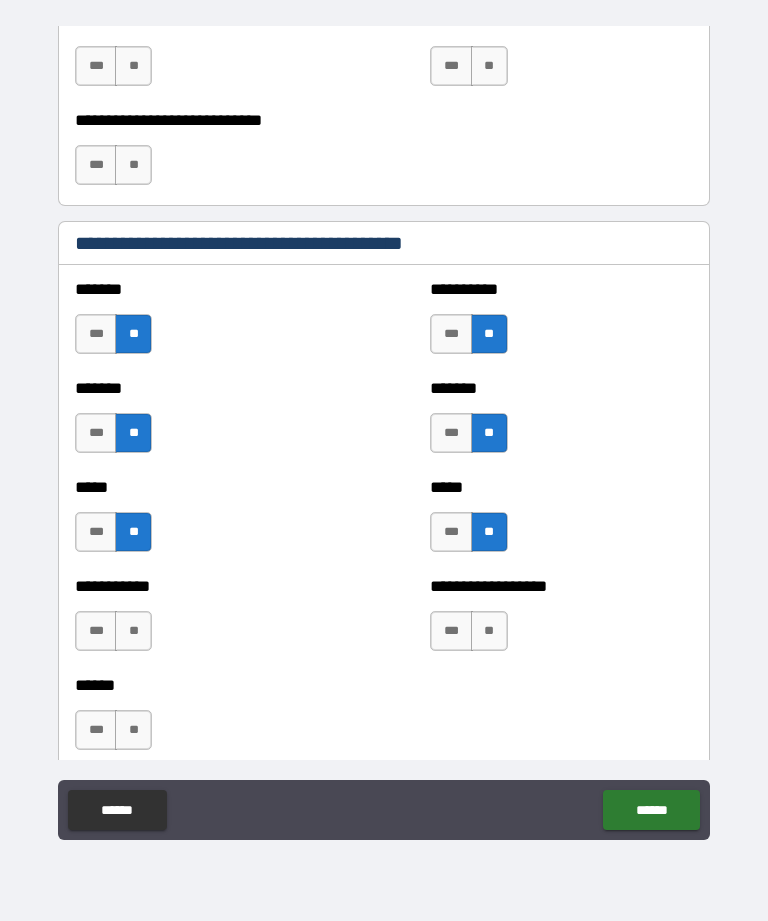 scroll, scrollTop: 1585, scrollLeft: 0, axis: vertical 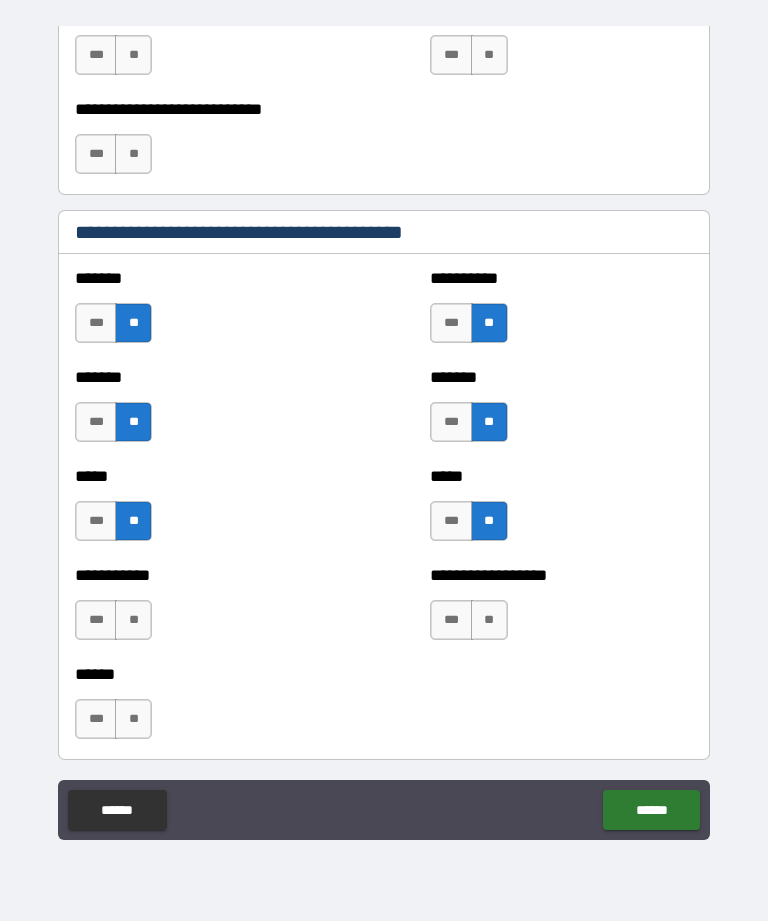 click on "**" at bounding box center [133, 620] 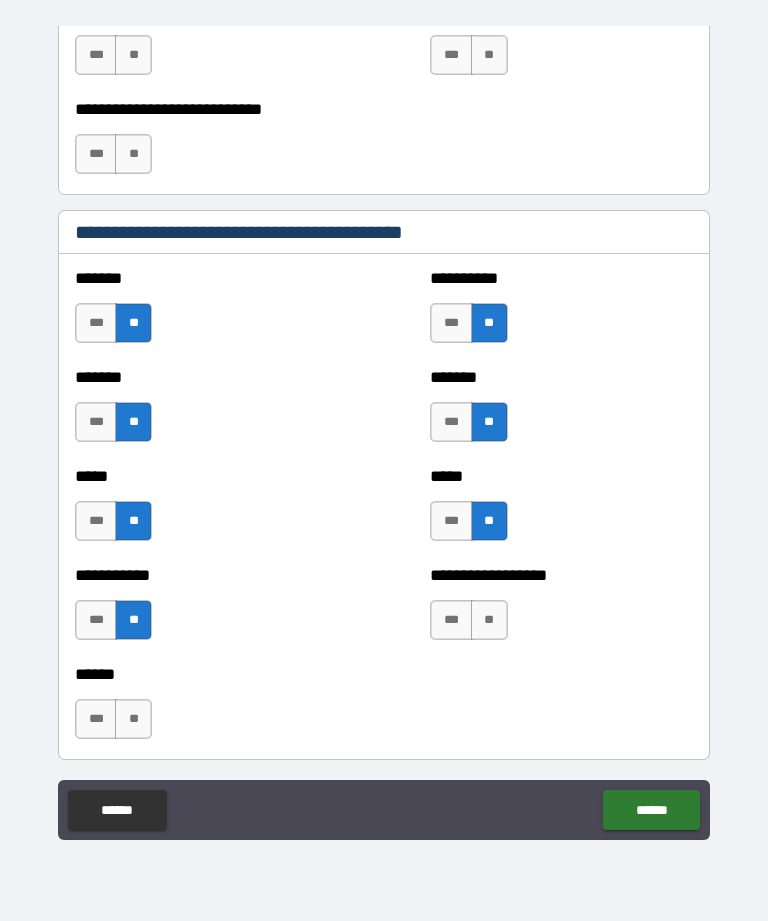 click on "**" at bounding box center [133, 719] 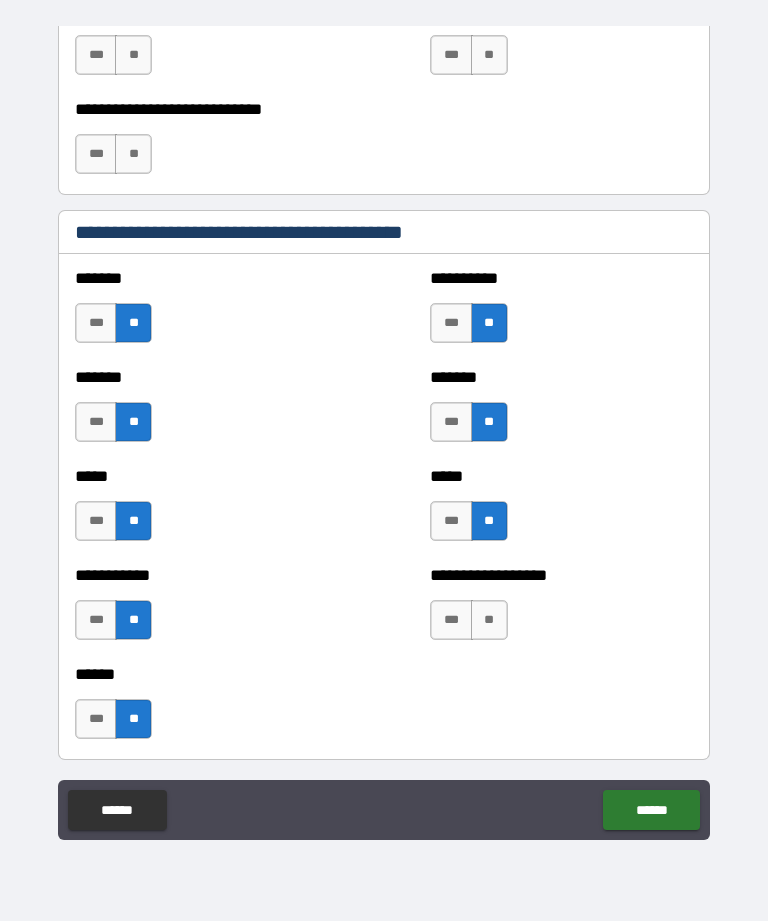 click on "**" at bounding box center (489, 620) 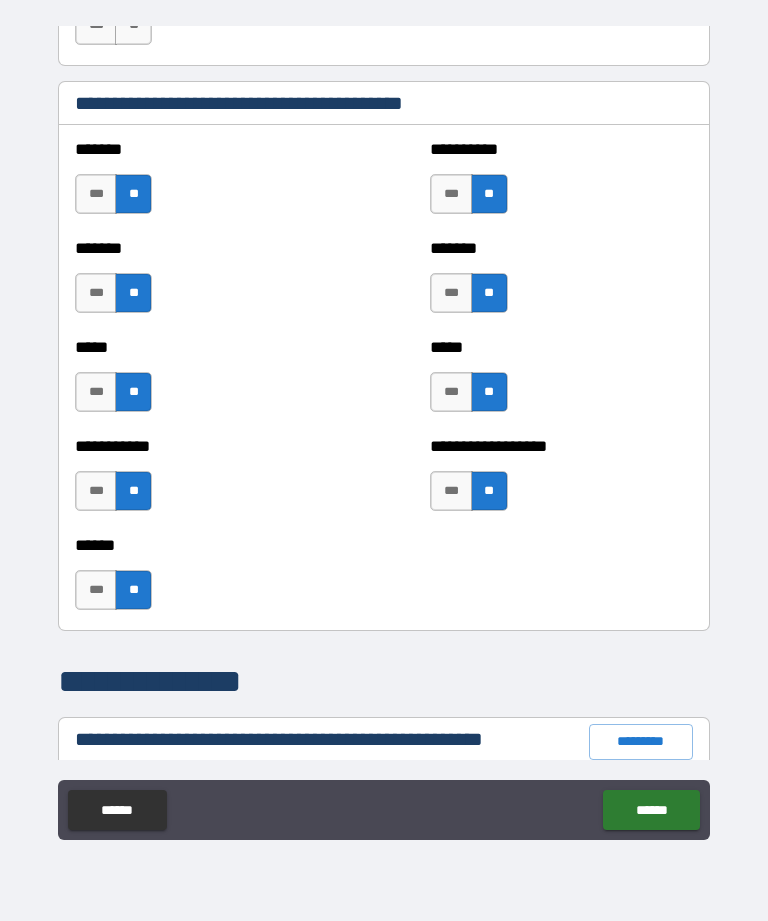 click on "******" at bounding box center [651, 810] 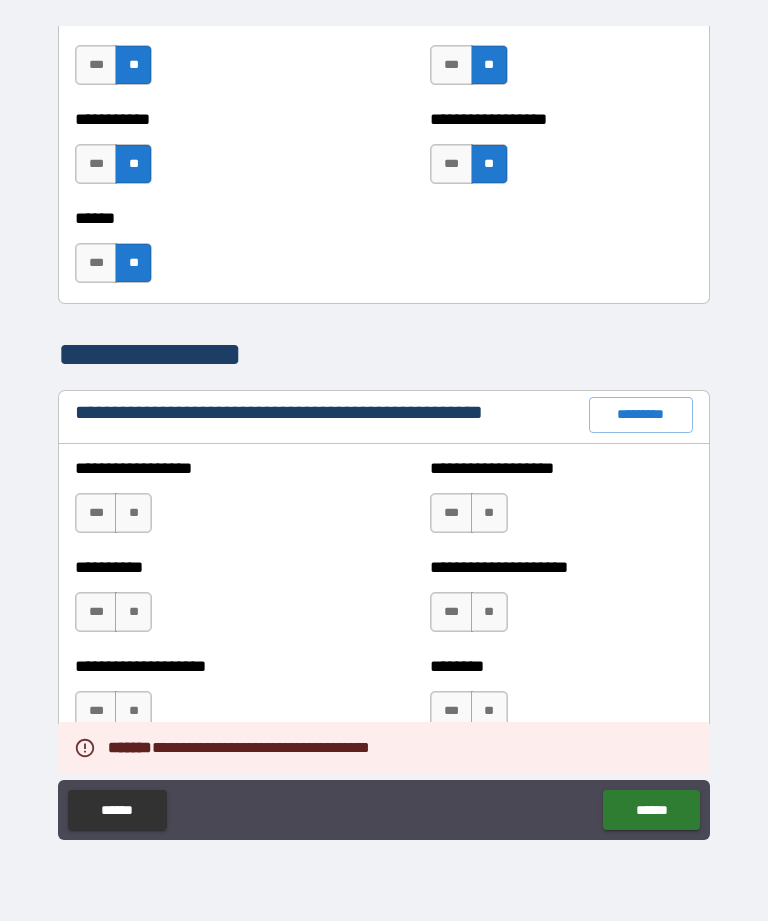 scroll, scrollTop: 2042, scrollLeft: 0, axis: vertical 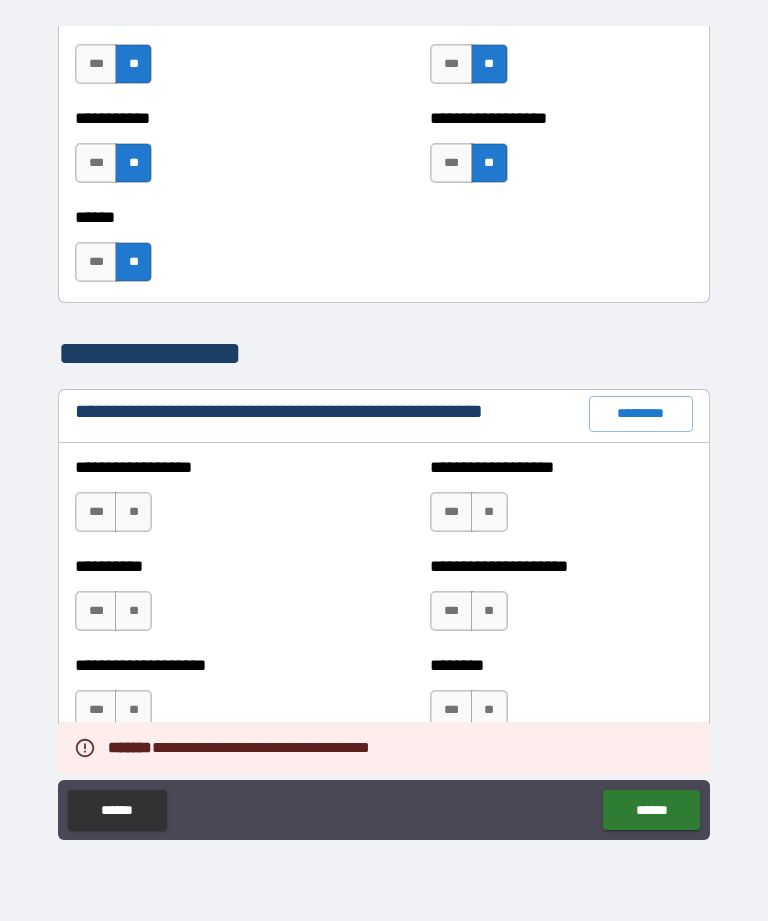 click on "**" at bounding box center [133, 512] 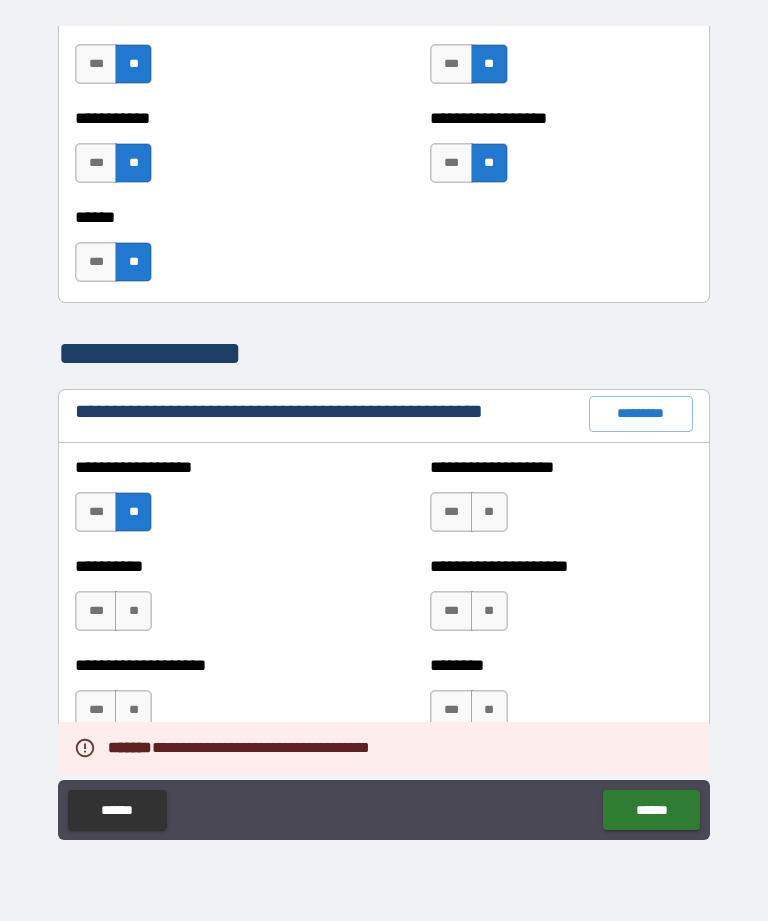 click on "**" at bounding box center (133, 611) 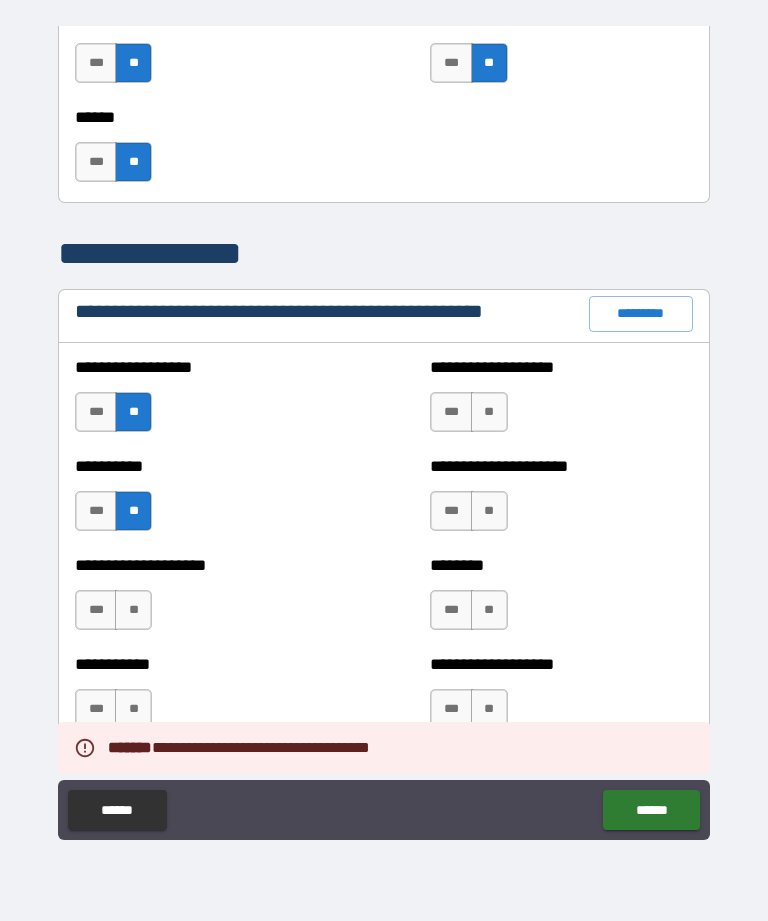 scroll, scrollTop: 2148, scrollLeft: 0, axis: vertical 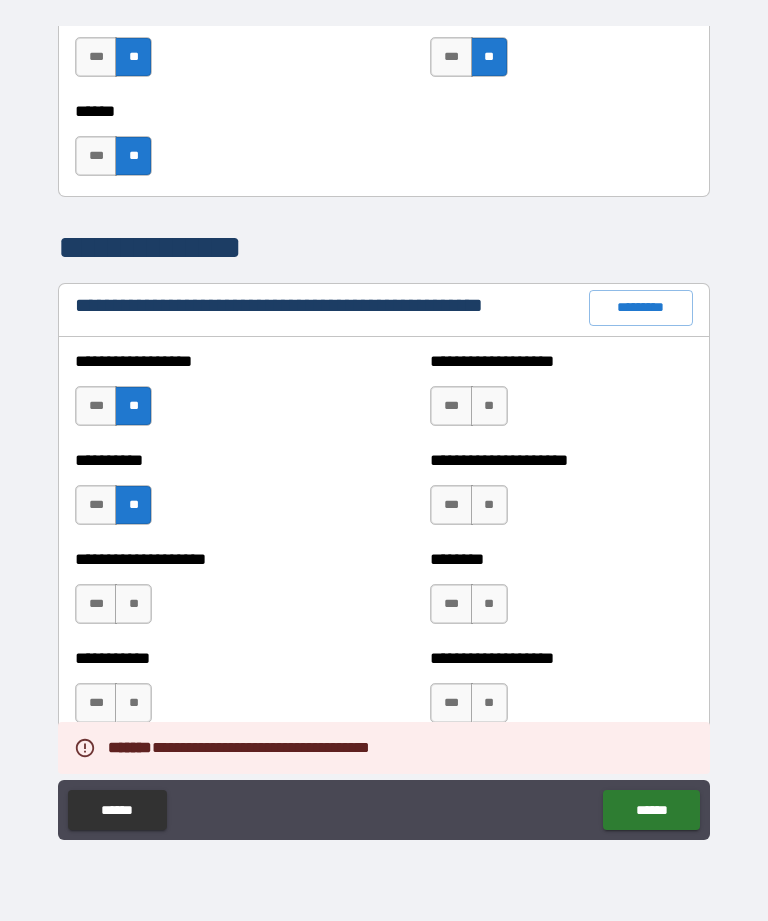 click on "**" at bounding box center (133, 604) 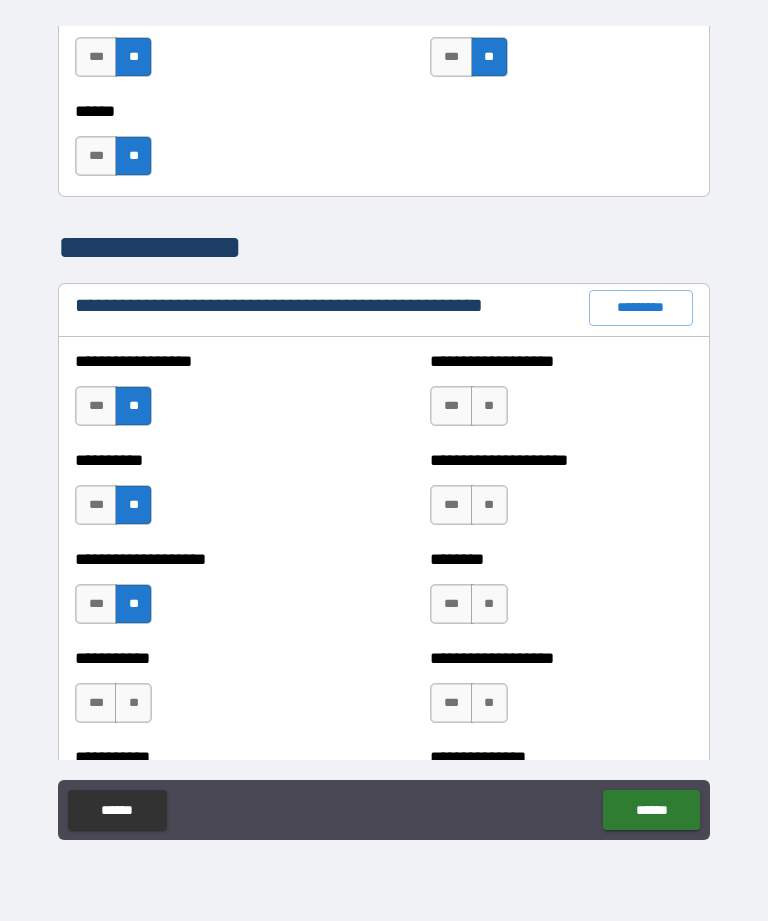 click on "**" at bounding box center [133, 703] 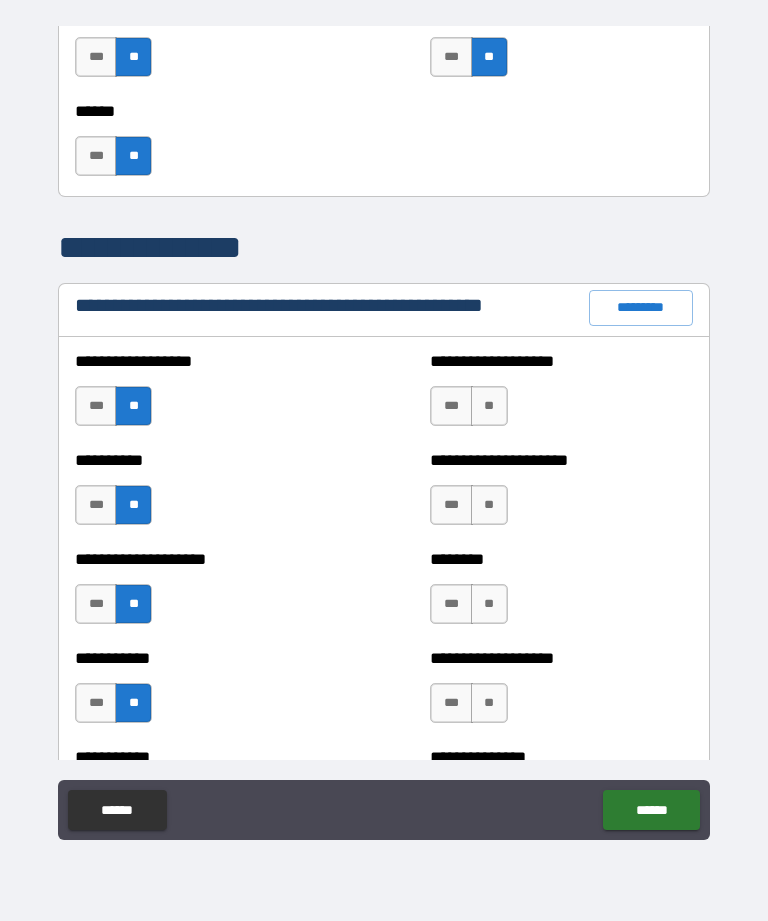 click on "**" at bounding box center (489, 406) 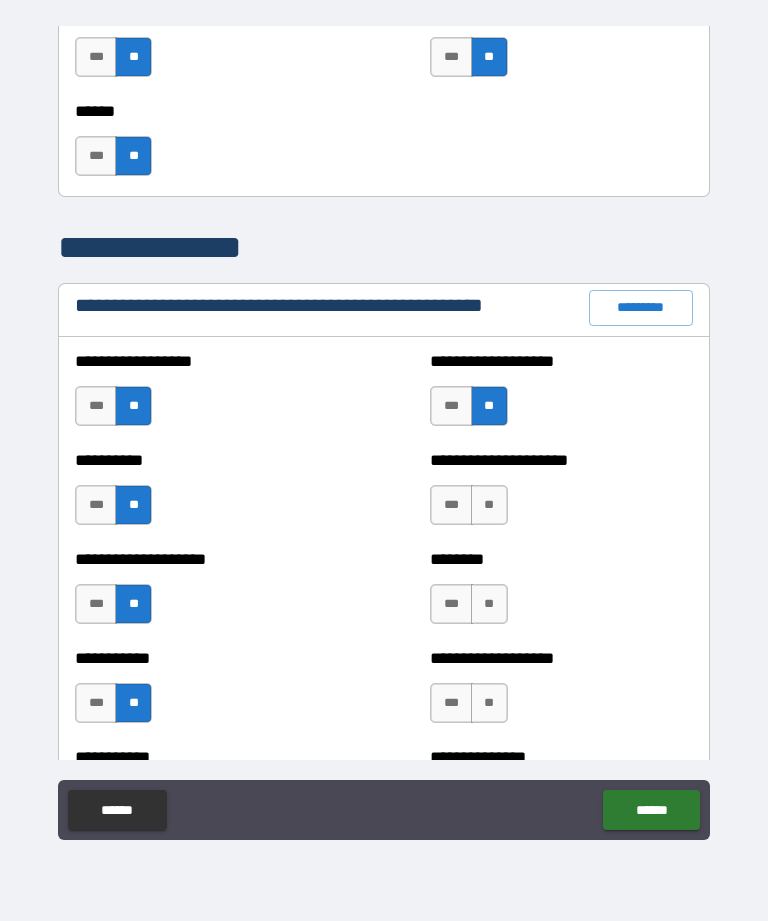 click on "**" at bounding box center (489, 505) 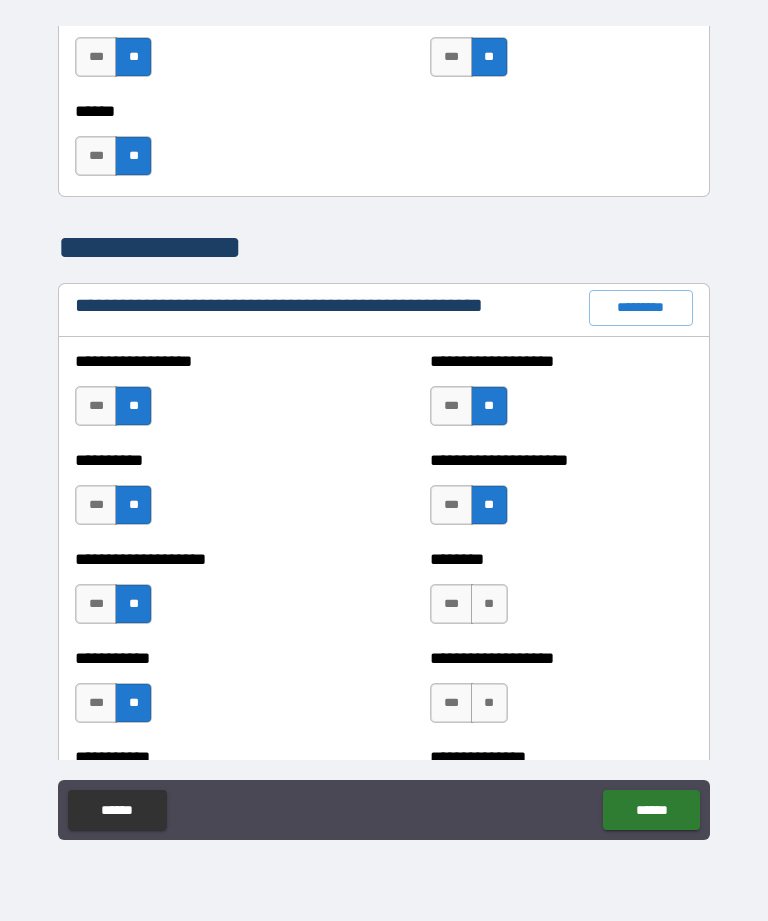 click on "**" at bounding box center [489, 604] 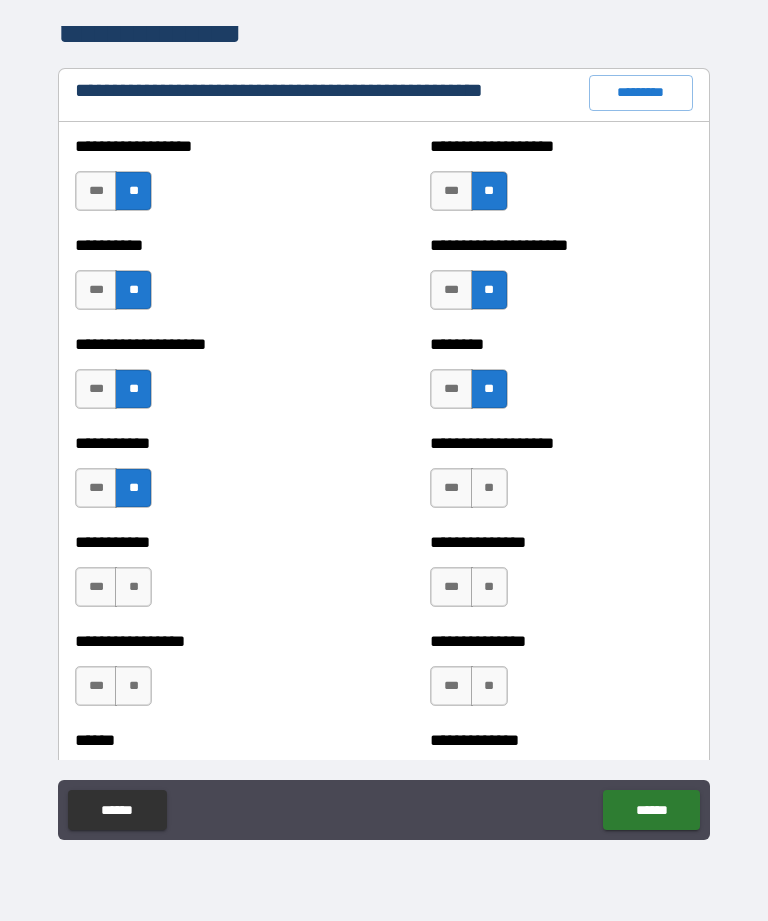 scroll, scrollTop: 2386, scrollLeft: 0, axis: vertical 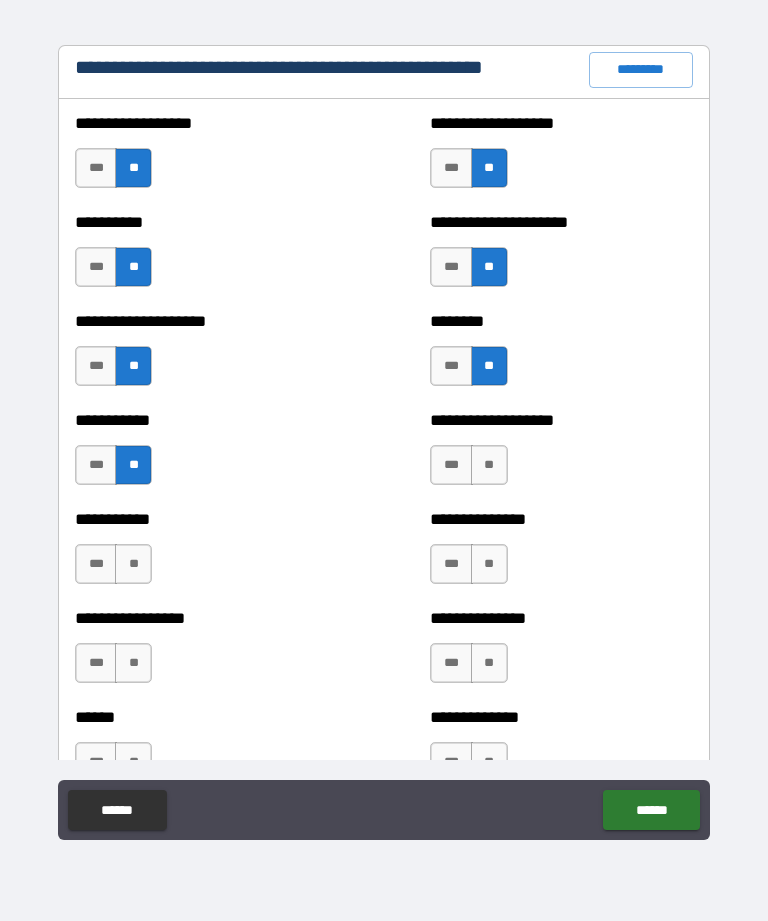 click on "**" at bounding box center (489, 465) 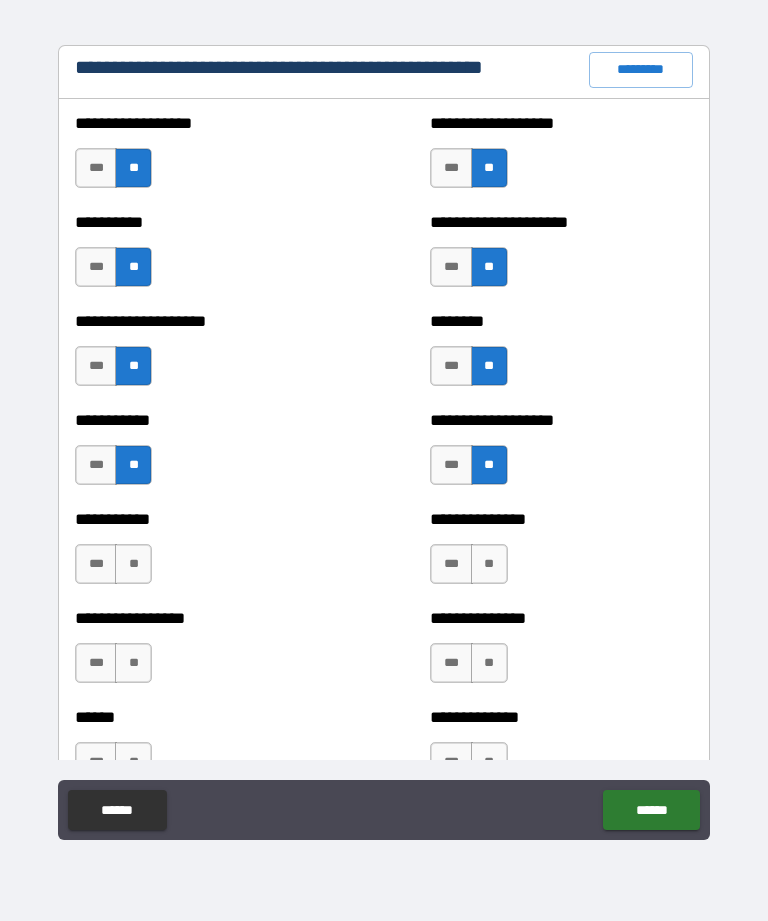 click on "**" at bounding box center (489, 564) 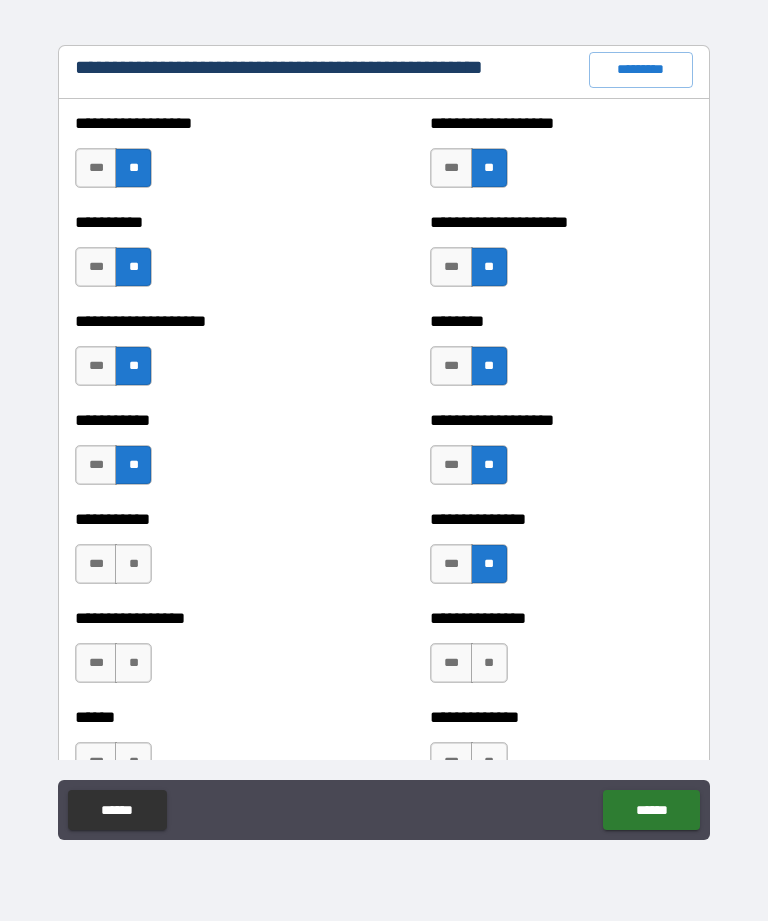 click on "**" at bounding box center [489, 663] 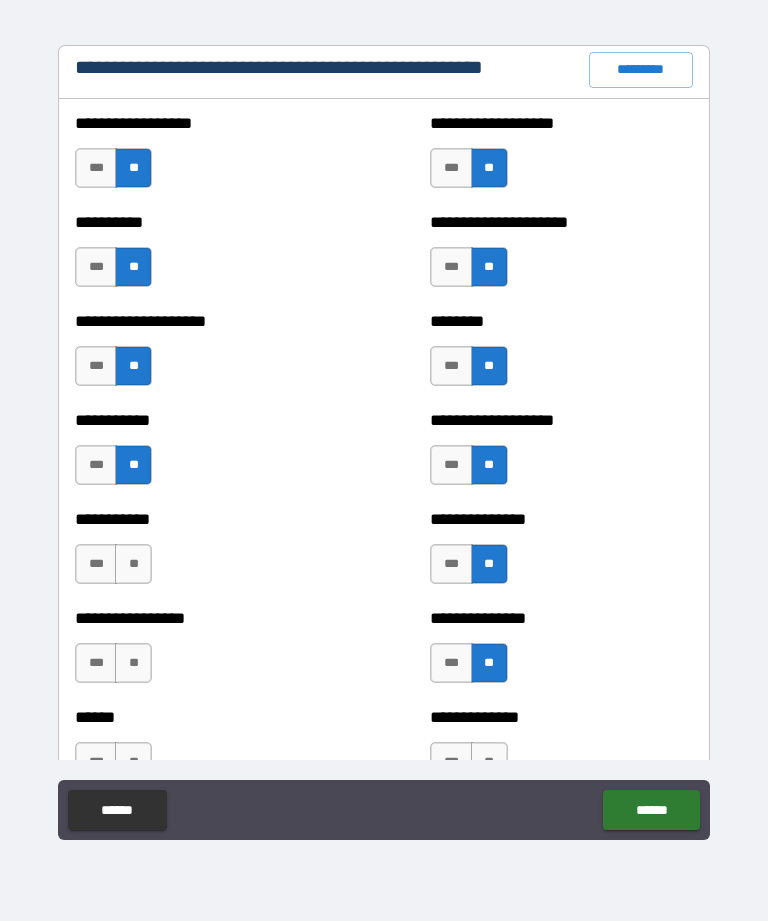click on "**" at bounding box center [133, 564] 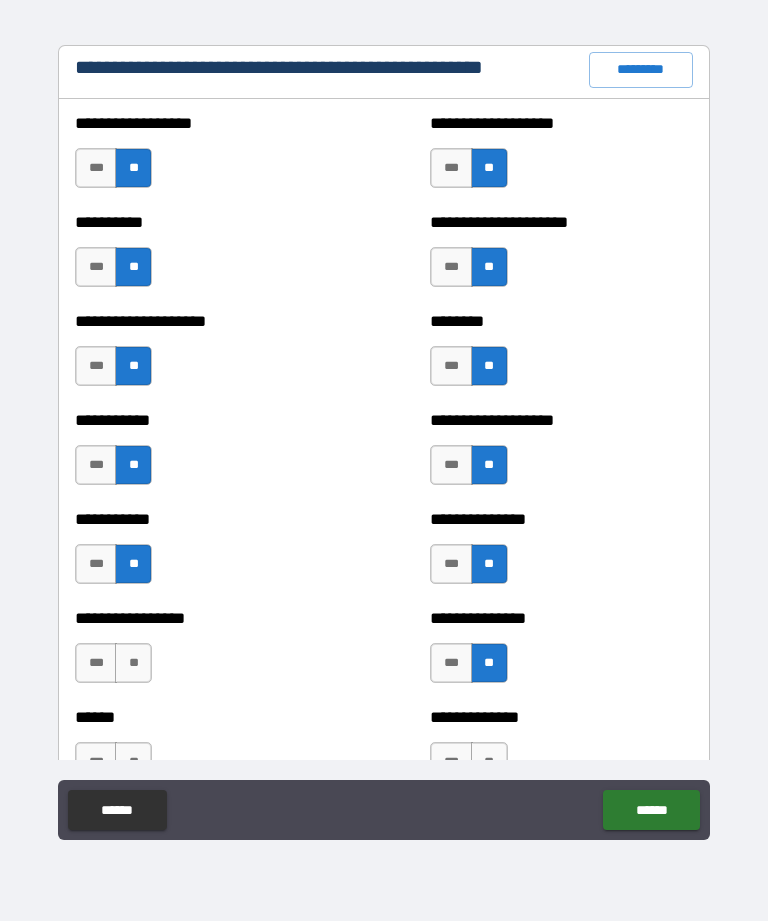 click on "**" at bounding box center (133, 663) 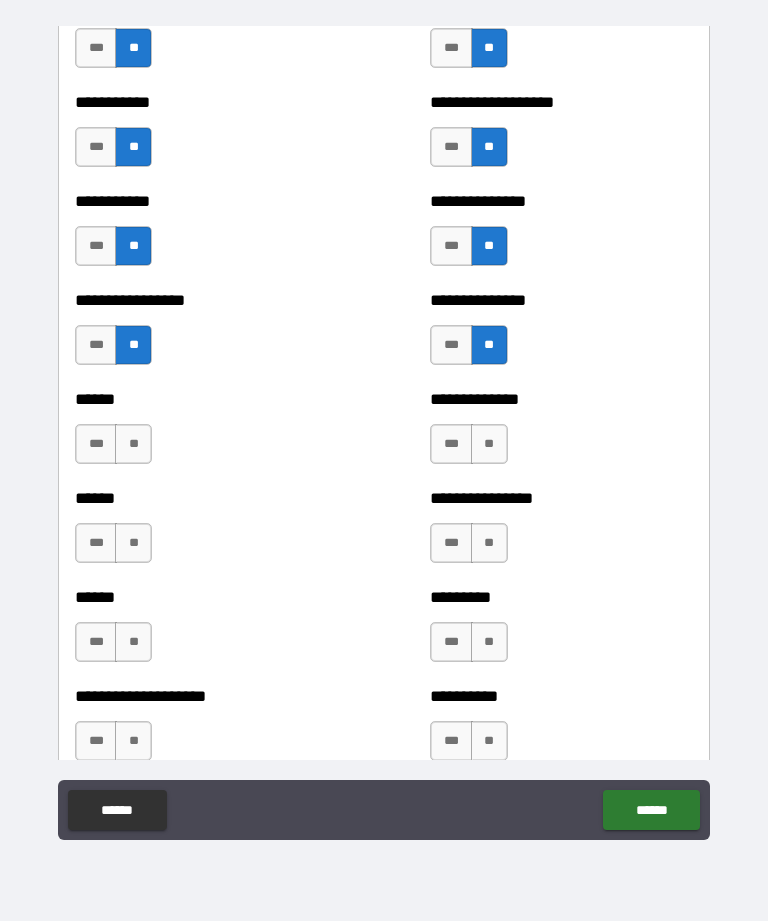 scroll, scrollTop: 2705, scrollLeft: 0, axis: vertical 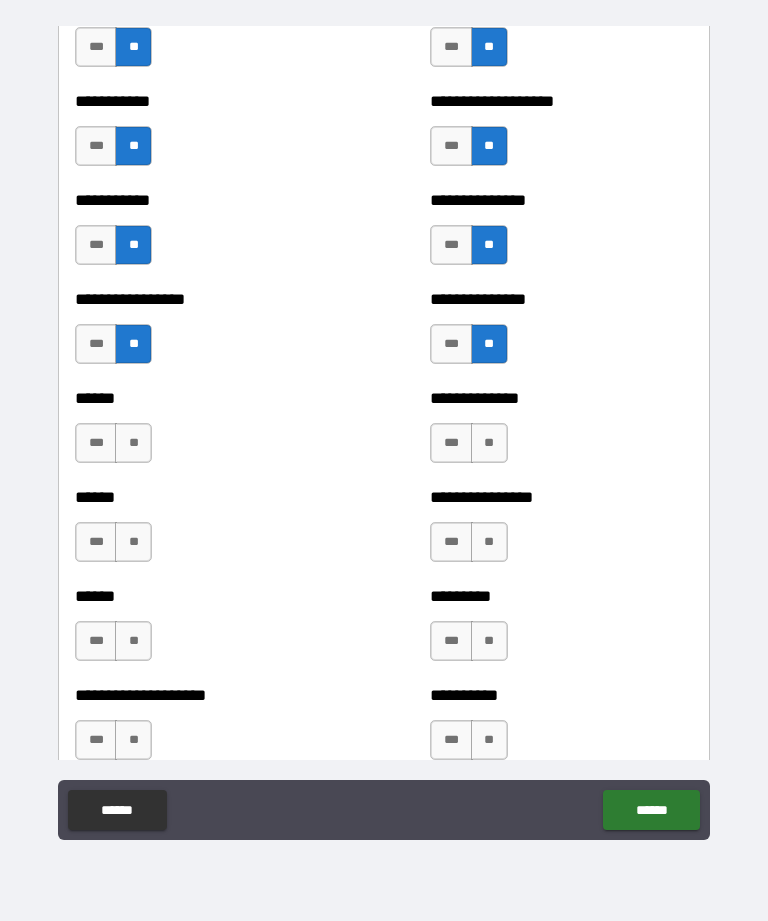 click on "**" at bounding box center [133, 443] 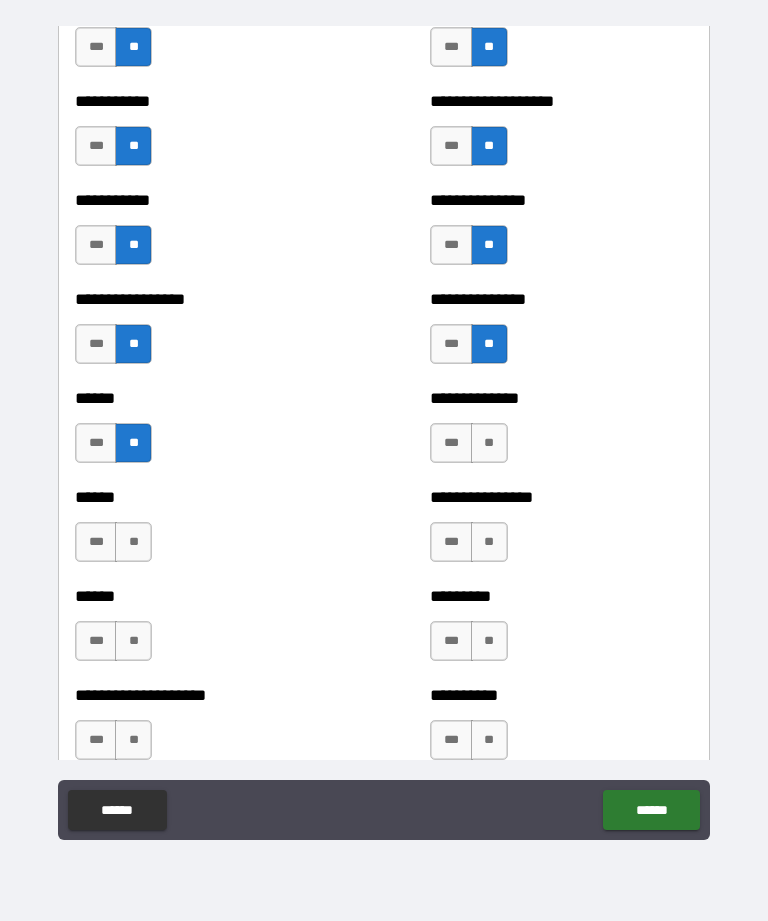 click on "**" at bounding box center [133, 542] 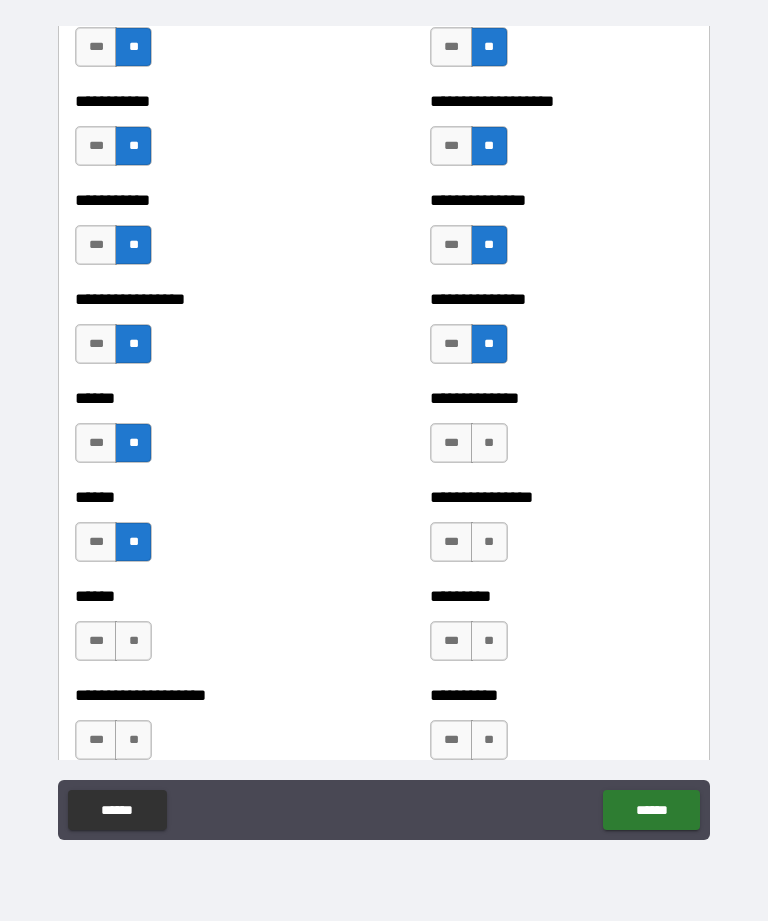 click on "**" at bounding box center (133, 641) 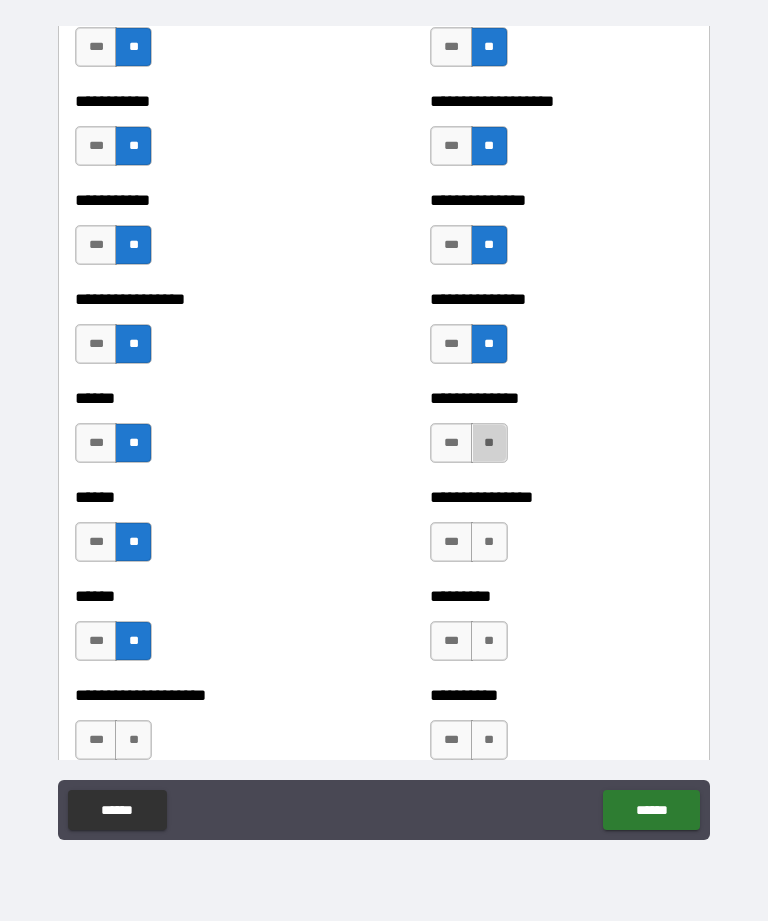 click on "**" at bounding box center [489, 443] 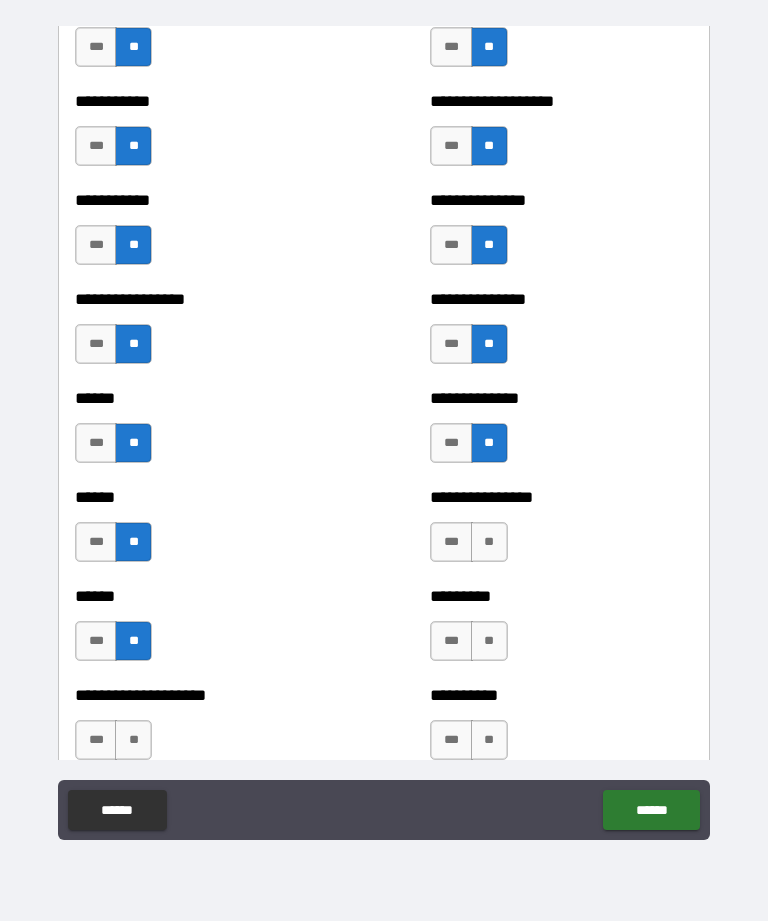 click on "**" at bounding box center [489, 542] 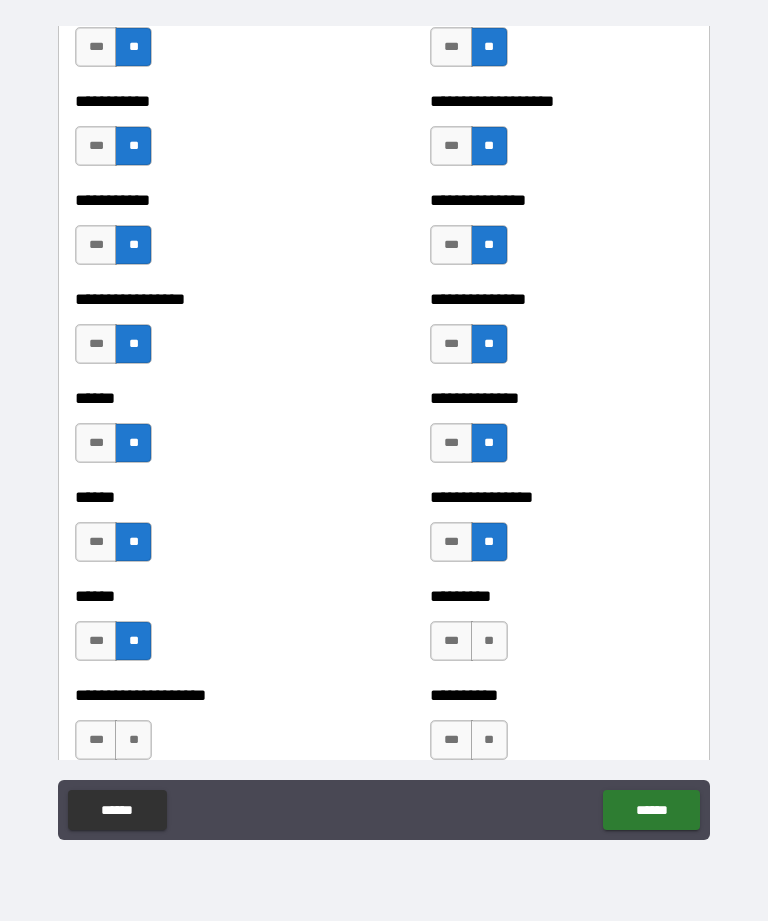 click on "**" at bounding box center [489, 641] 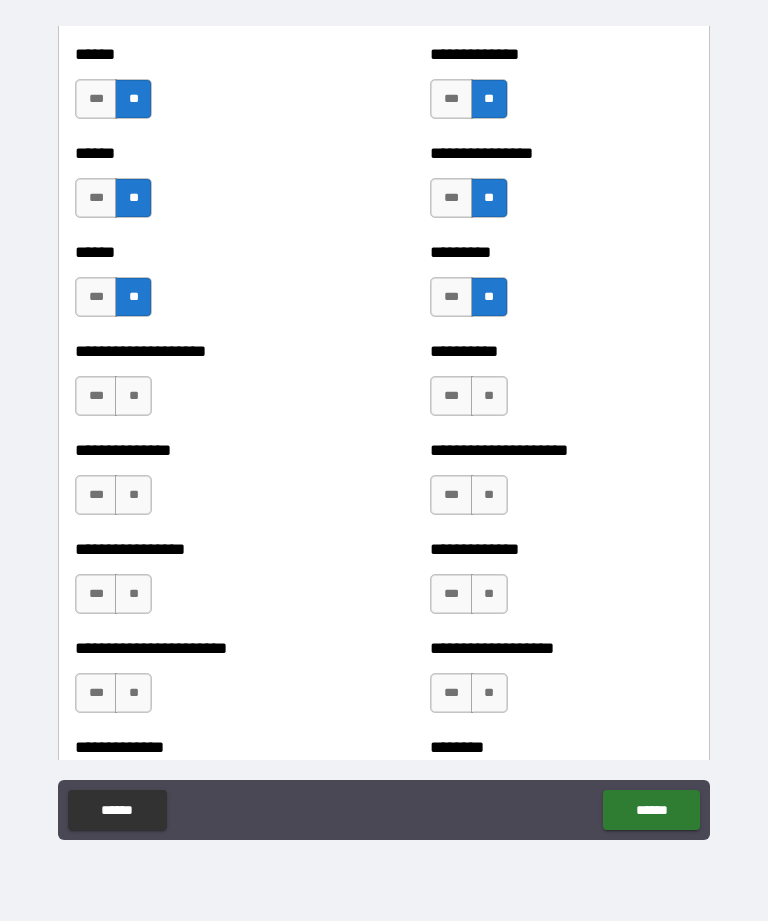scroll, scrollTop: 3050, scrollLeft: 0, axis: vertical 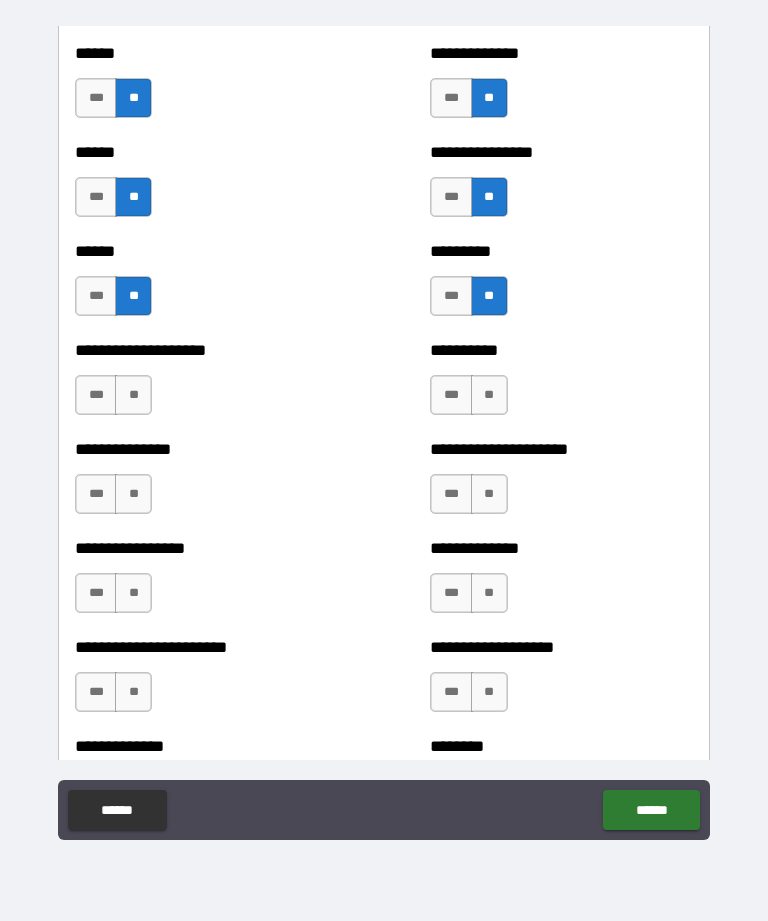 click on "**" at bounding box center [133, 395] 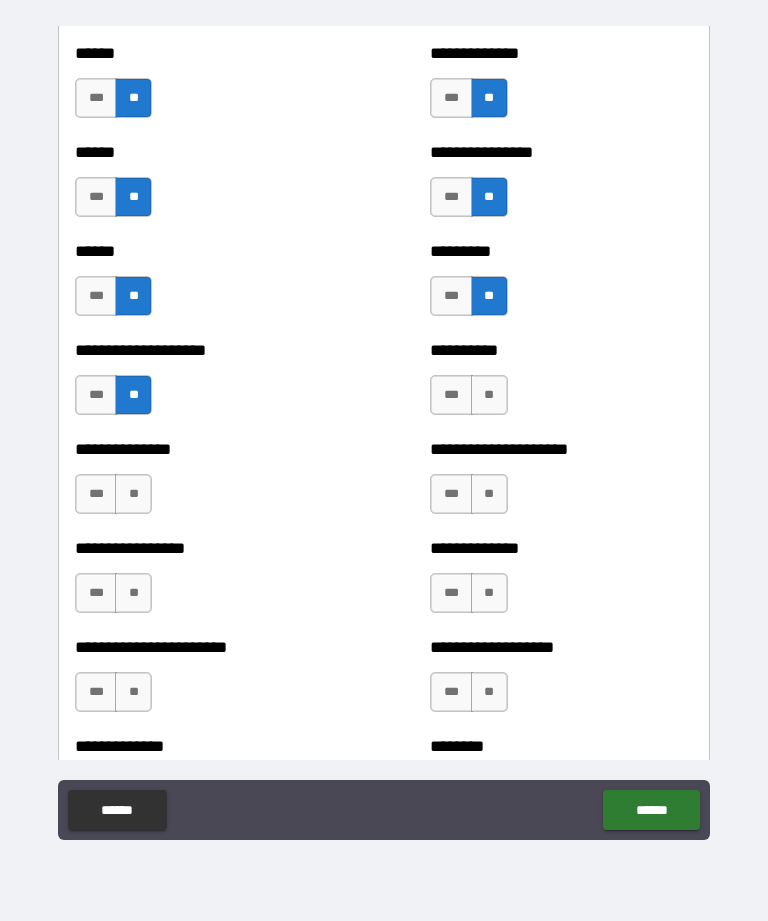 click on "**" at bounding box center [133, 494] 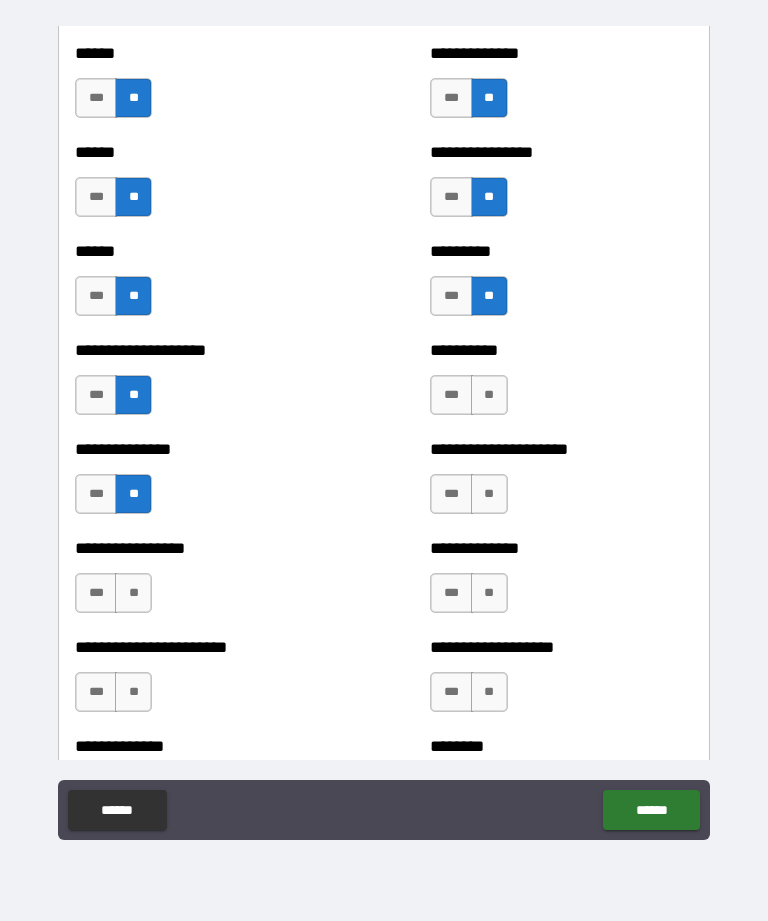 click on "**" at bounding box center (133, 593) 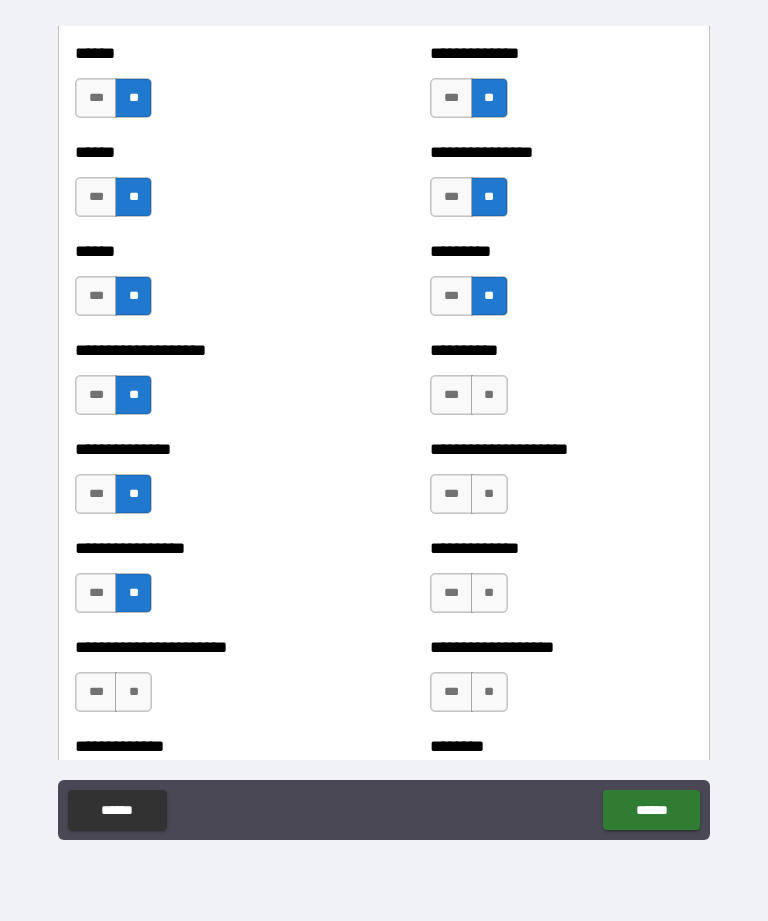 click on "**" at bounding box center (133, 692) 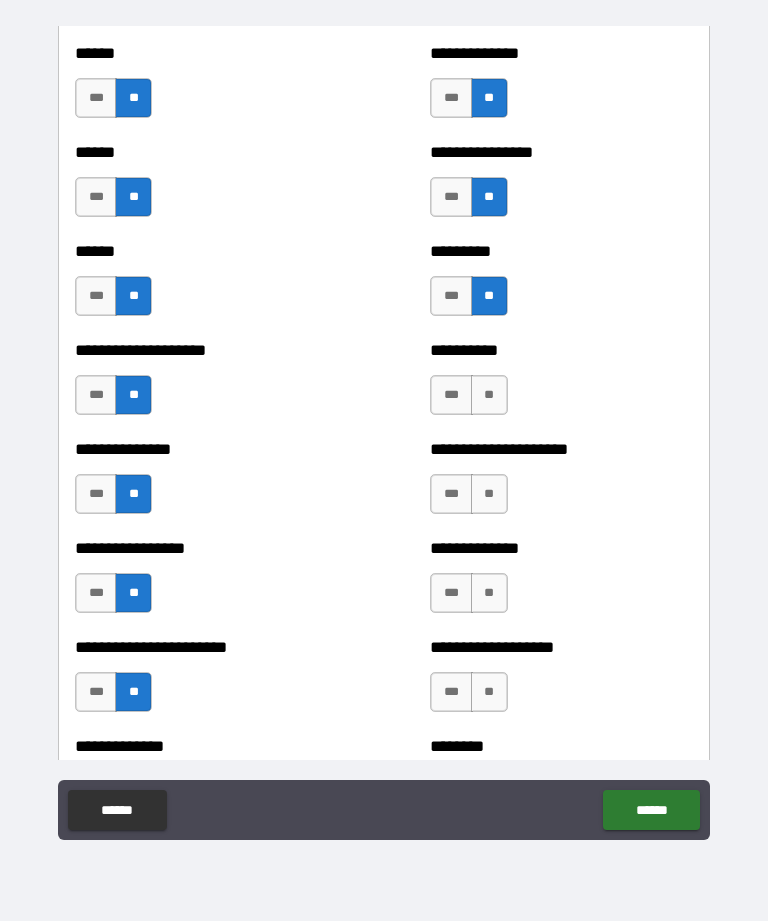 click on "**" at bounding box center [489, 395] 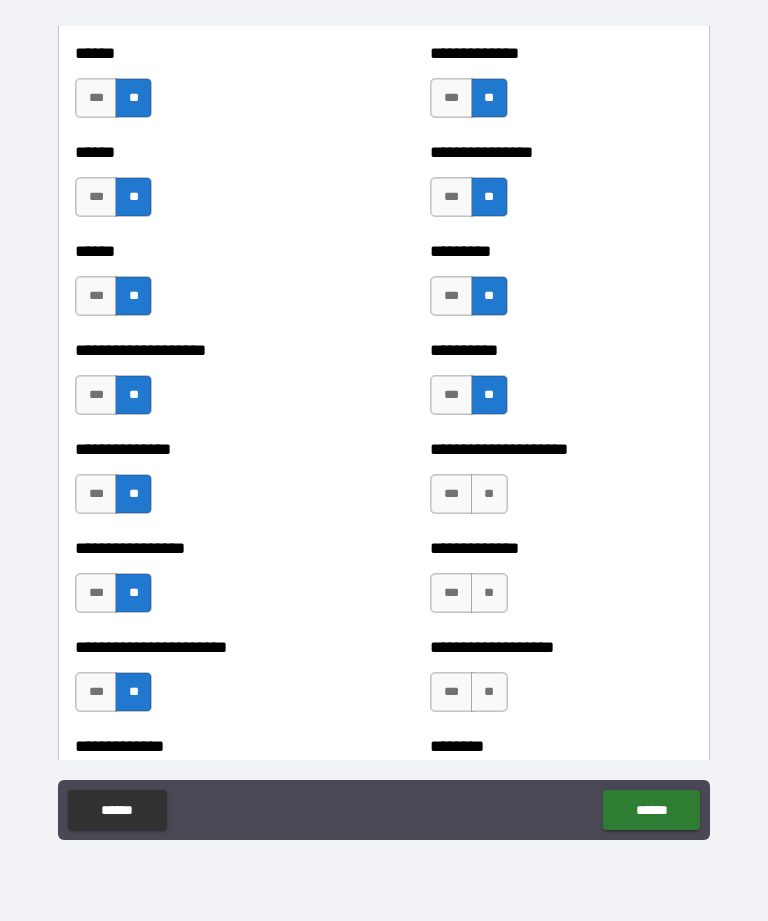 click on "**" at bounding box center [489, 494] 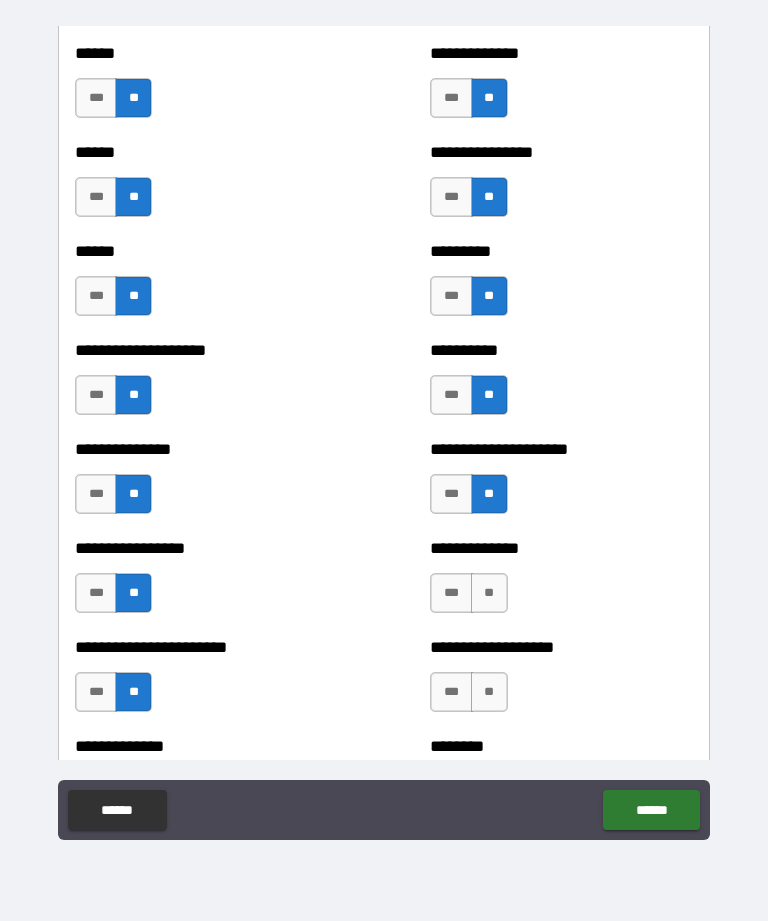 click on "**" at bounding box center [489, 593] 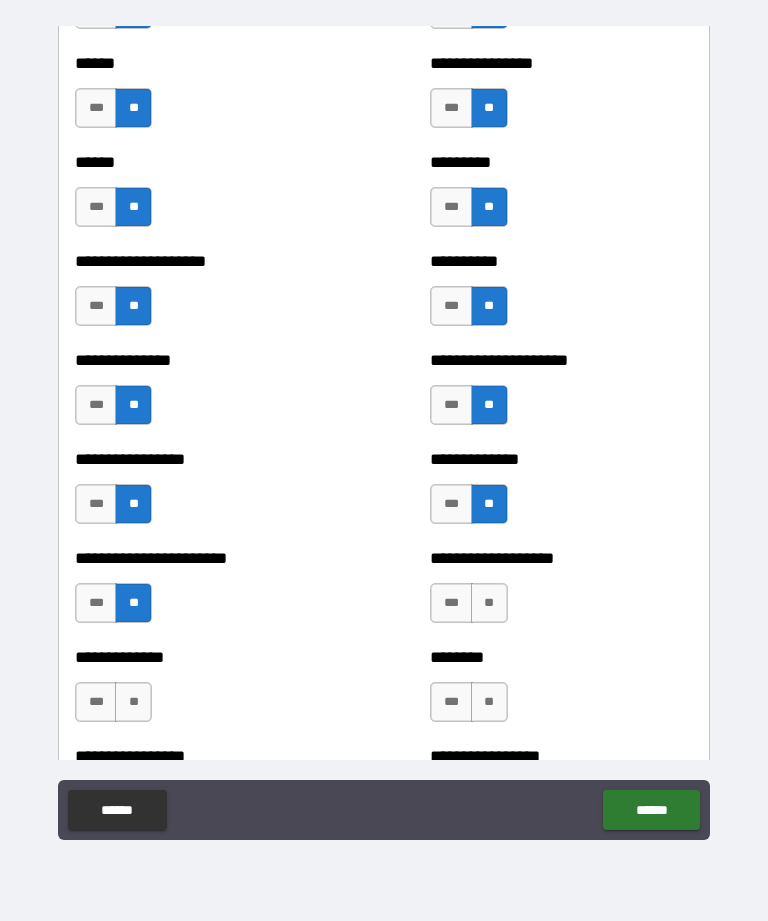 click on "**" at bounding box center [489, 603] 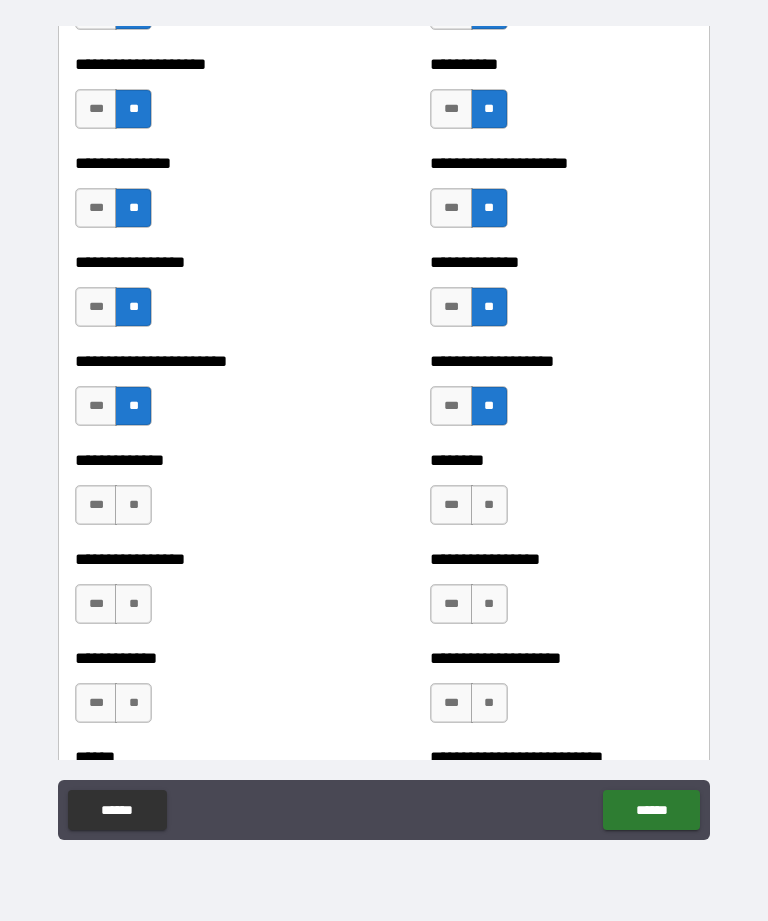 scroll, scrollTop: 3340, scrollLeft: 0, axis: vertical 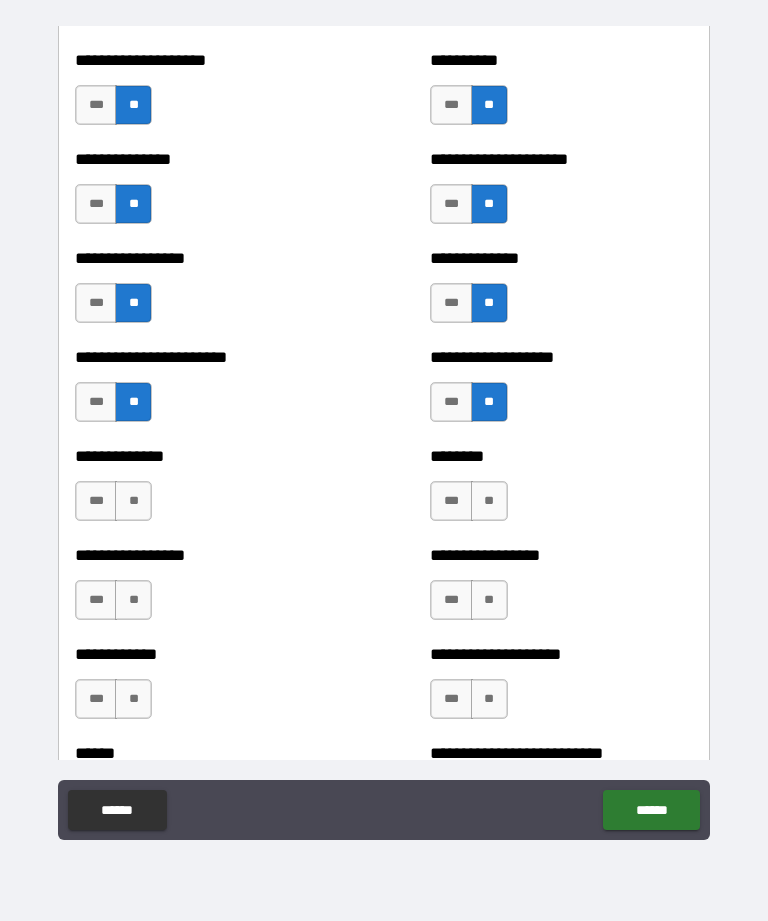 click on "**" at bounding box center [133, 501] 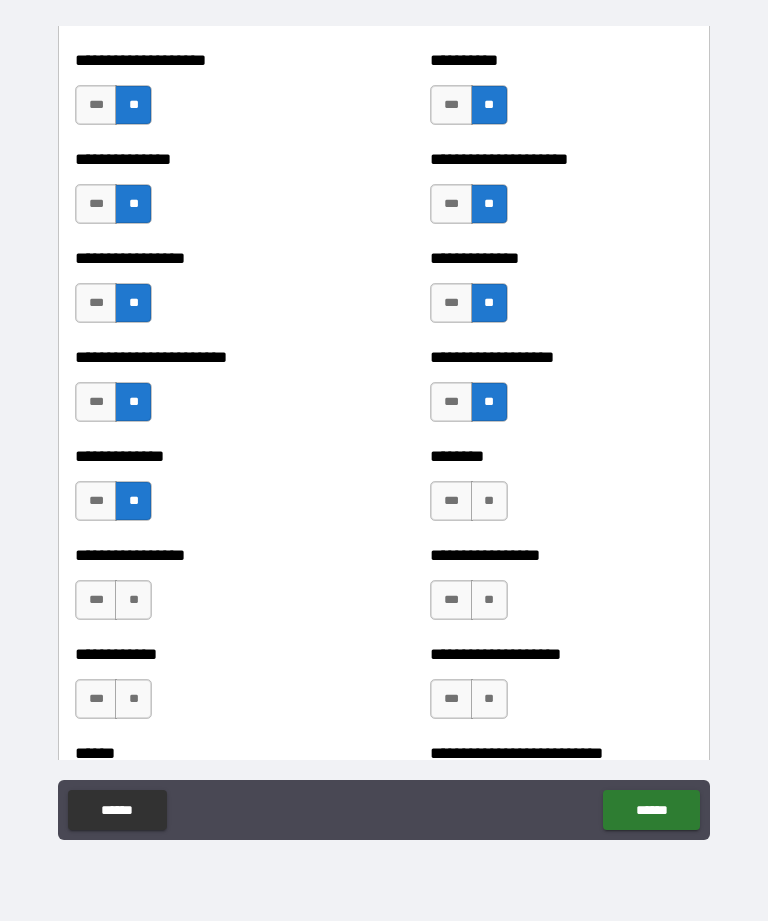 click on "**" at bounding box center [133, 600] 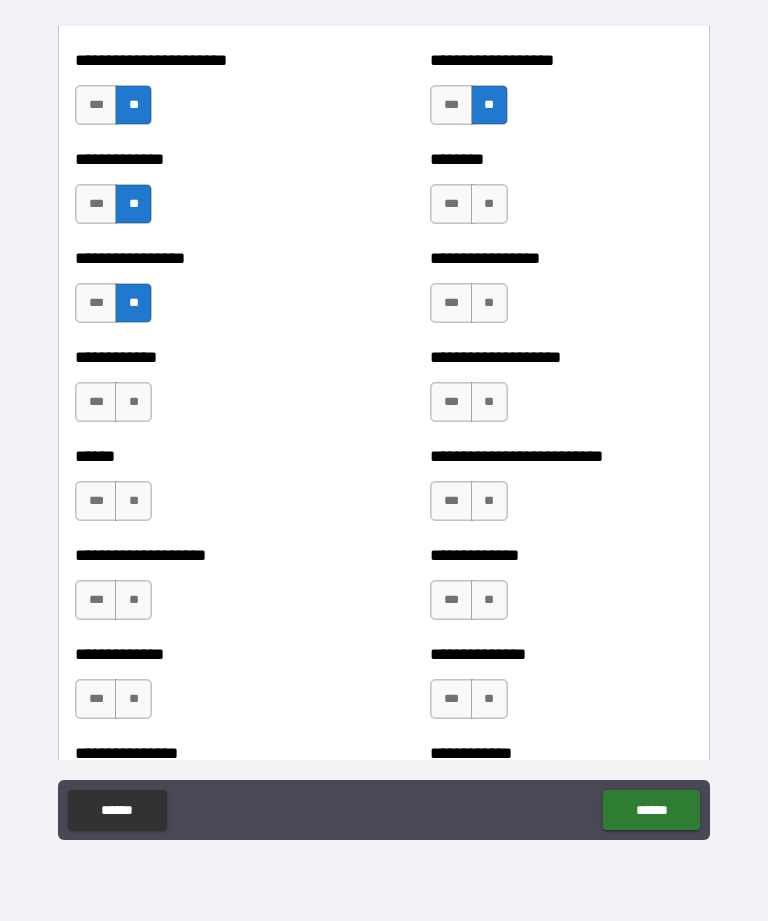 scroll, scrollTop: 3644, scrollLeft: 0, axis: vertical 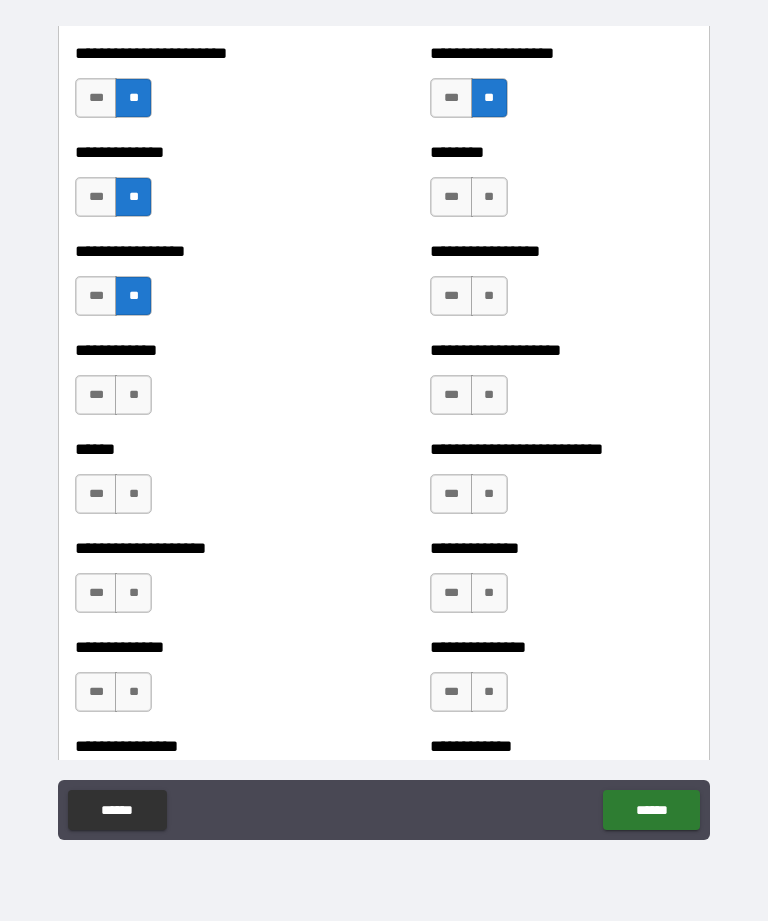 click on "**" at bounding box center (133, 395) 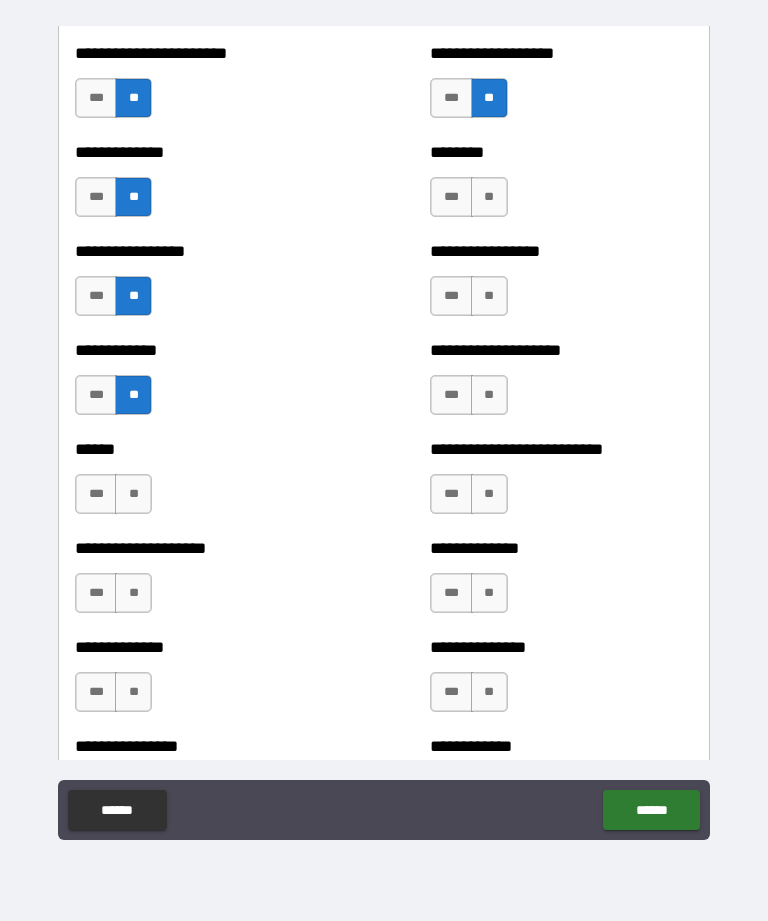 click on "**" at bounding box center (133, 494) 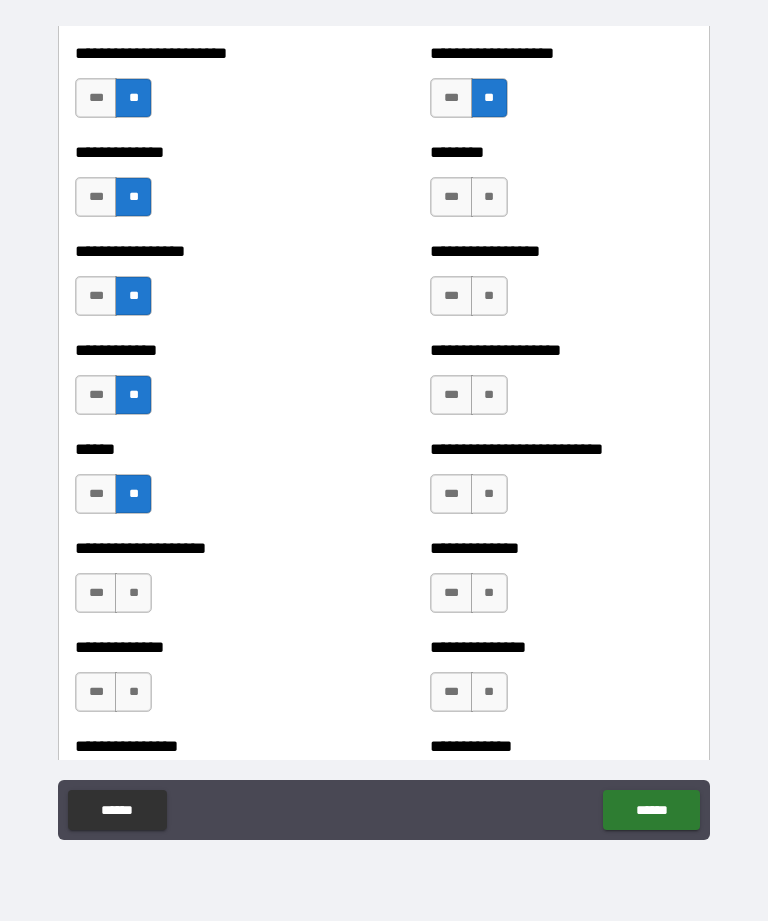click on "**" at bounding box center (133, 593) 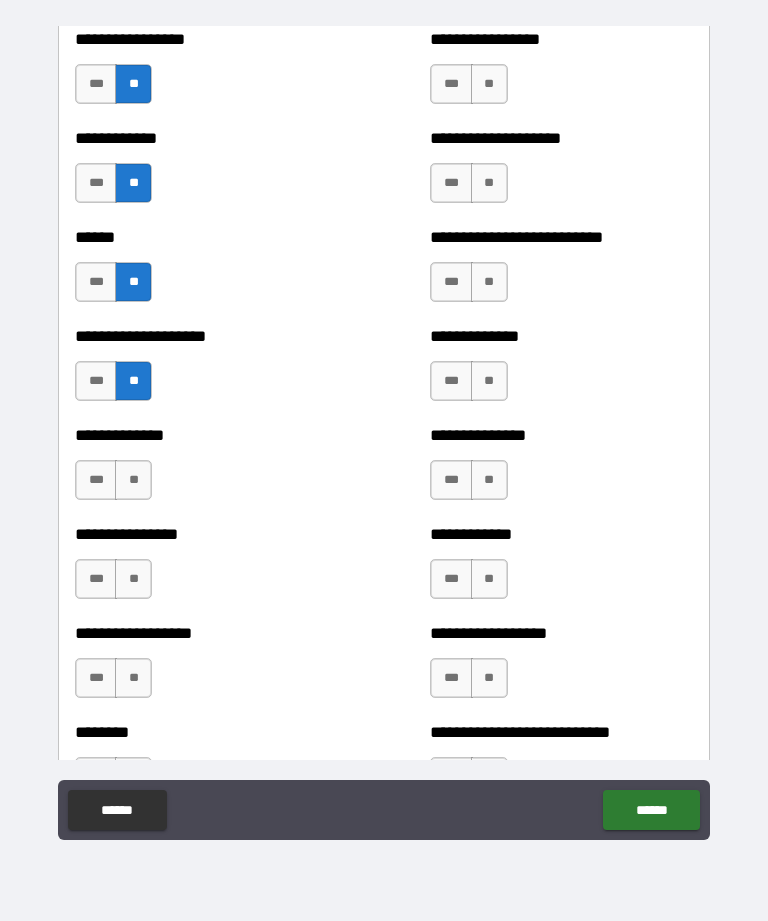 scroll, scrollTop: 3860, scrollLeft: 0, axis: vertical 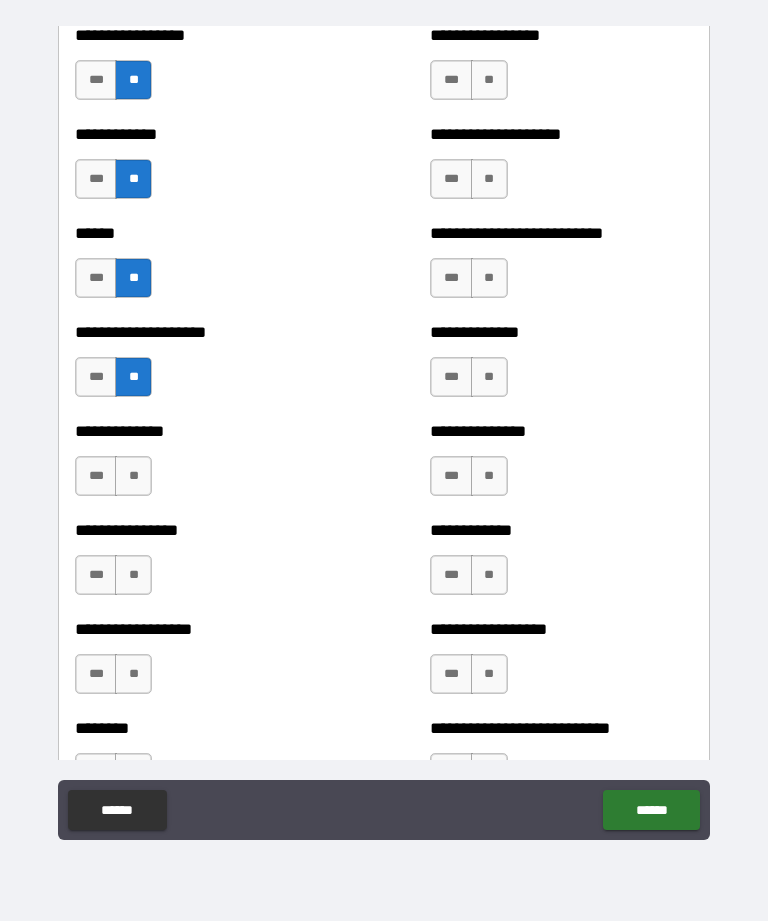 click on "**" at bounding box center (133, 476) 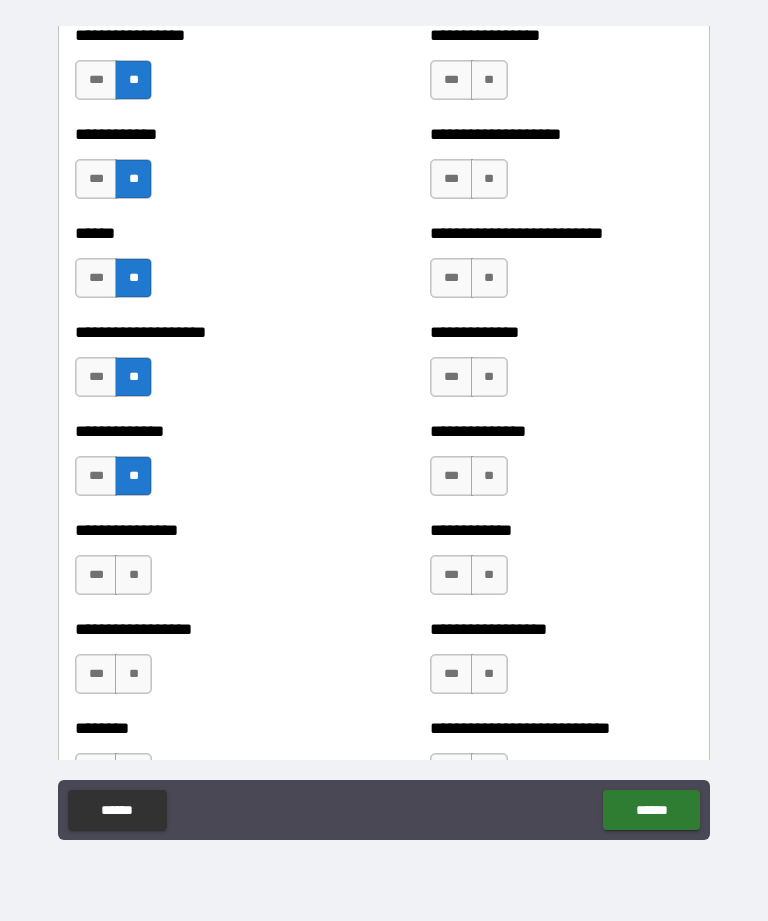 click on "**" at bounding box center (133, 575) 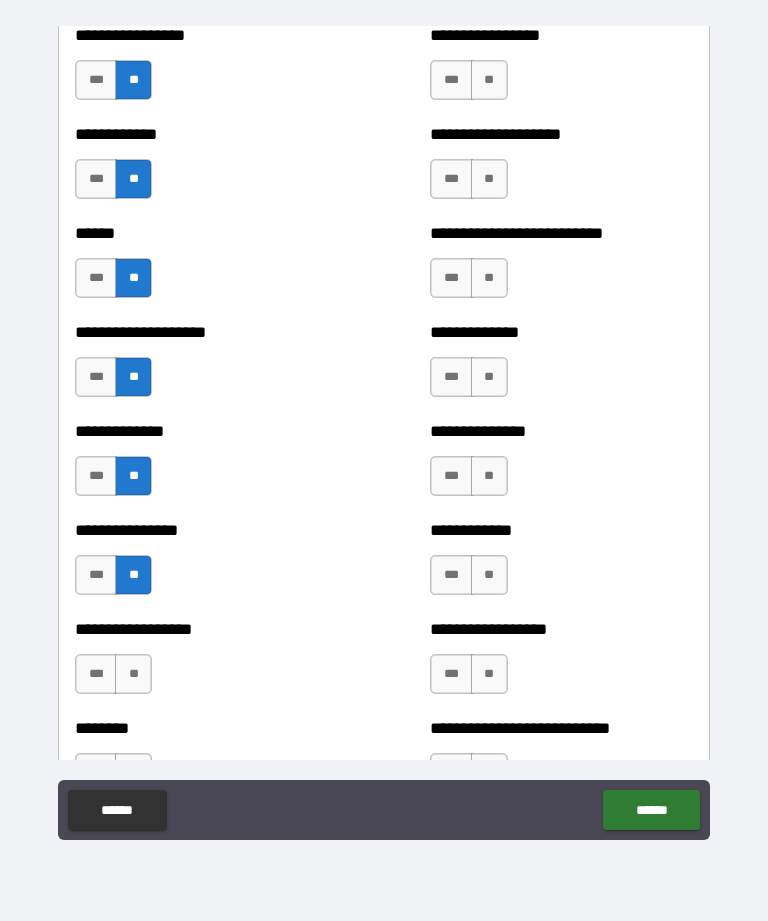 click on "**" at bounding box center (133, 674) 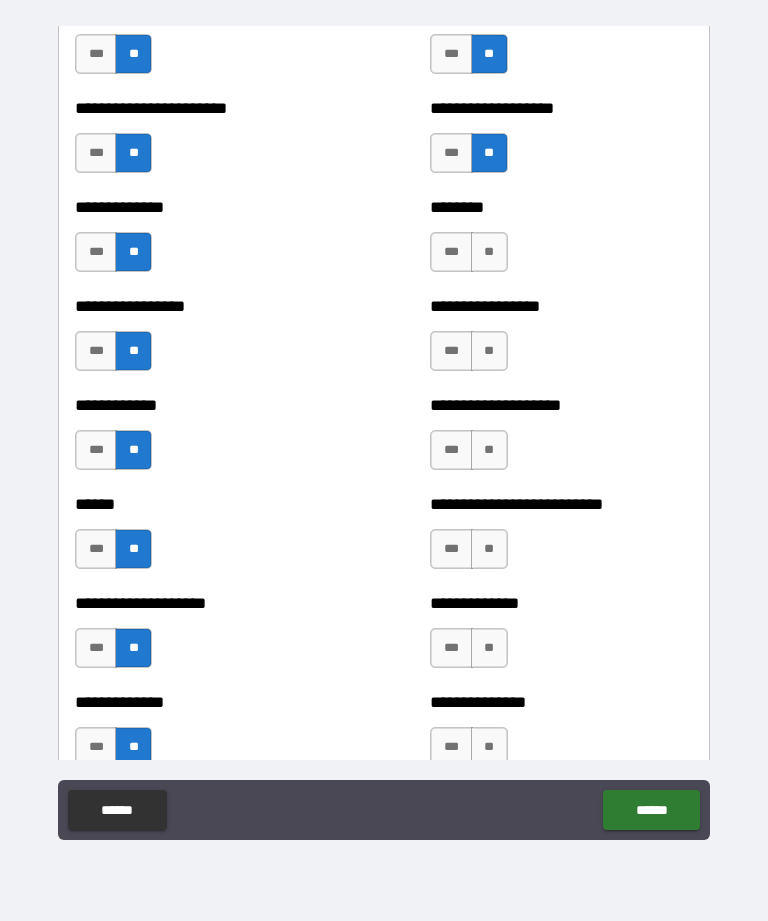 scroll, scrollTop: 3589, scrollLeft: 0, axis: vertical 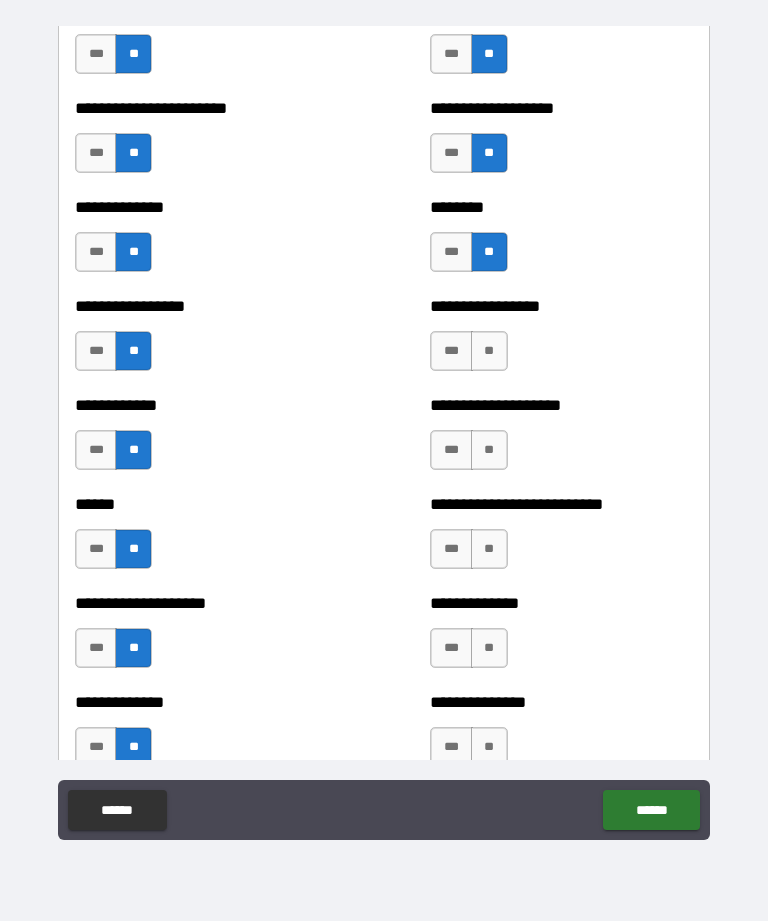 click on "**" at bounding box center (489, 351) 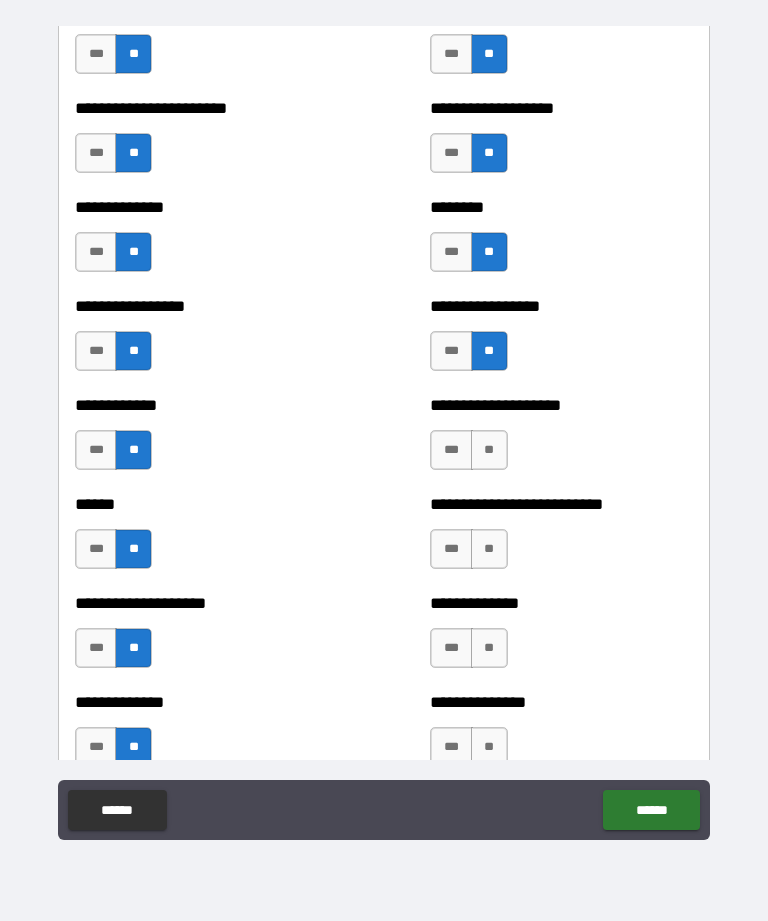 click on "**" at bounding box center [489, 450] 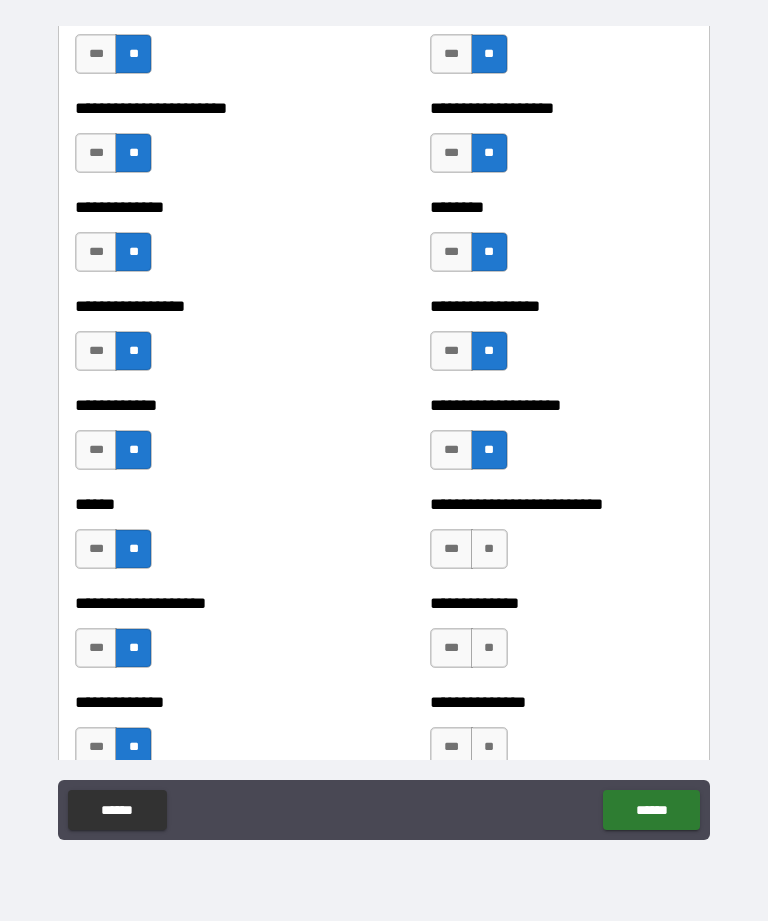 click on "**" at bounding box center [489, 549] 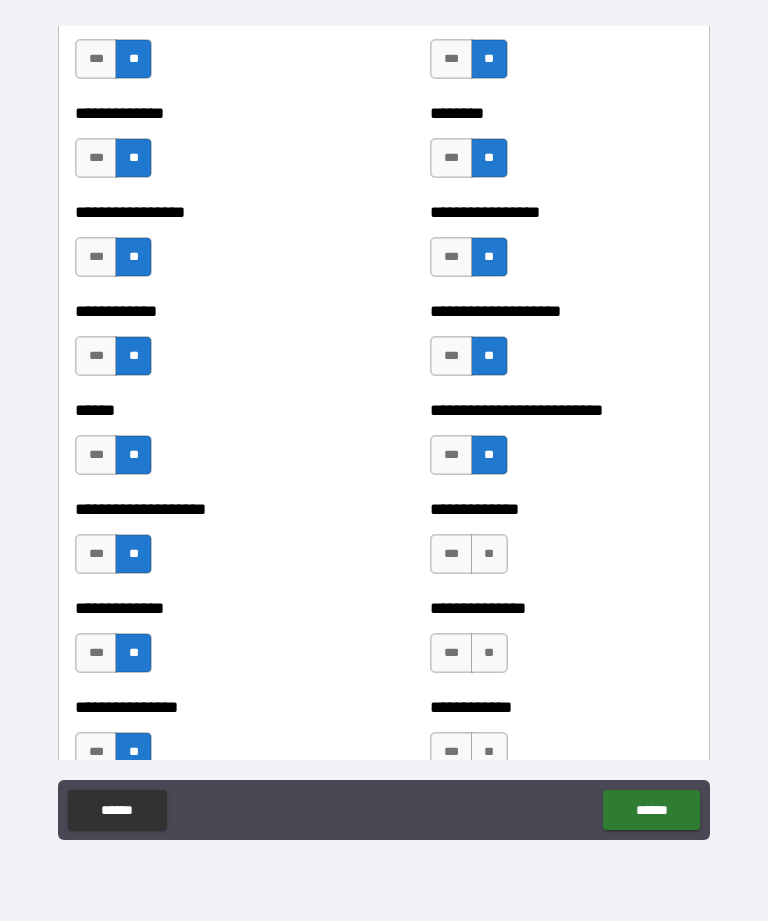 scroll, scrollTop: 3682, scrollLeft: 0, axis: vertical 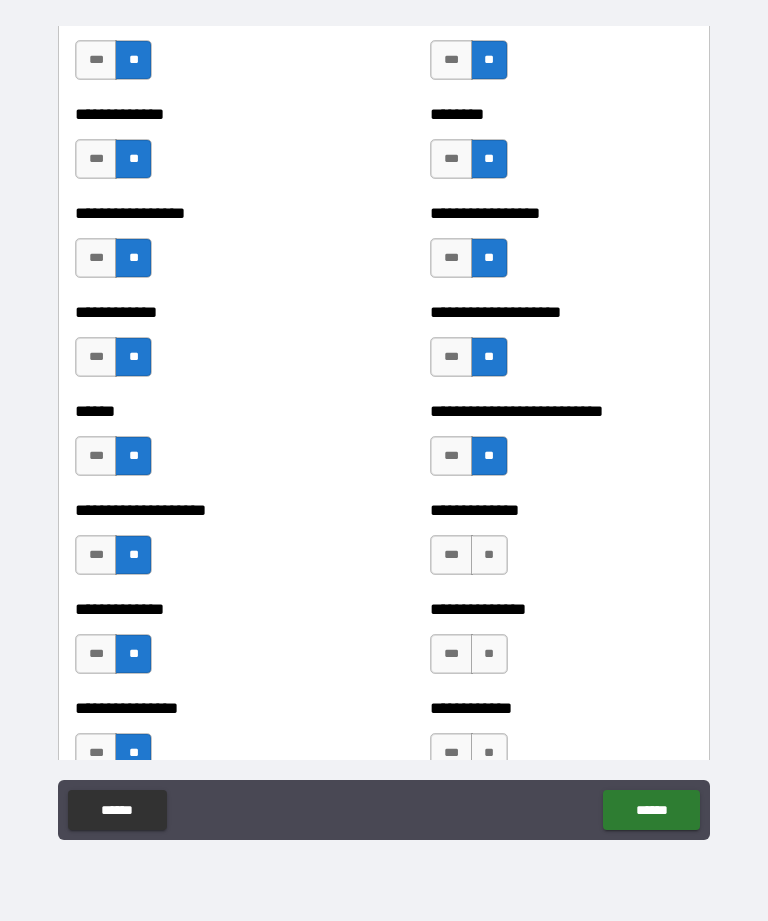 click on "**" at bounding box center [489, 555] 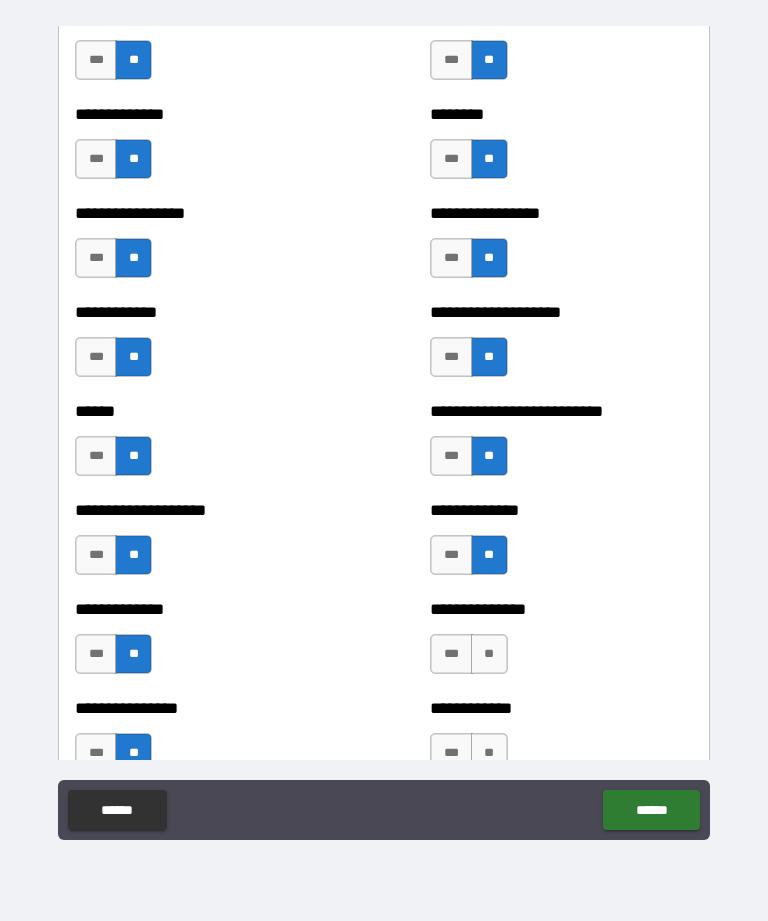 click on "**********" at bounding box center [561, 644] 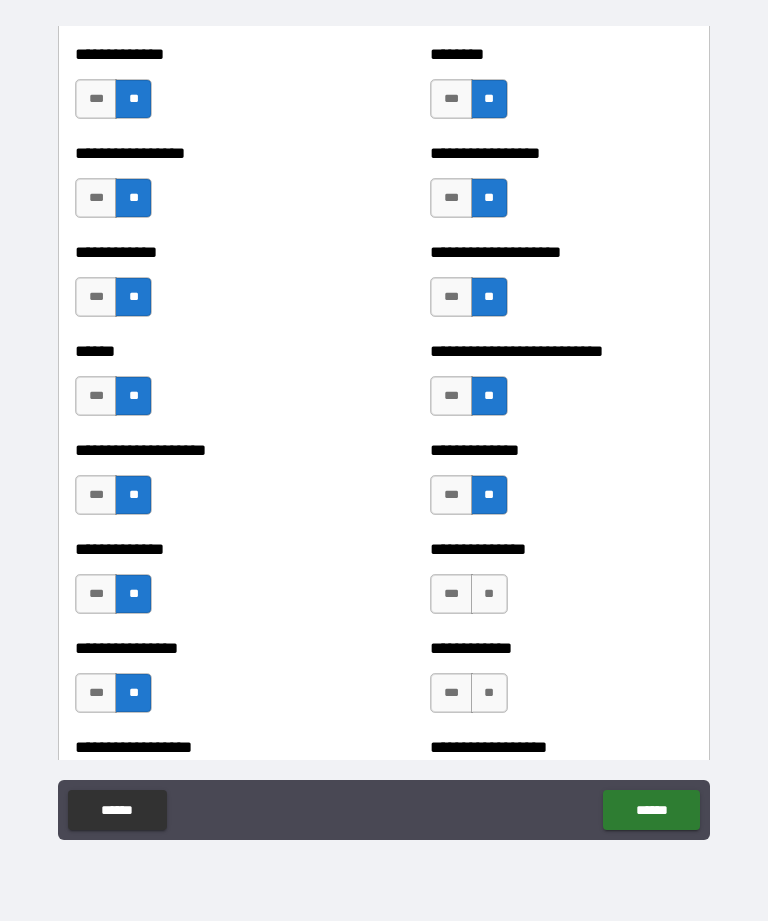 scroll, scrollTop: 3765, scrollLeft: 0, axis: vertical 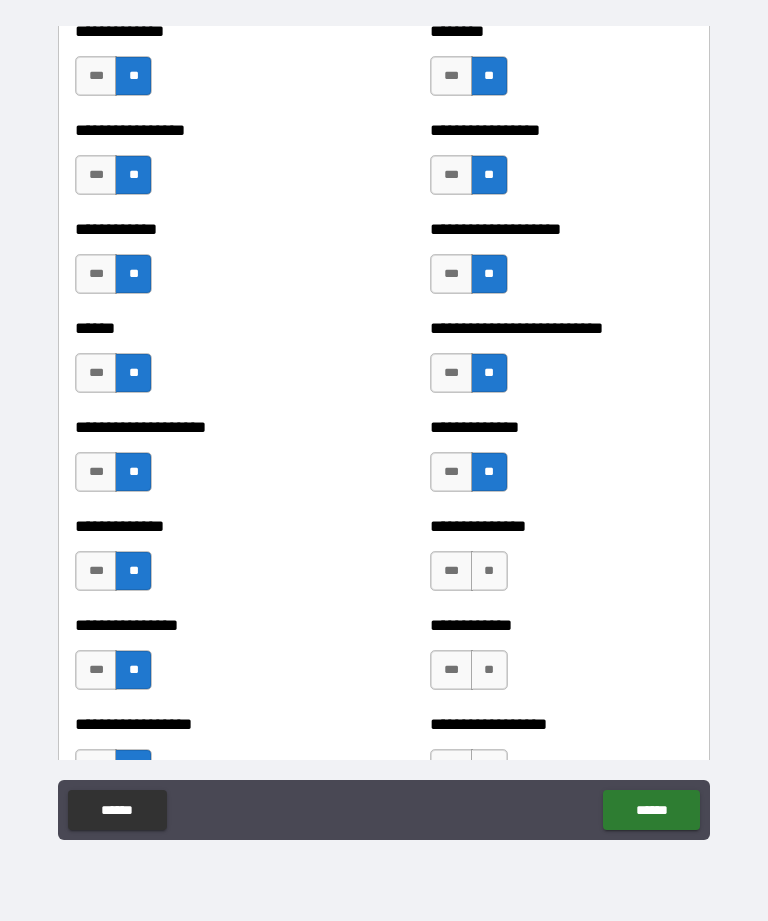 click on "**" at bounding box center [489, 571] 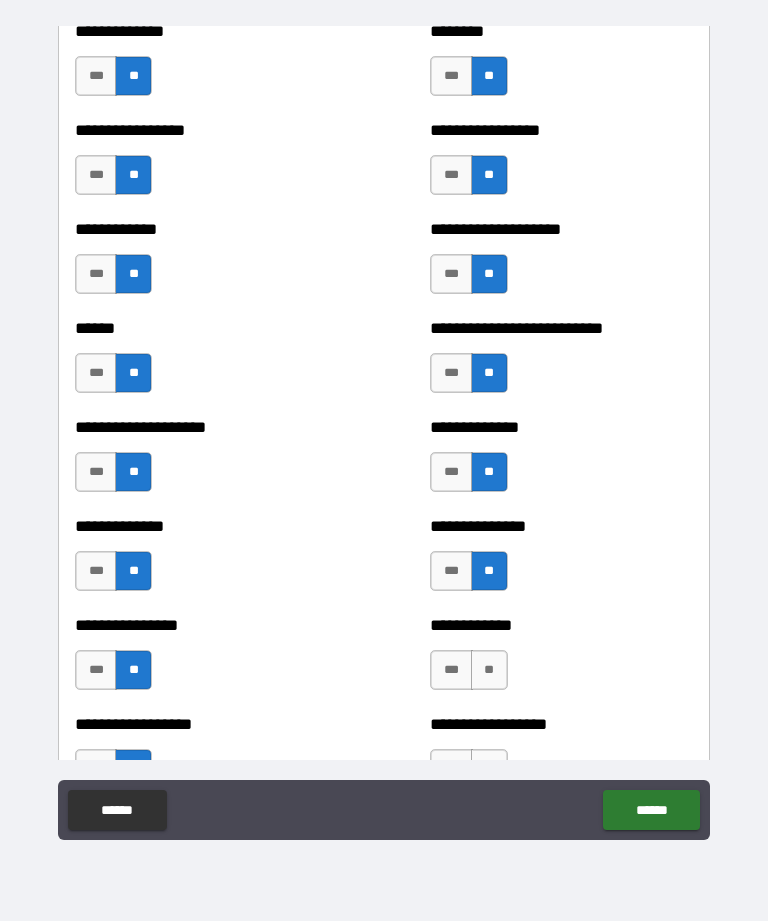 click on "**" at bounding box center (489, 670) 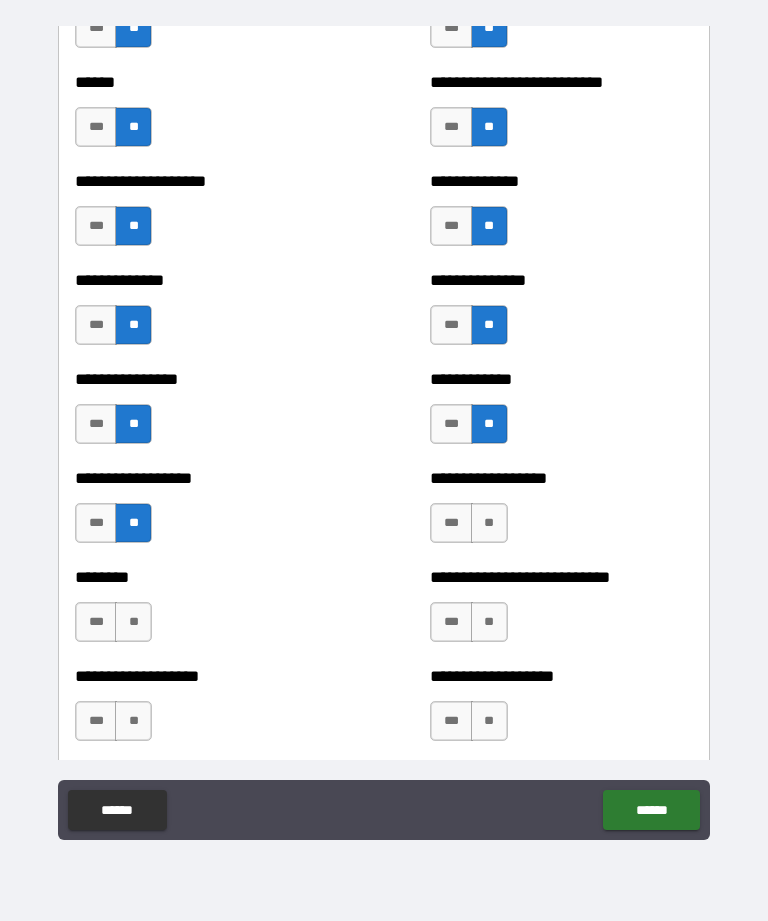 scroll, scrollTop: 4030, scrollLeft: 0, axis: vertical 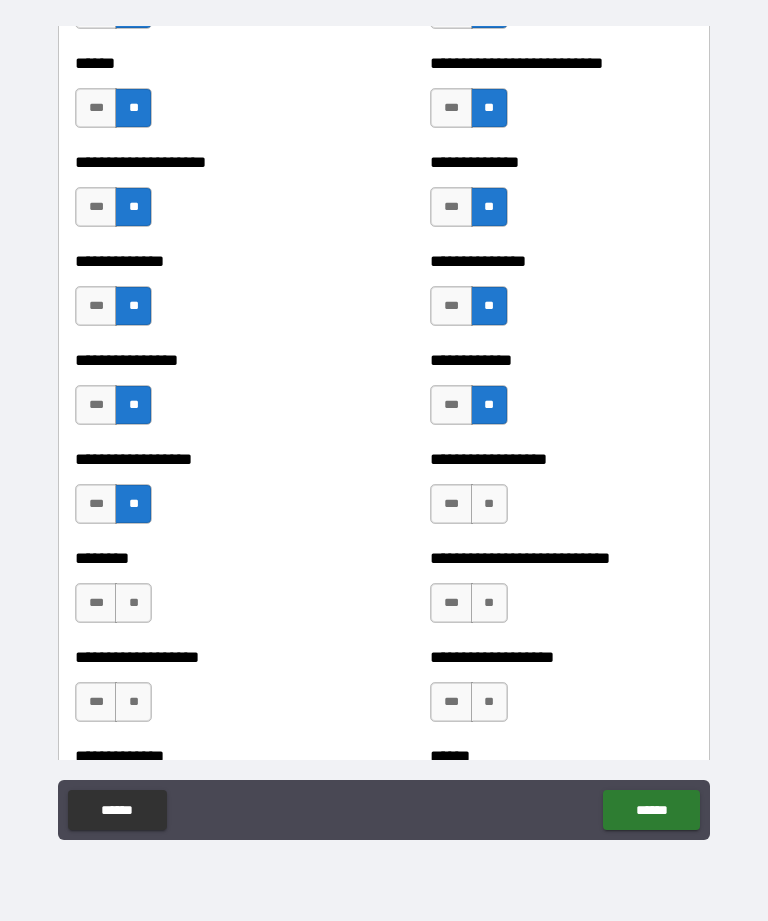 click on "**" at bounding box center (489, 504) 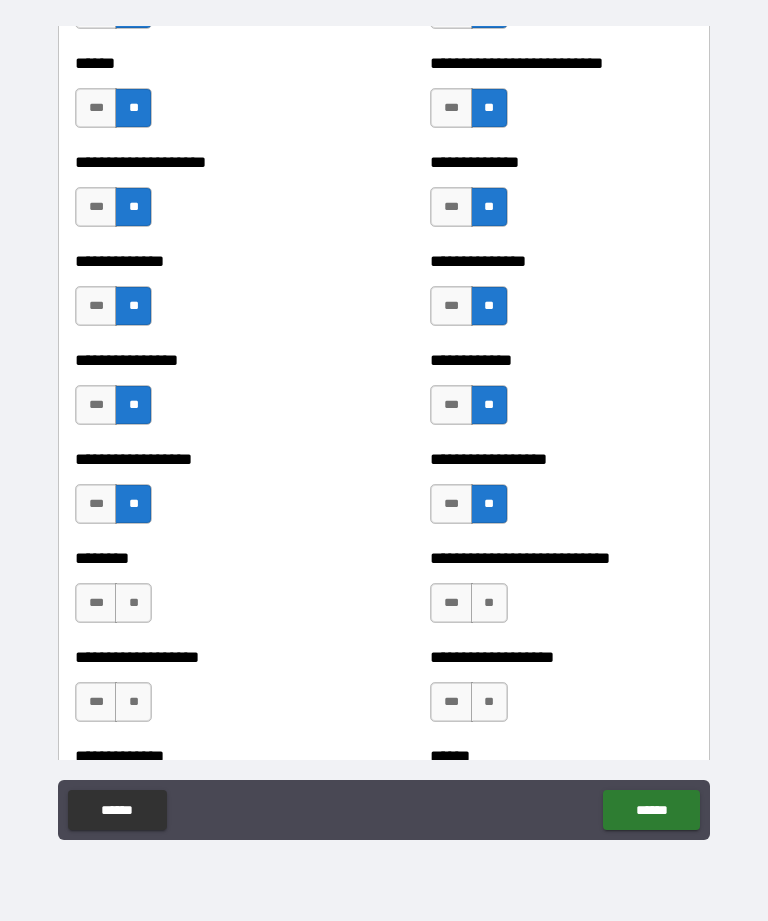click on "**" at bounding box center [489, 603] 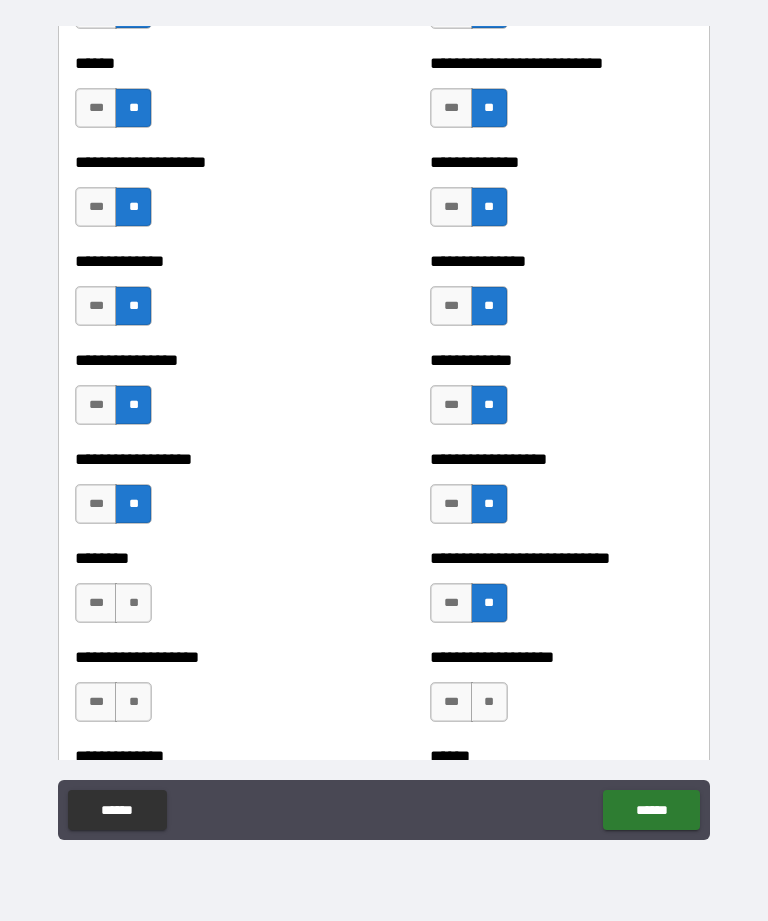 click on "**" at bounding box center (133, 603) 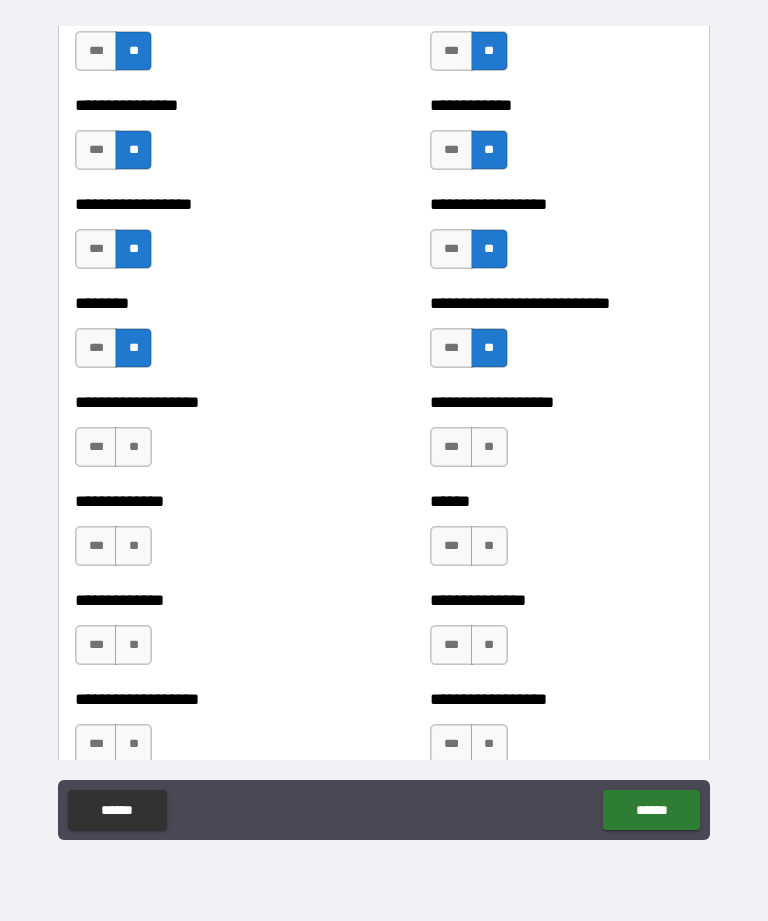 scroll, scrollTop: 4287, scrollLeft: 0, axis: vertical 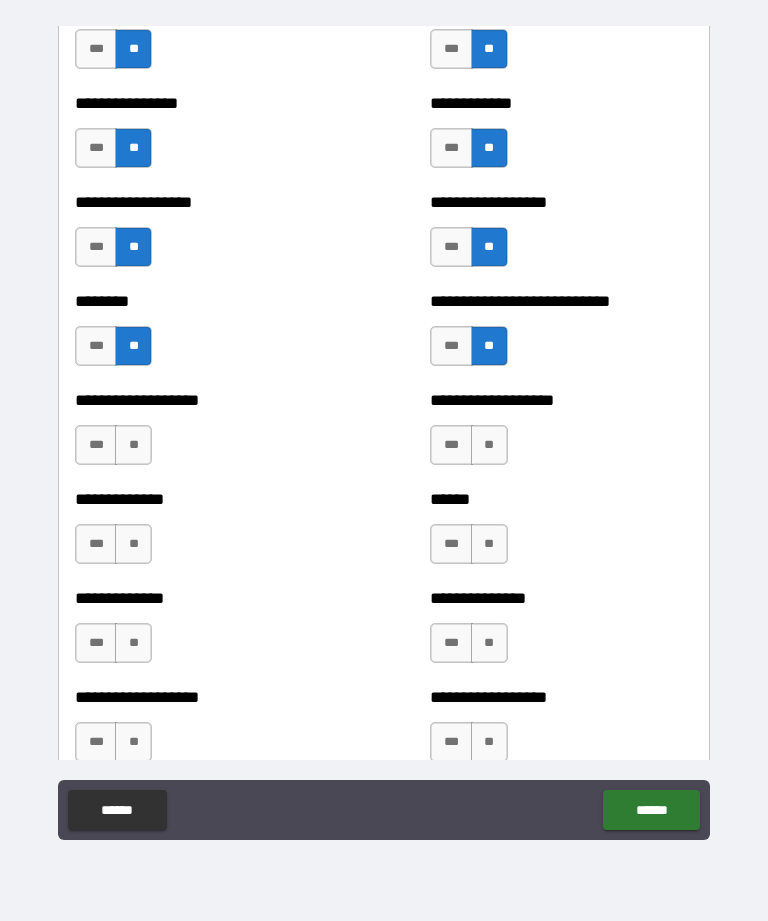 click on "**" at bounding box center (133, 445) 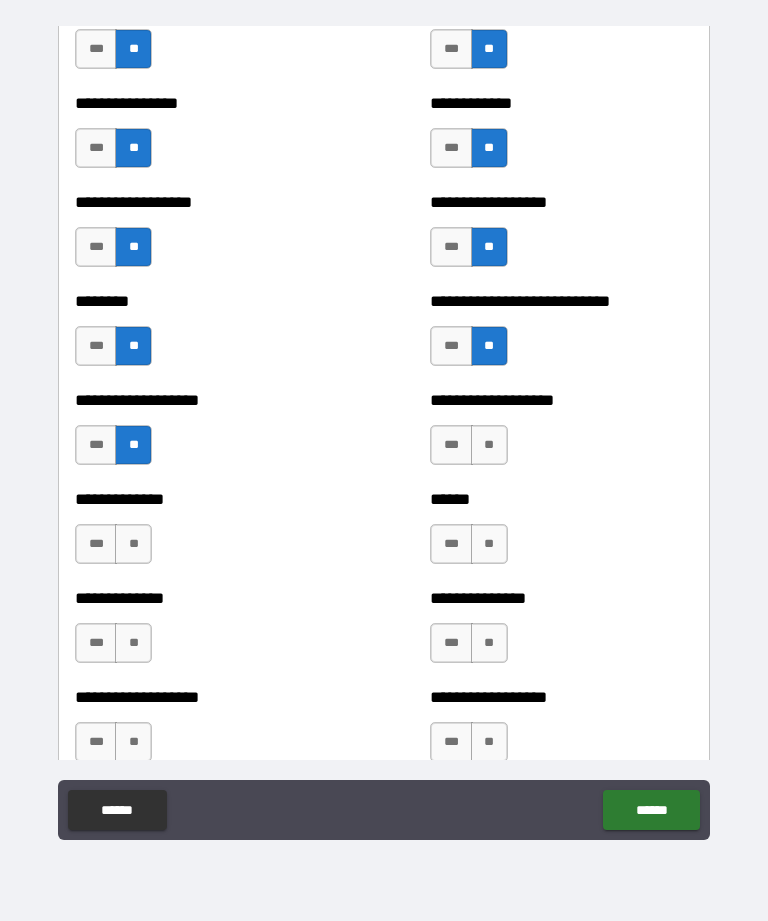 click on "**" at bounding box center [133, 544] 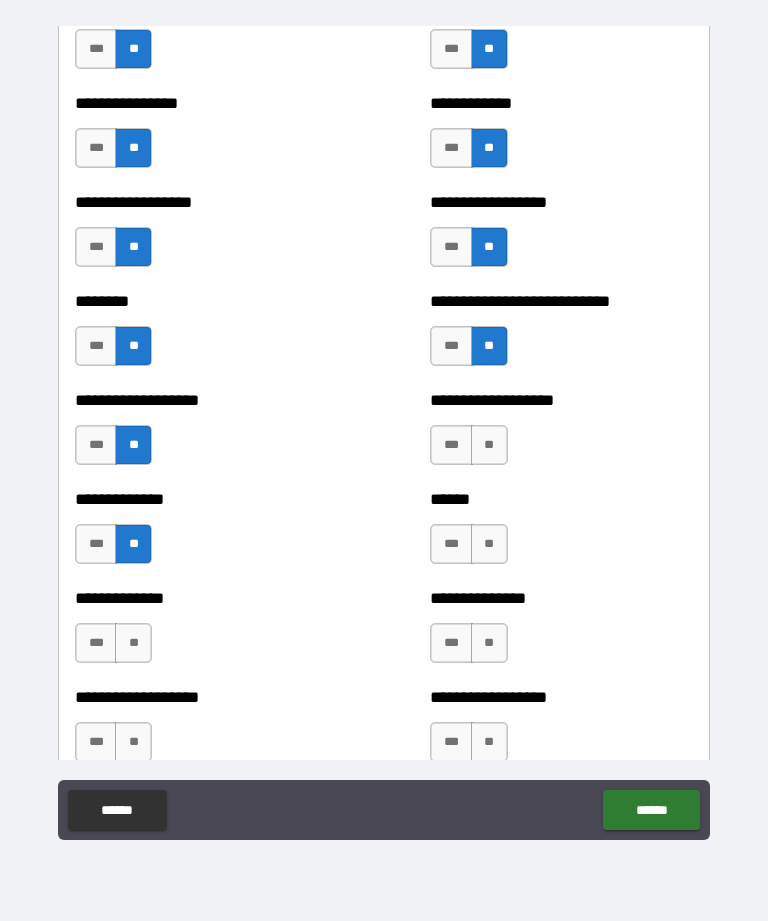 click on "**" at bounding box center [133, 643] 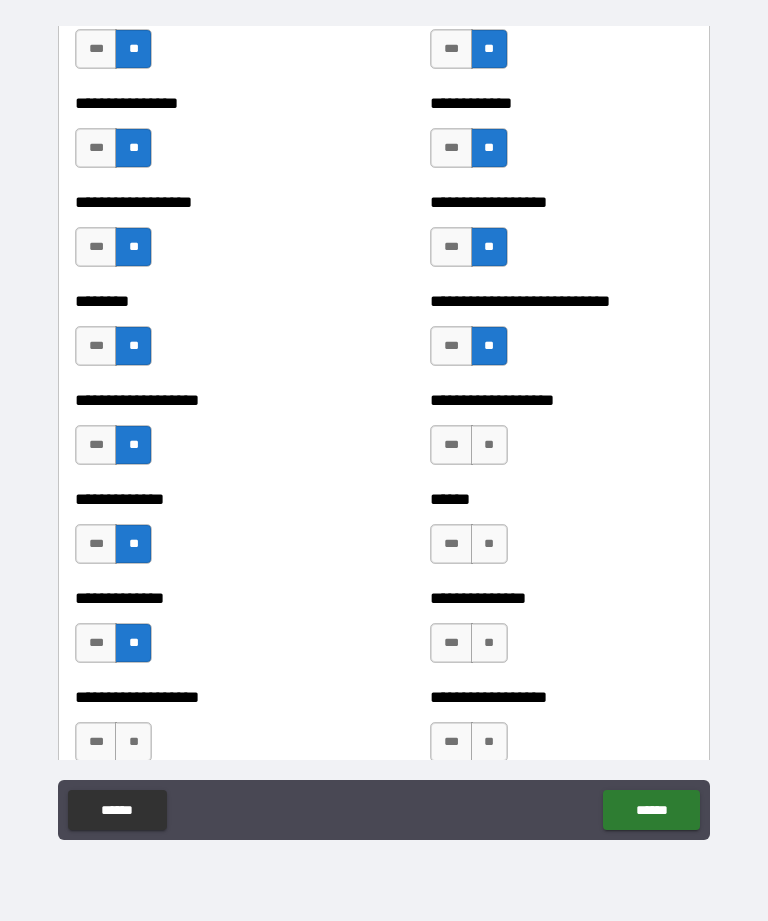 click on "**" at bounding box center [489, 445] 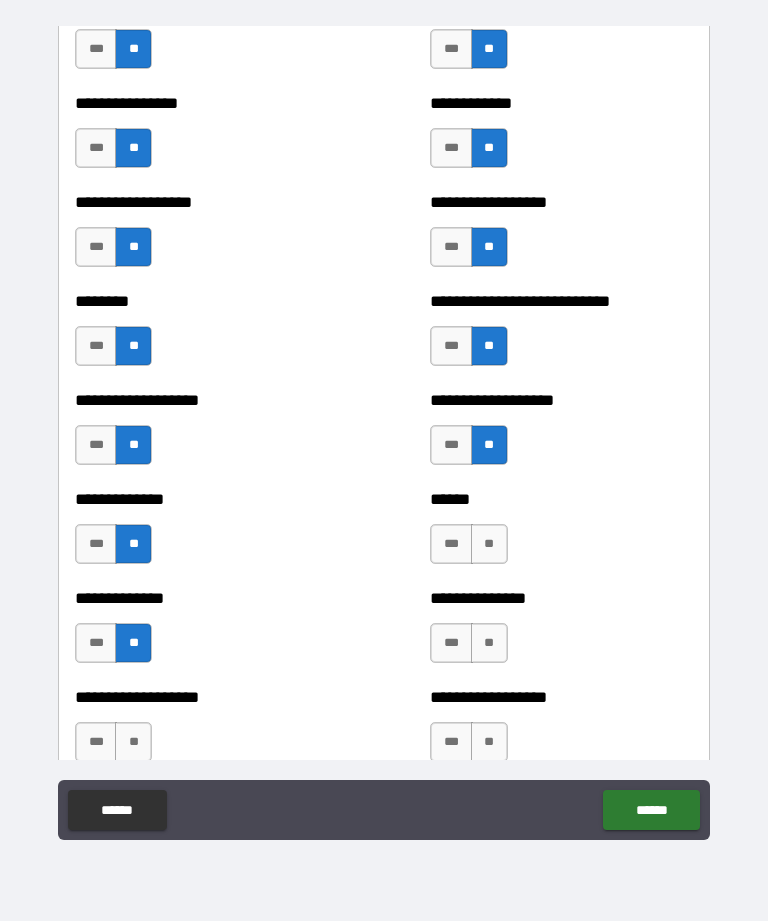 click on "**" at bounding box center (489, 544) 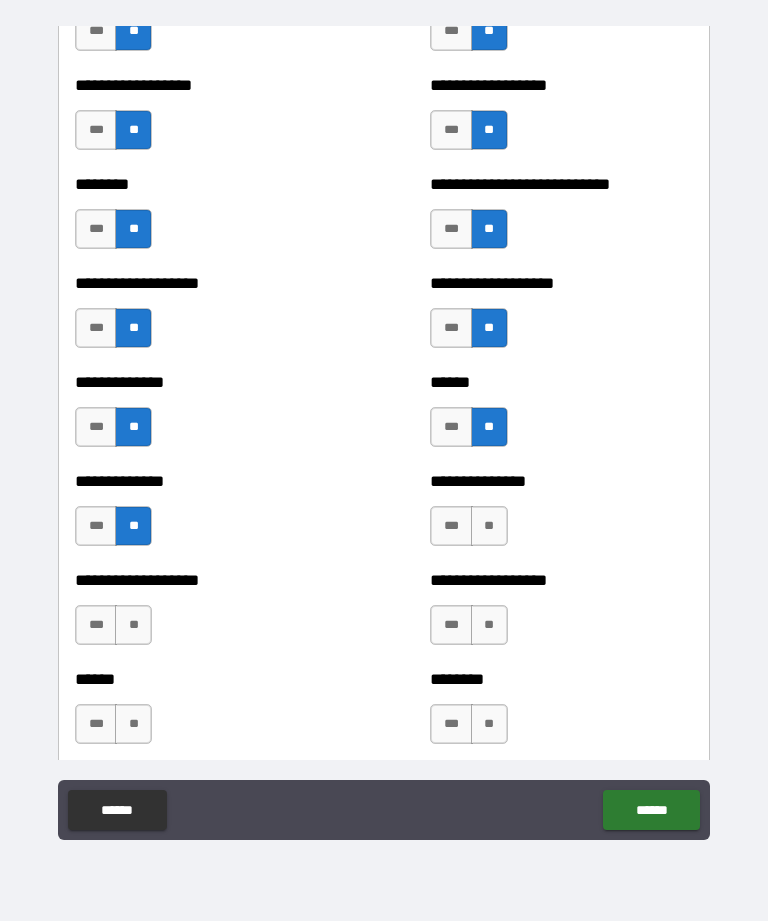 scroll, scrollTop: 4406, scrollLeft: 0, axis: vertical 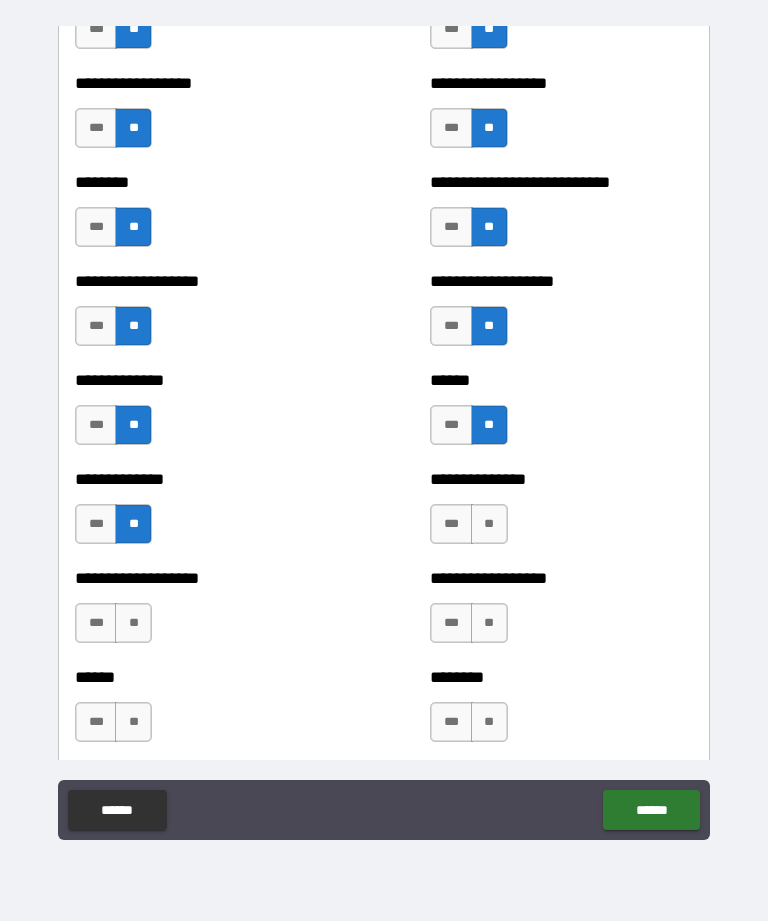 click on "**" at bounding box center [489, 524] 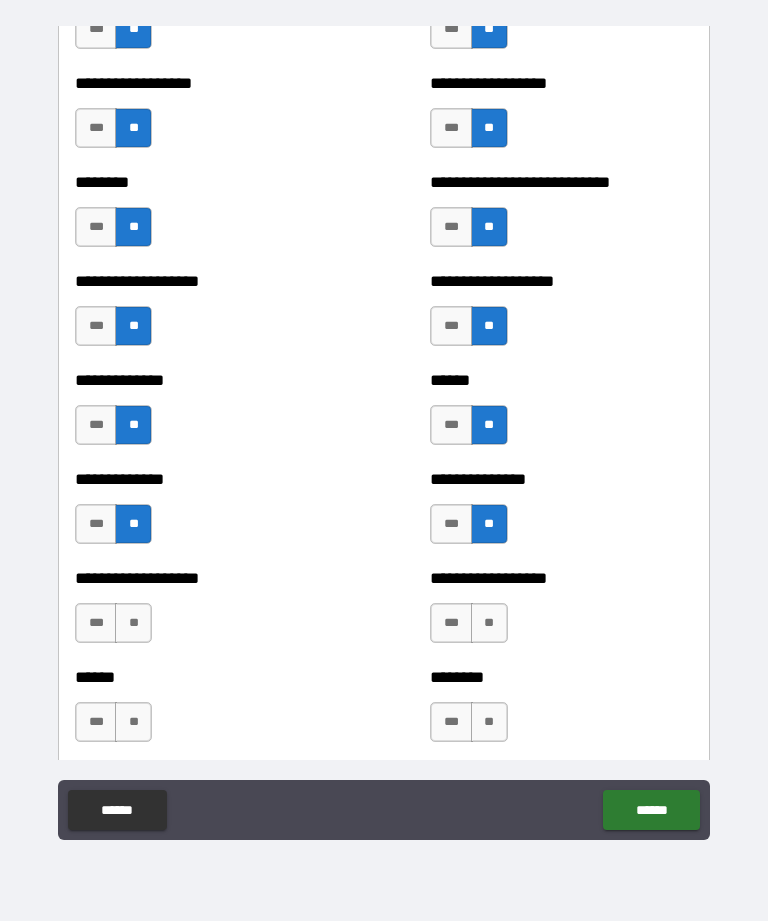 click on "**" at bounding box center [489, 623] 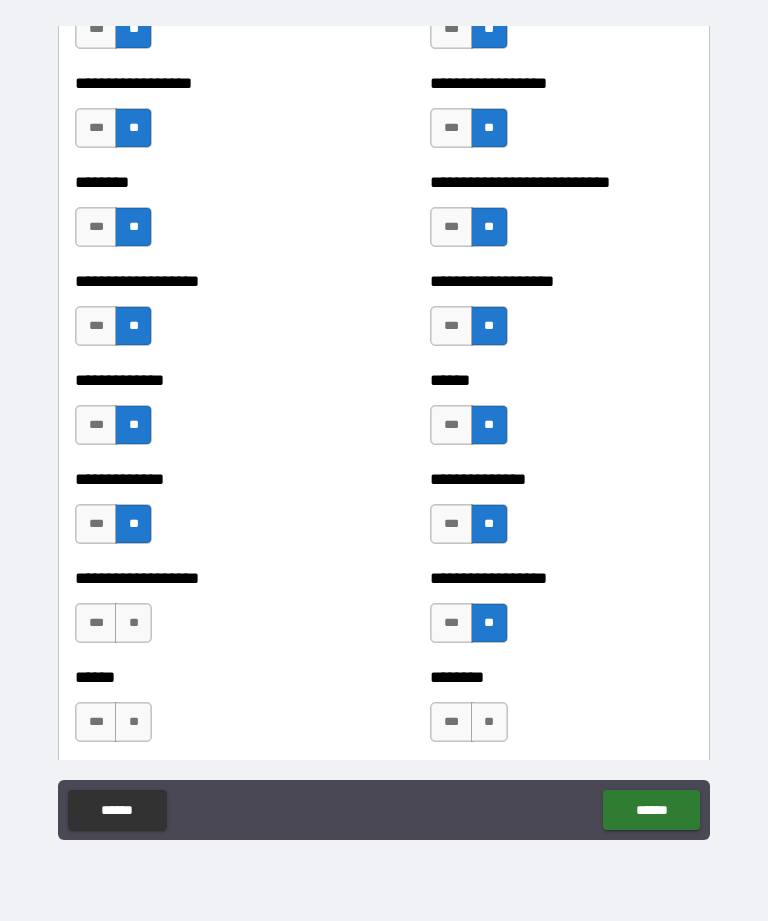 click on "[FIRST] [LAST] [STREET] [CITY] [STATE] [ZIP] [COUNTRY] [PHONE] [EMAIL] [SSN] [CREDIT_CARD] [DOB] [AGE]" at bounding box center [384, 431] 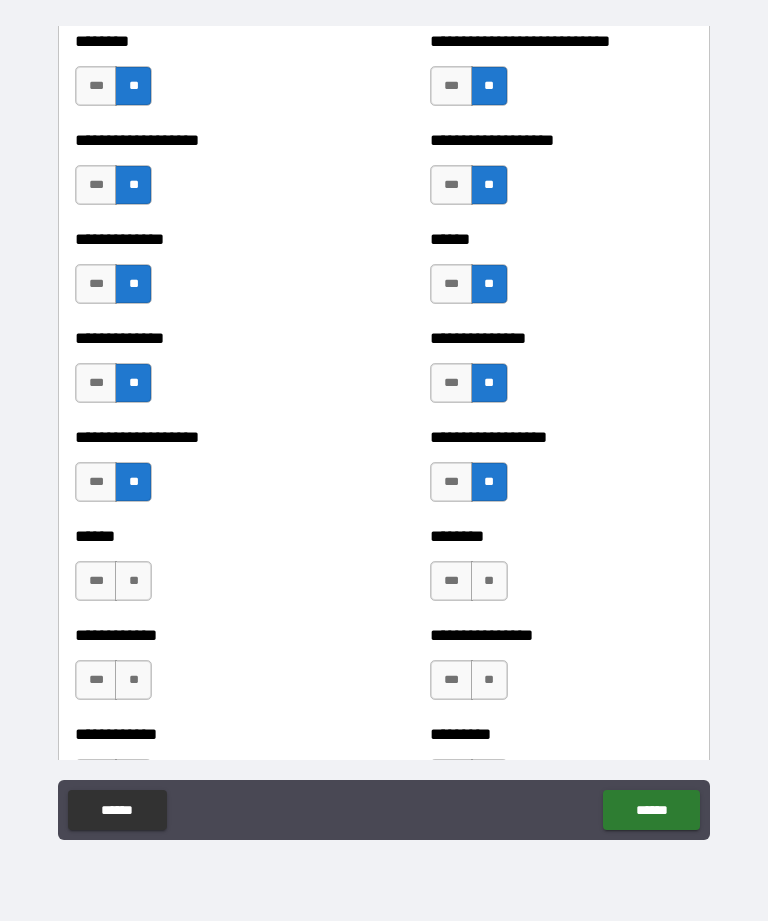 scroll, scrollTop: 4551, scrollLeft: 0, axis: vertical 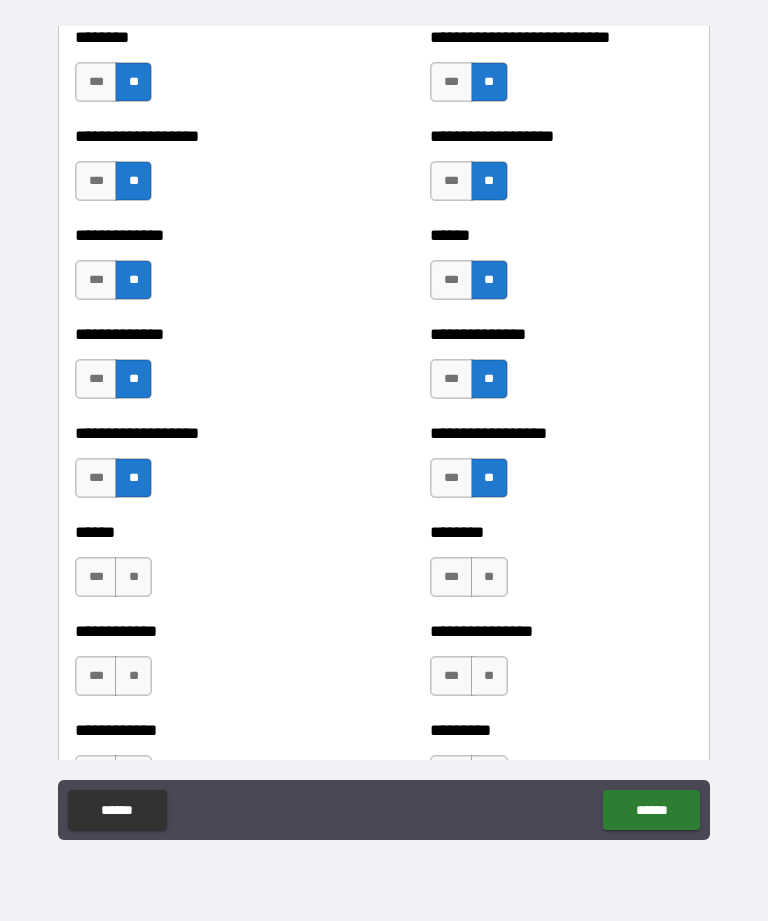 click on "**" at bounding box center (133, 577) 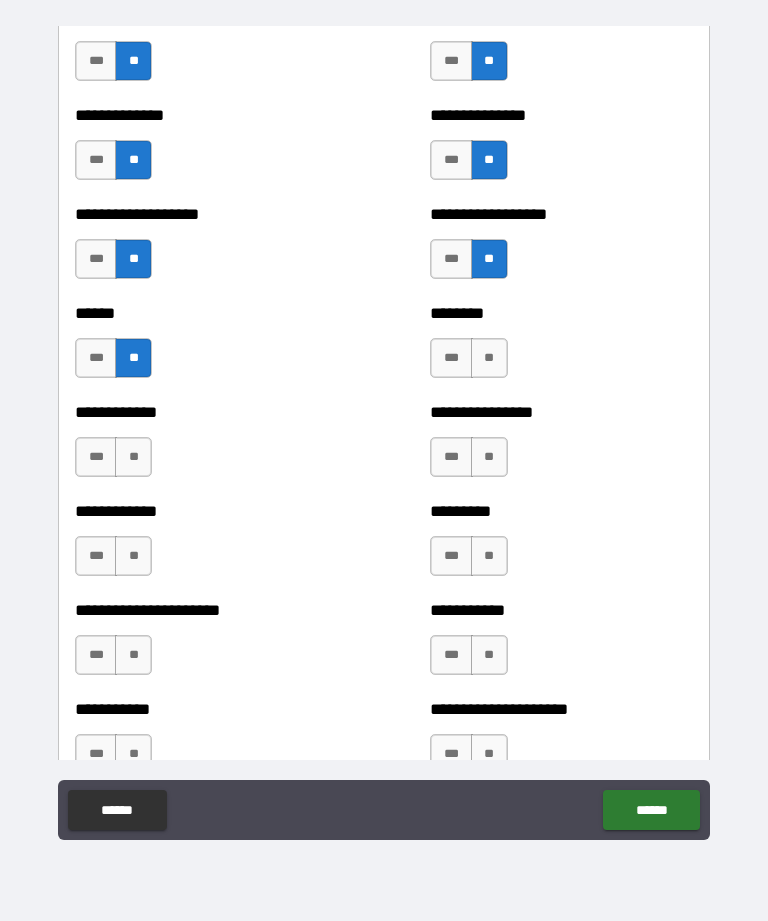scroll, scrollTop: 4772, scrollLeft: 0, axis: vertical 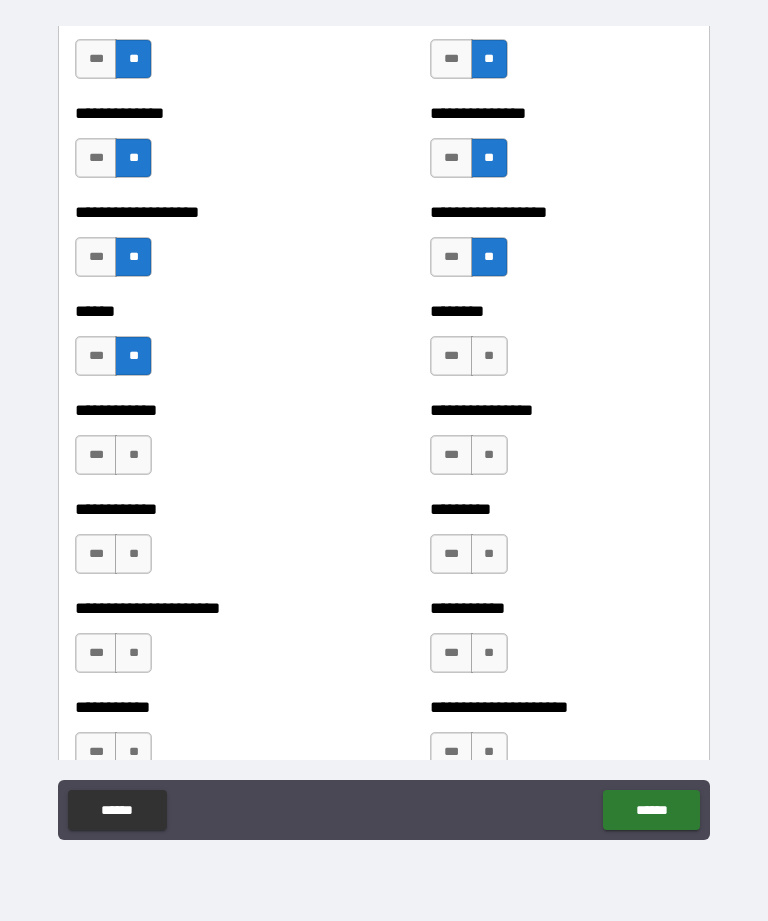 click on "**" at bounding box center (133, 455) 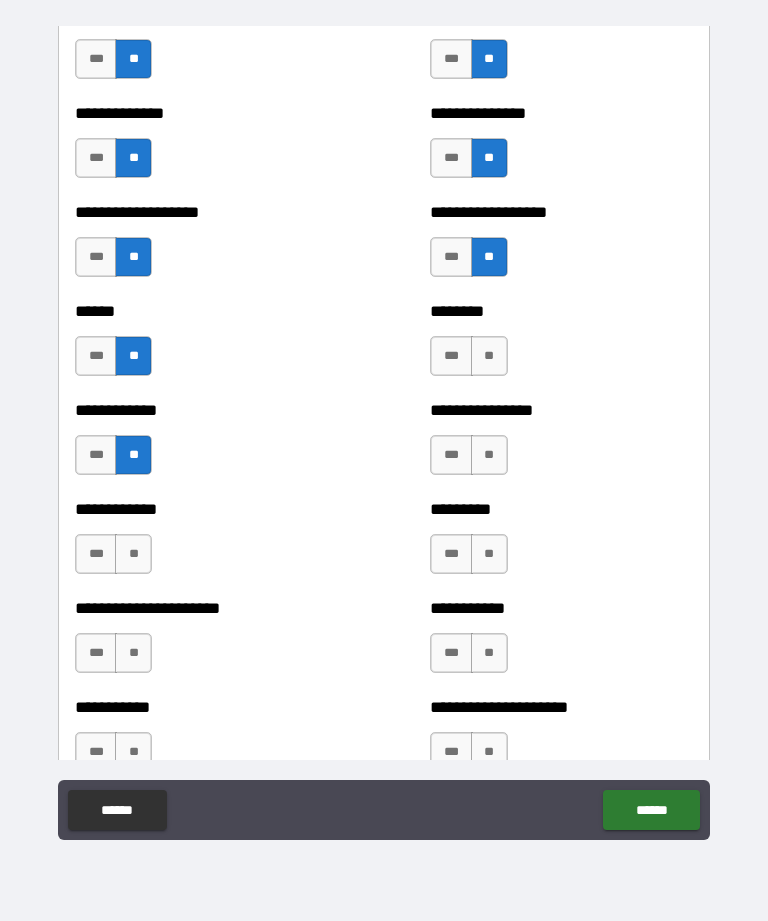 click on "**" at bounding box center (133, 554) 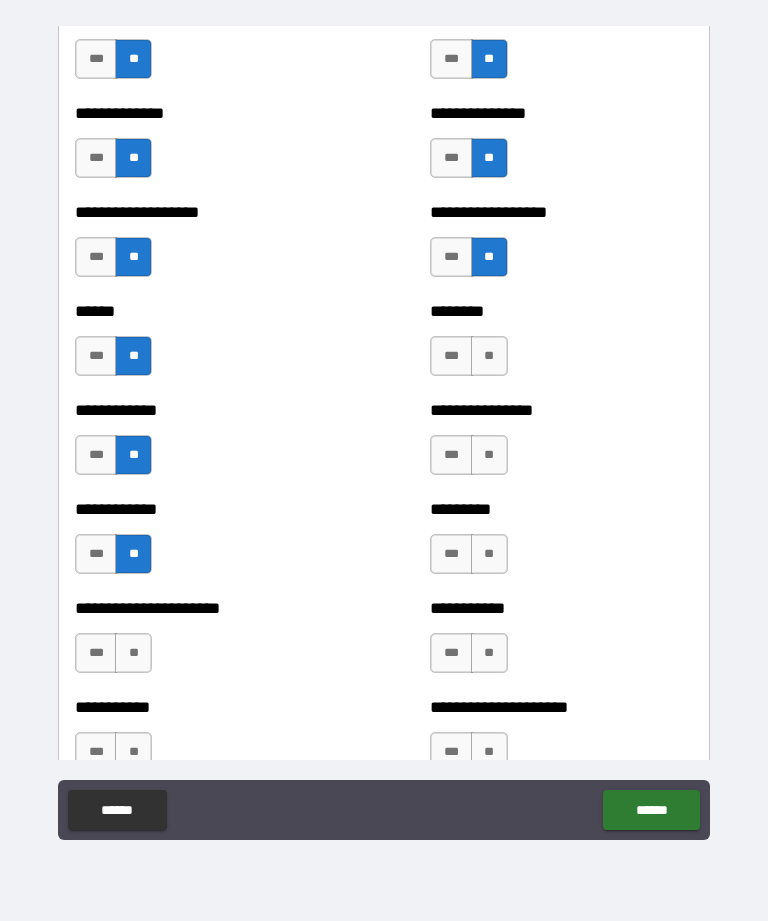 click on "**" at bounding box center (489, 356) 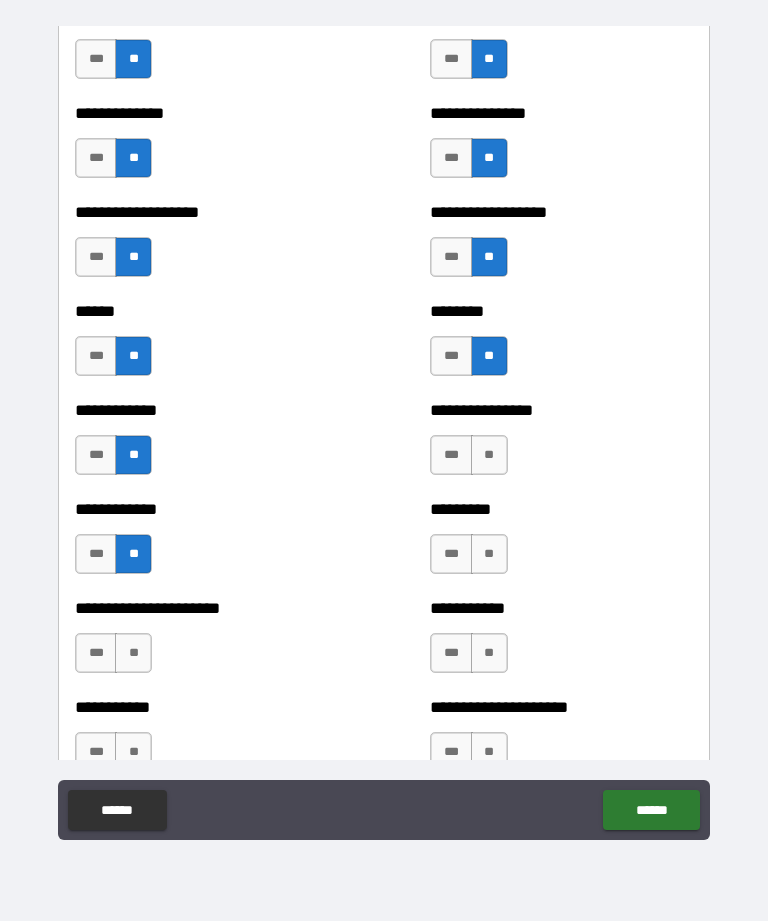 click on "**" at bounding box center (489, 455) 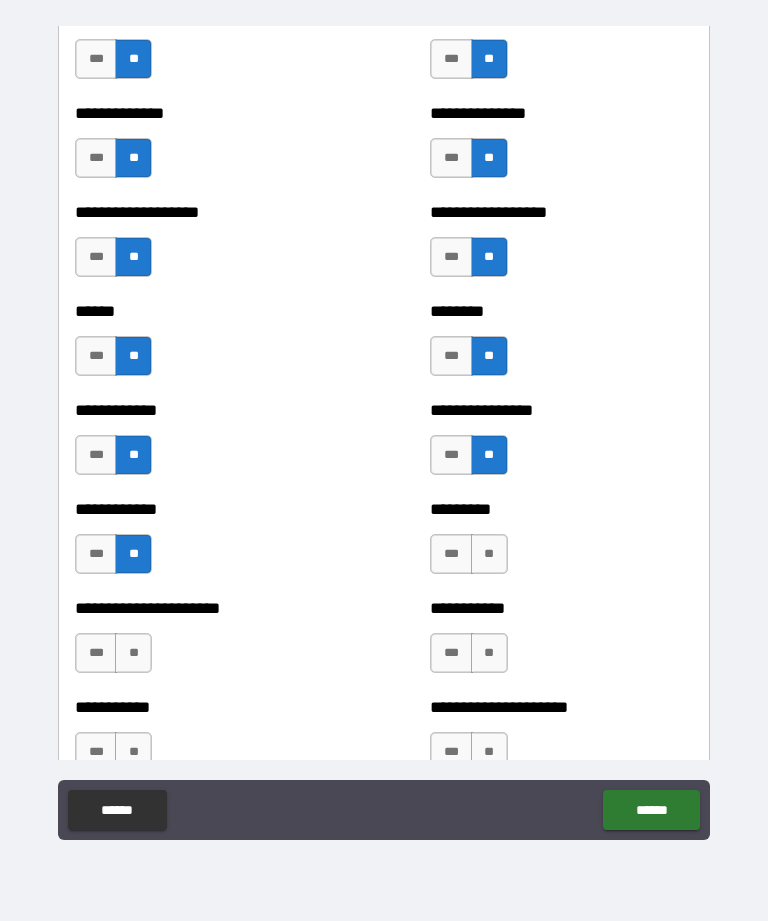 click on "**" at bounding box center [489, 554] 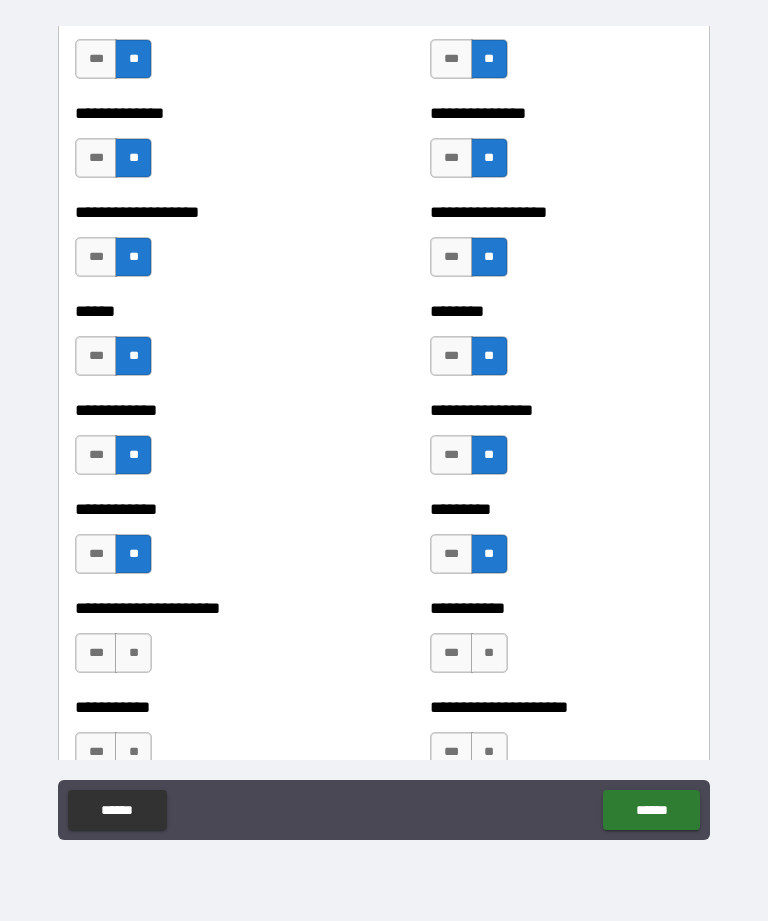 click on "**" at bounding box center [489, 653] 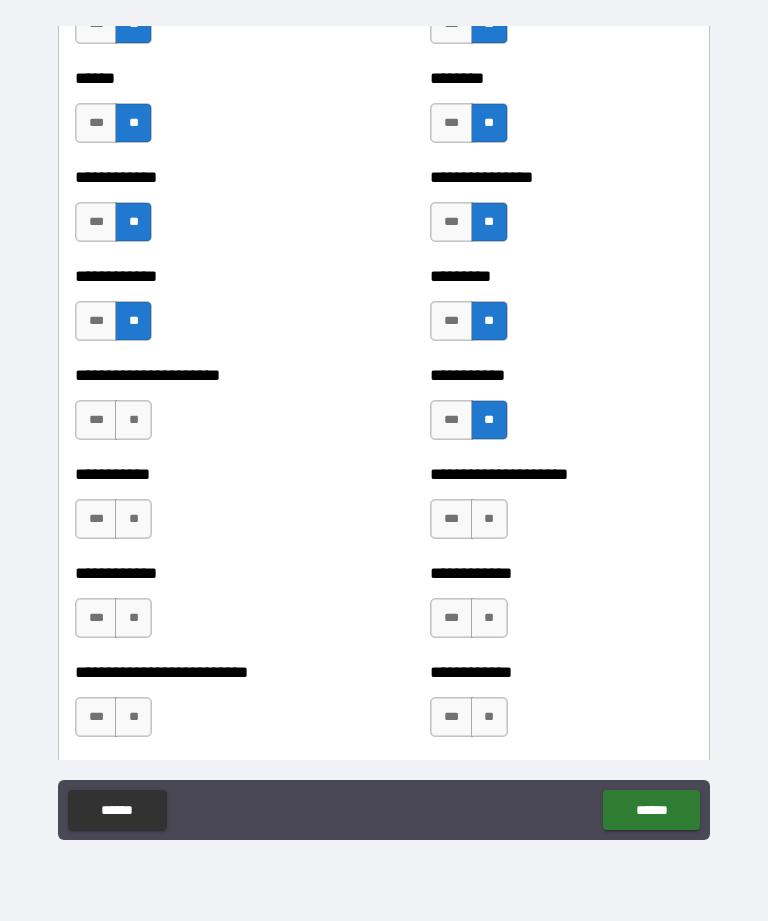 scroll, scrollTop: 5005, scrollLeft: 0, axis: vertical 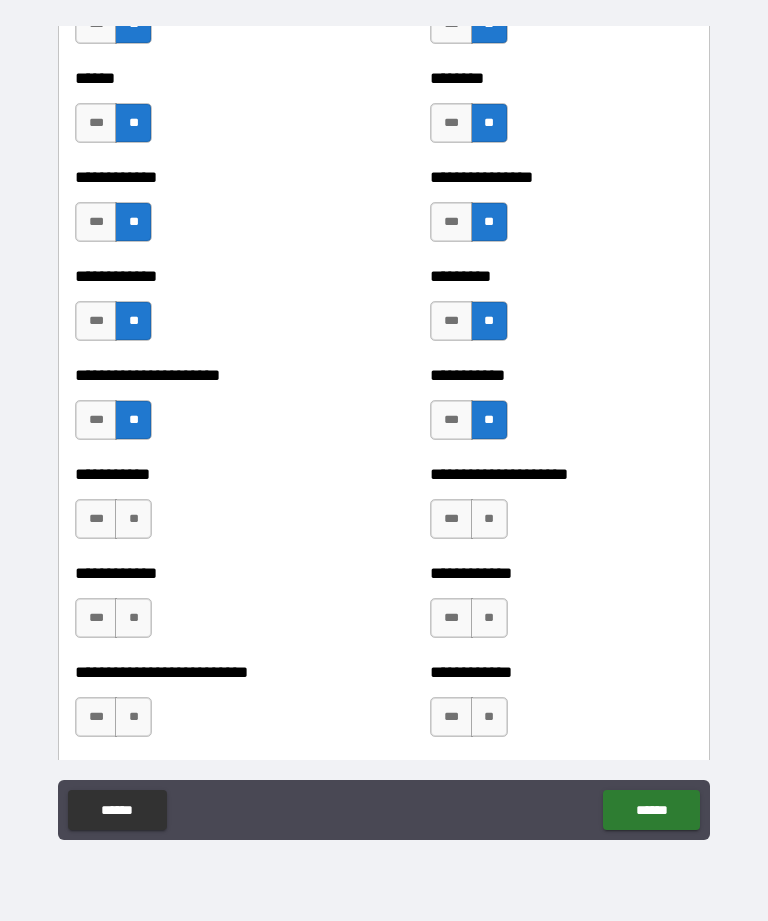 click on "**" at bounding box center [133, 519] 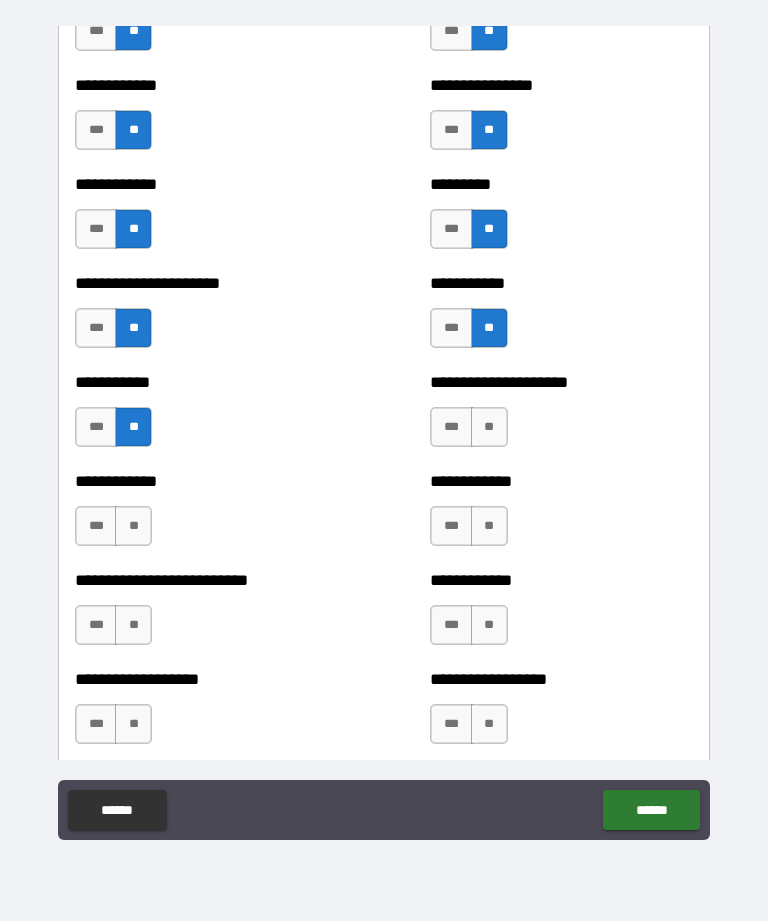 scroll, scrollTop: 5097, scrollLeft: 0, axis: vertical 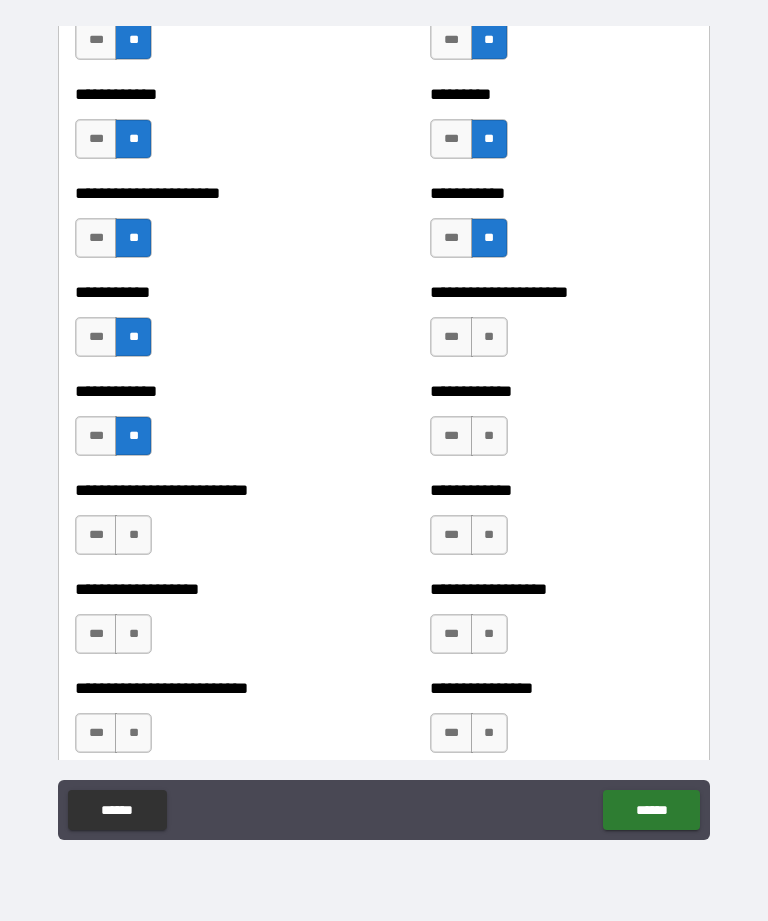 click on "**" at bounding box center [133, 634] 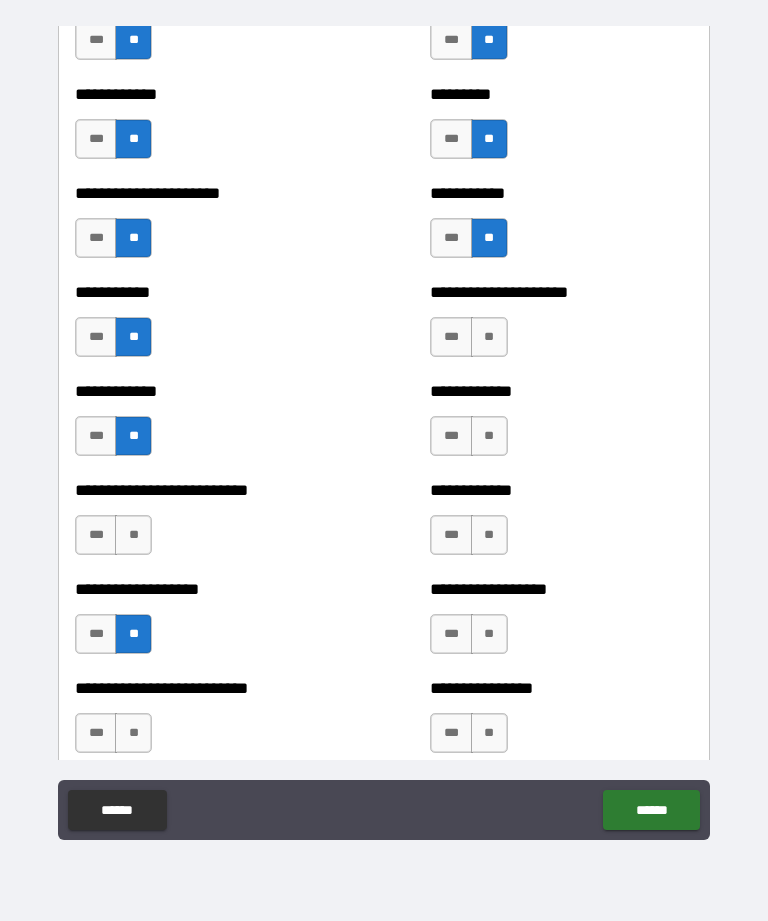 click on "**" at bounding box center (489, 337) 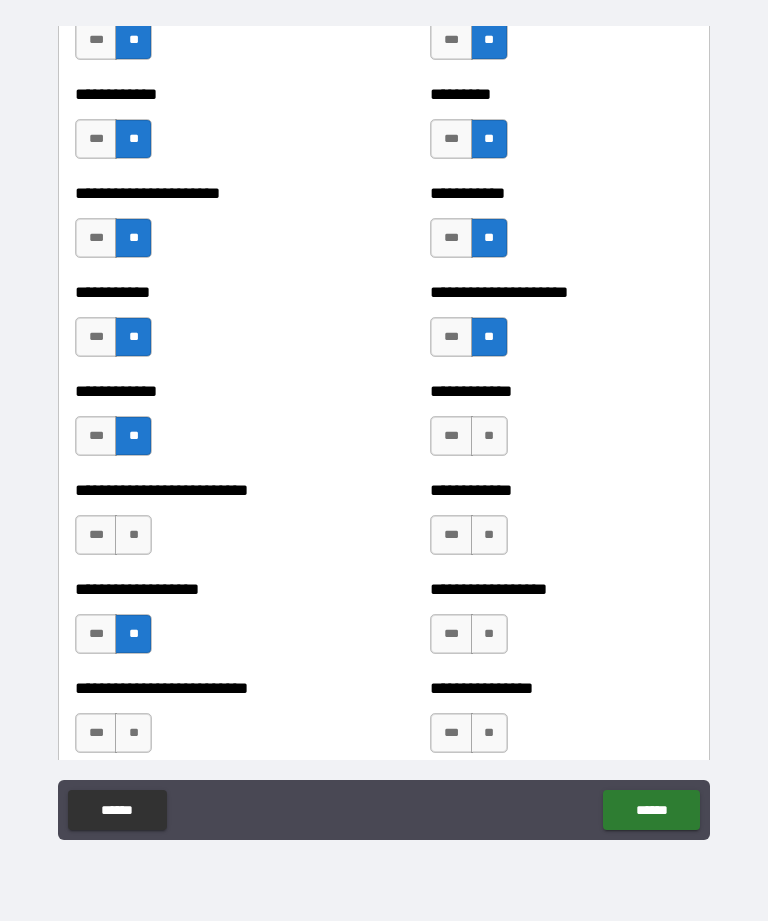 click on "**" at bounding box center (489, 436) 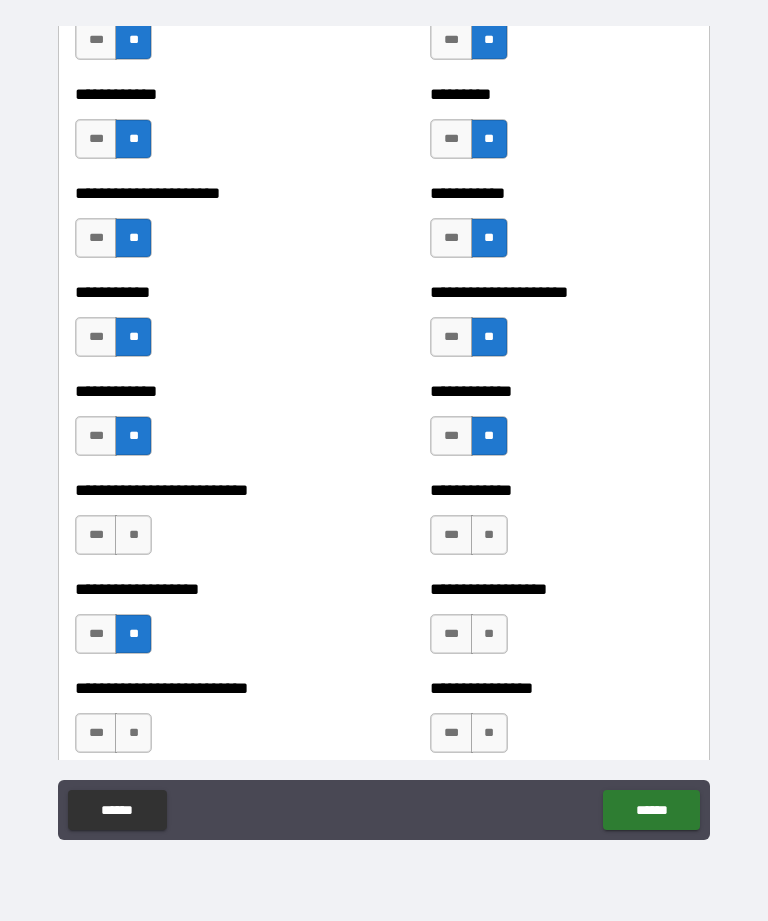 click on "**" at bounding box center [489, 535] 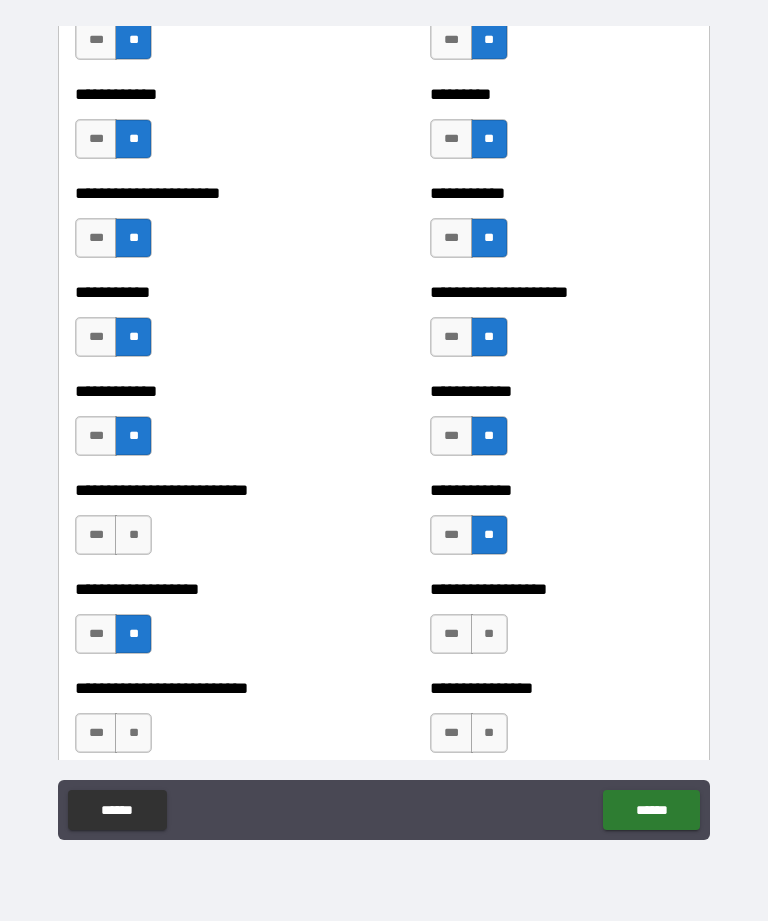 click on "**" at bounding box center (489, 634) 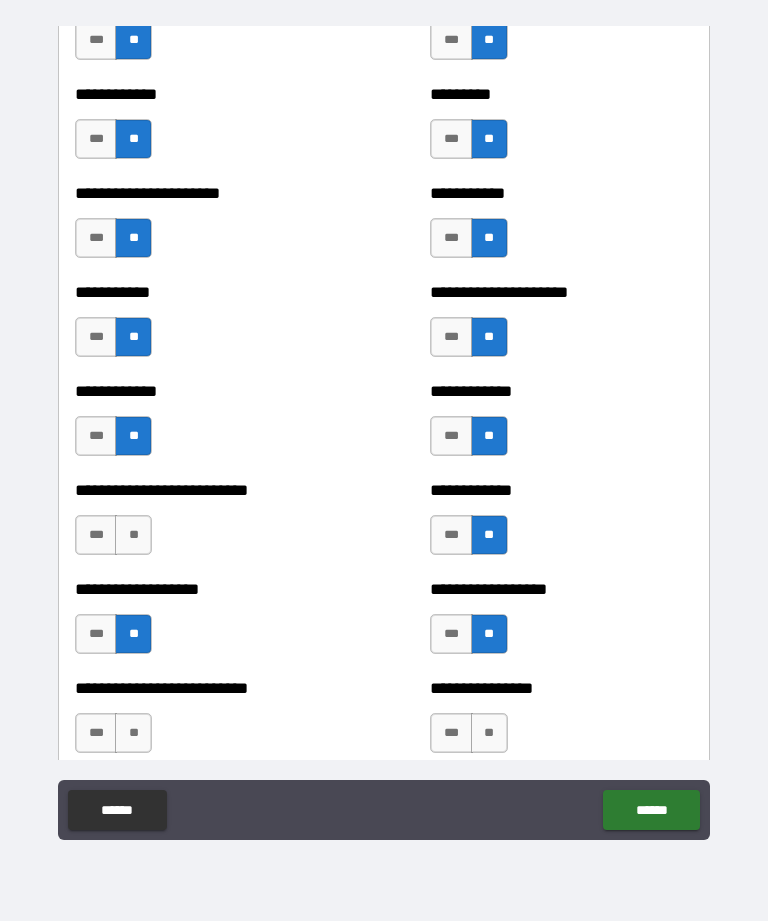 click on "**" at bounding box center (133, 535) 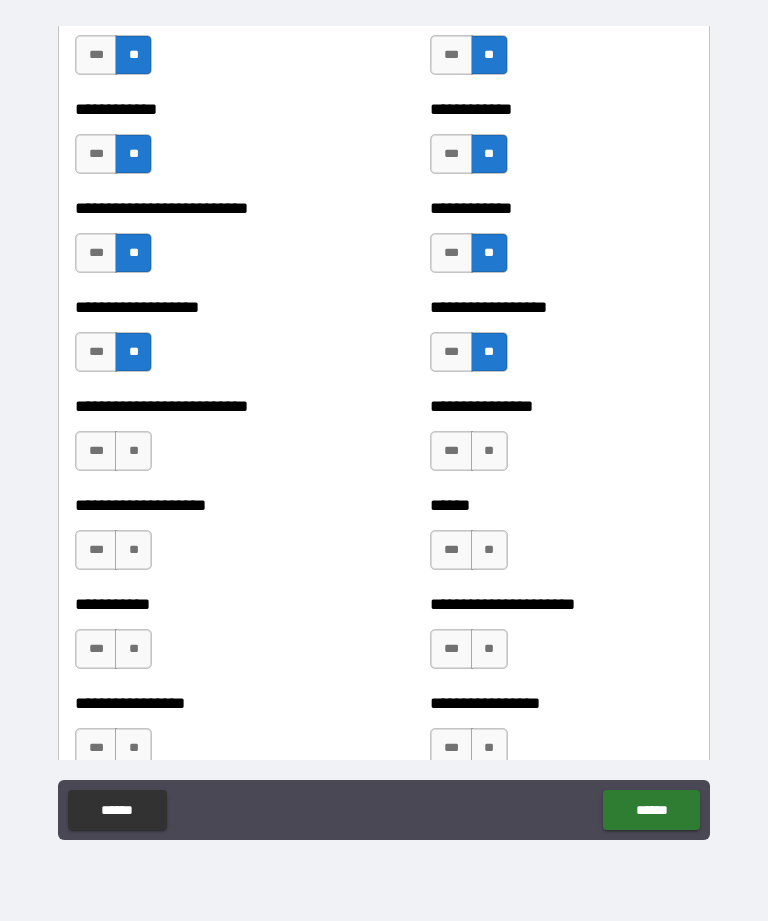 scroll, scrollTop: 5477, scrollLeft: 0, axis: vertical 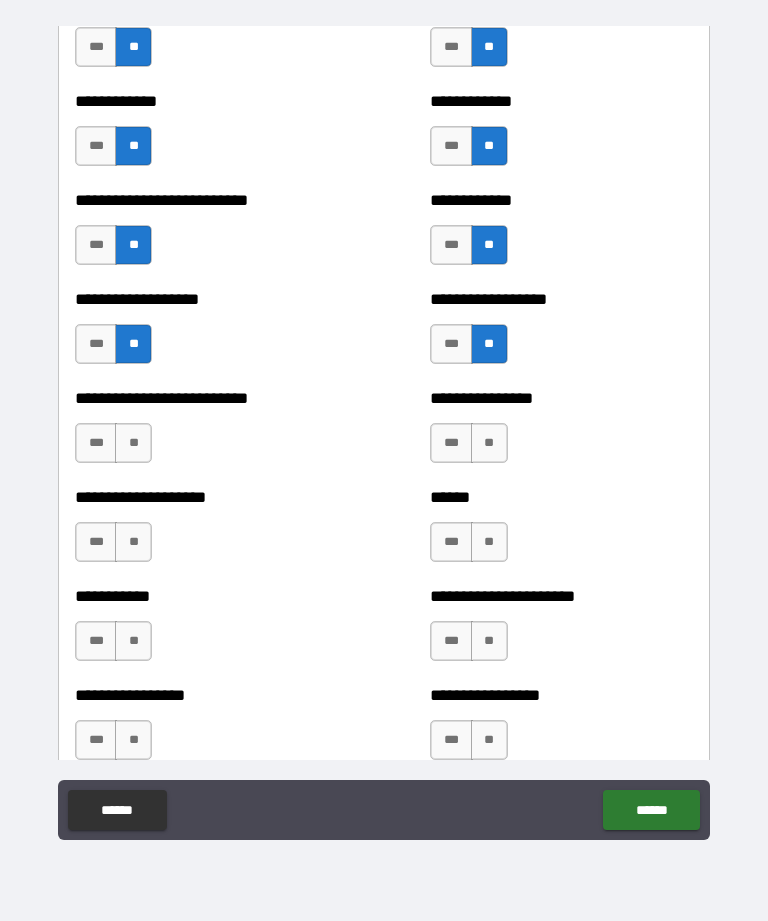 click on "**" at bounding box center [133, 443] 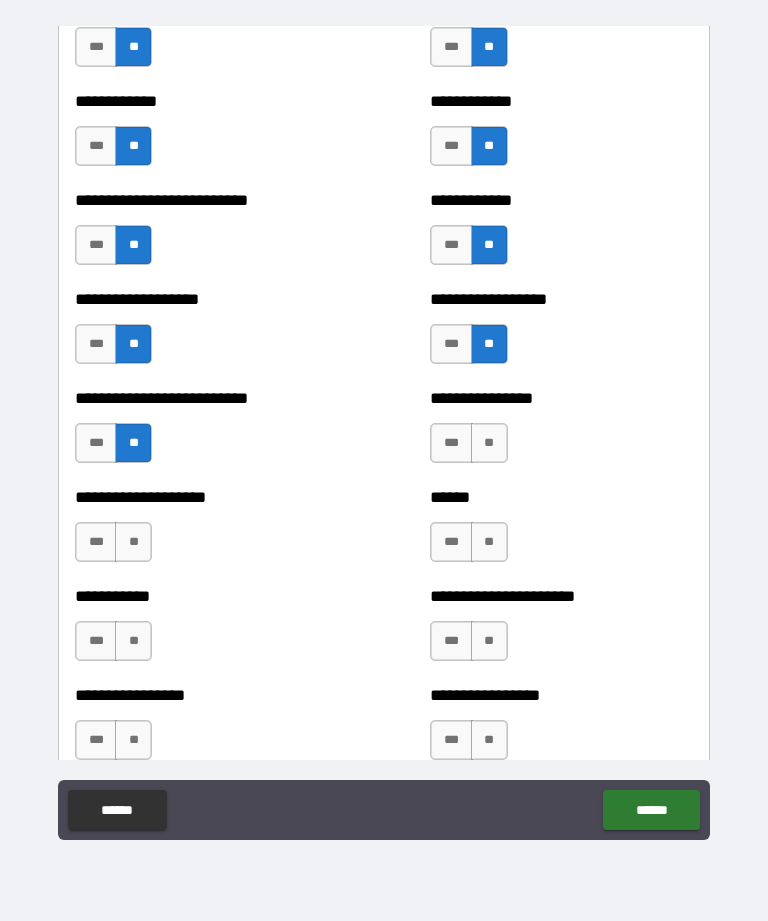 click on "**" at bounding box center [489, 443] 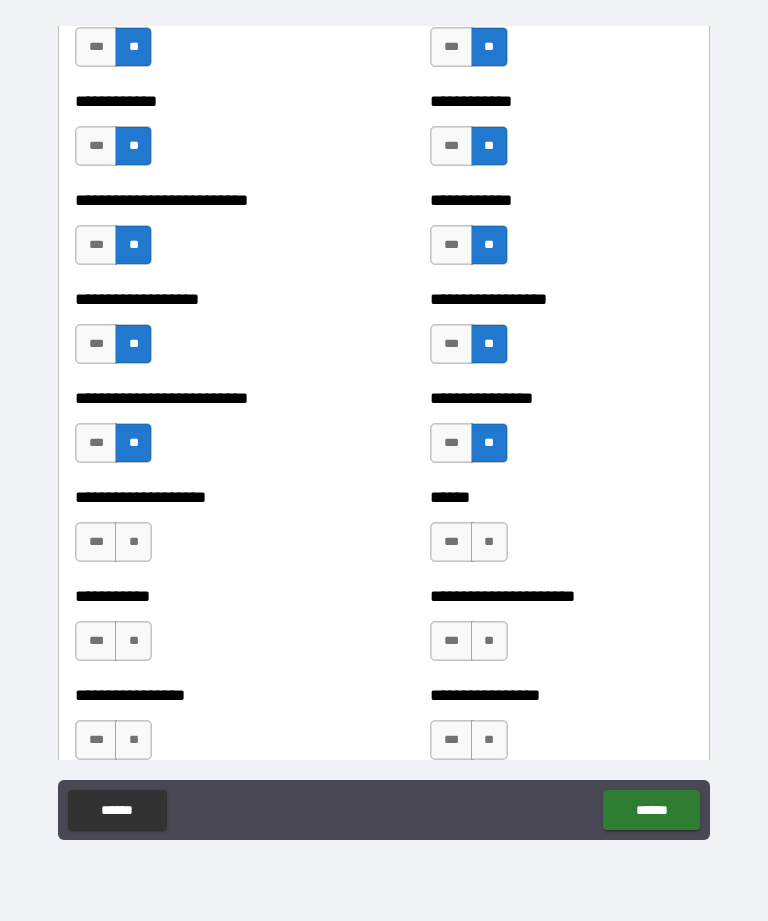 click on "**" at bounding box center [489, 542] 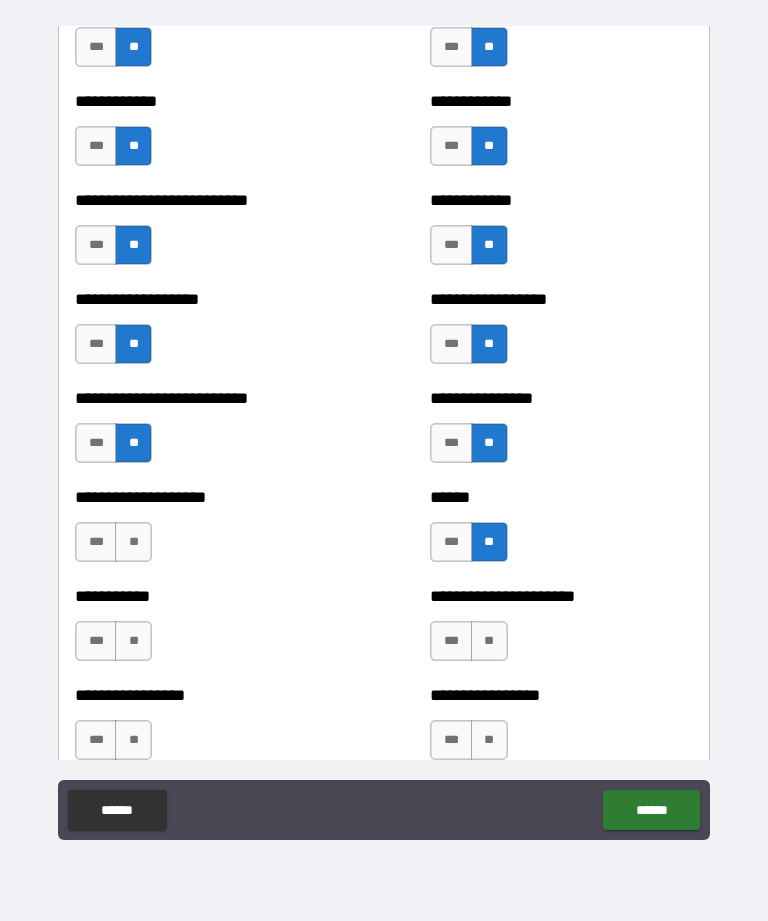 click on "**" at bounding box center (133, 542) 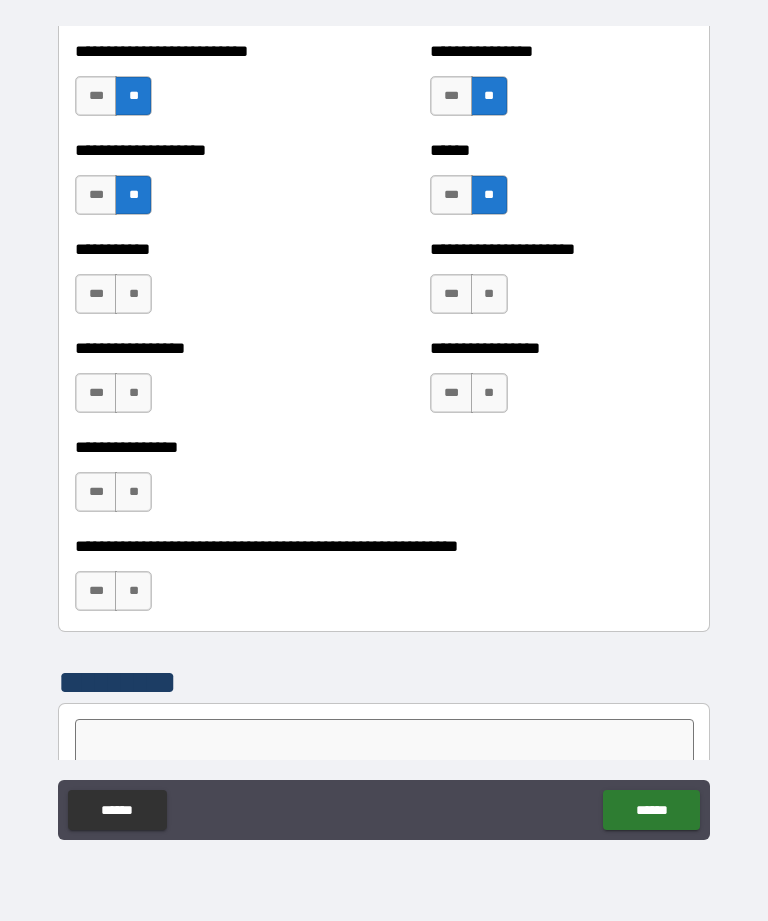 scroll, scrollTop: 5822, scrollLeft: 0, axis: vertical 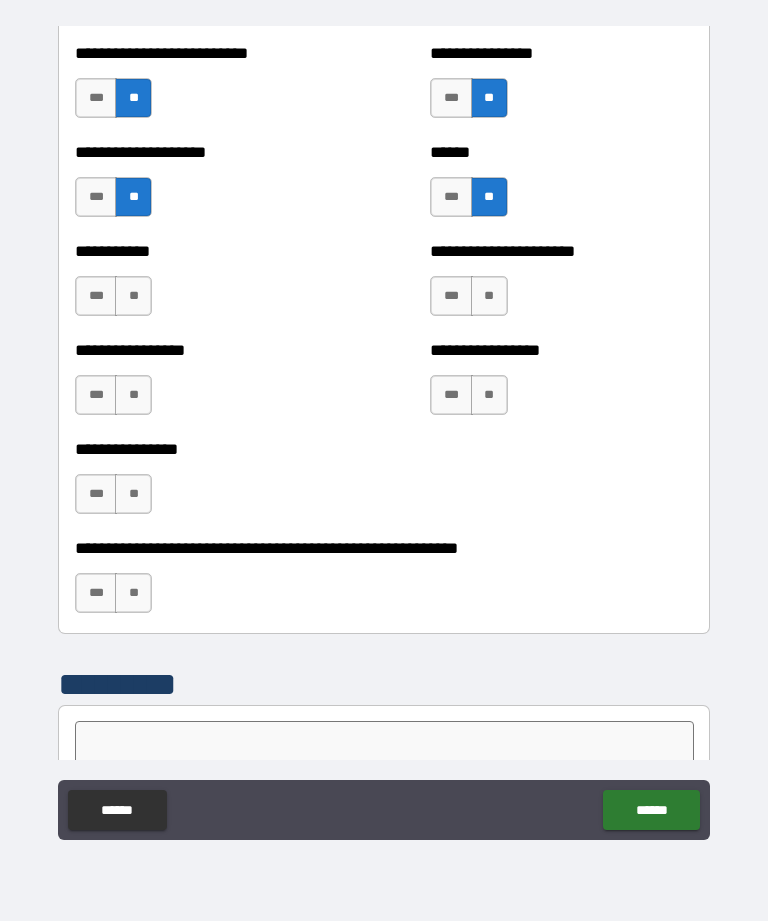 click on "**" at bounding box center [133, 296] 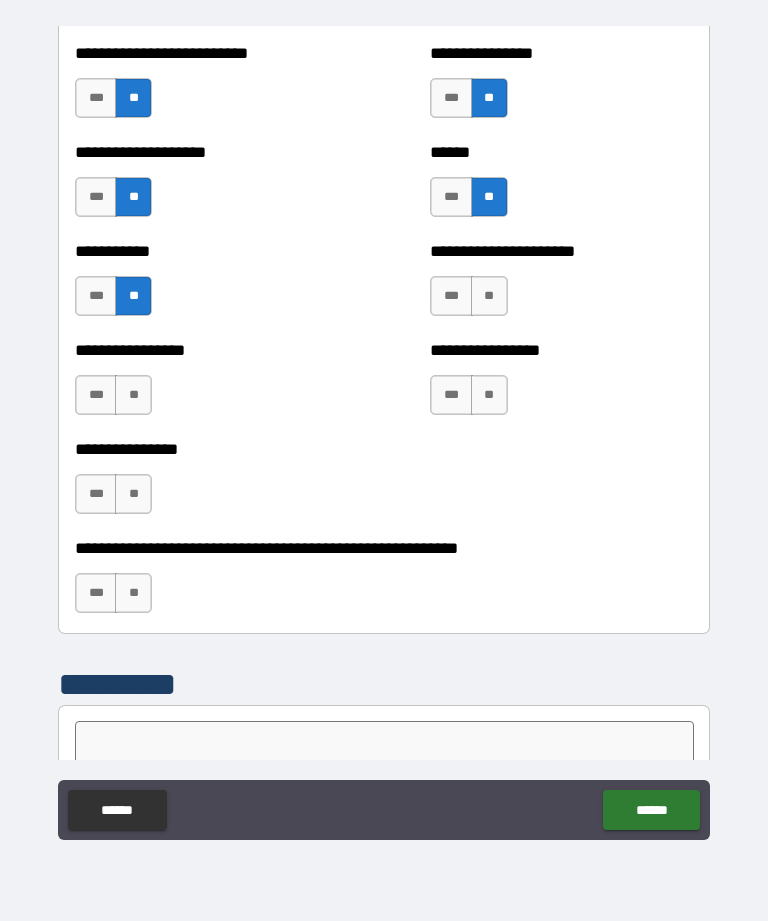 click on "**" at bounding box center [489, 296] 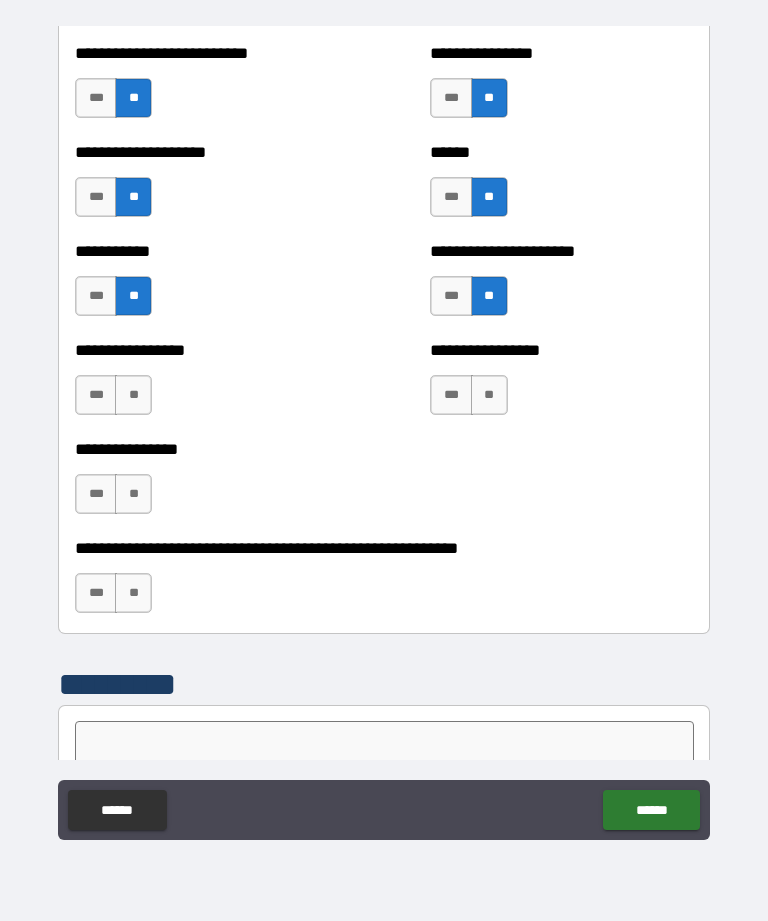 click on "**" at bounding box center (489, 395) 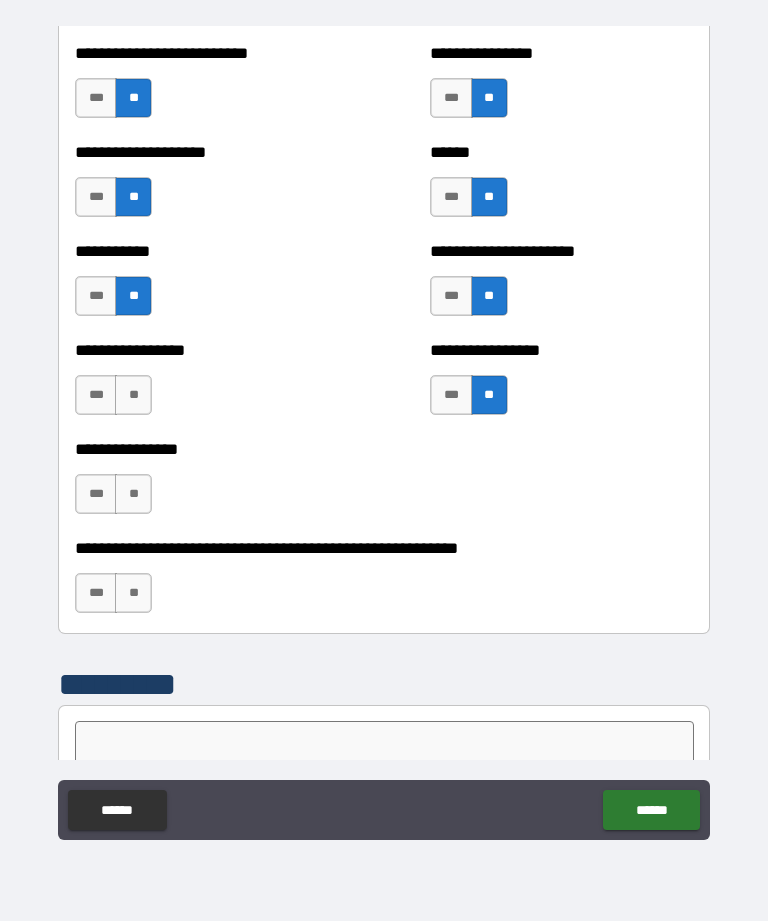 click on "**" at bounding box center [133, 395] 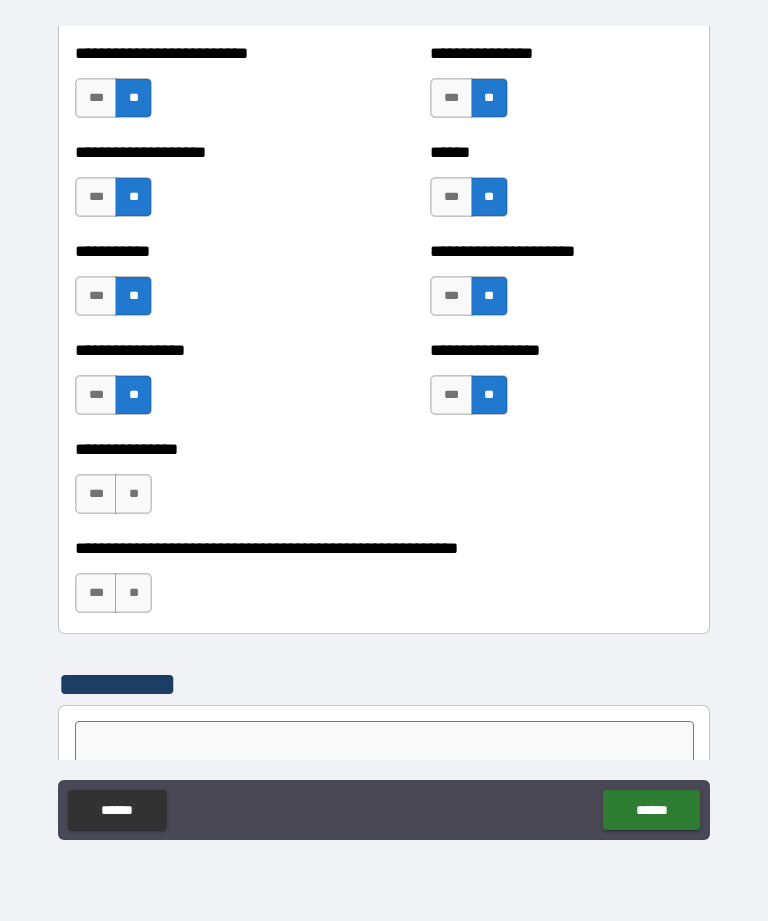 click on "**" at bounding box center (133, 494) 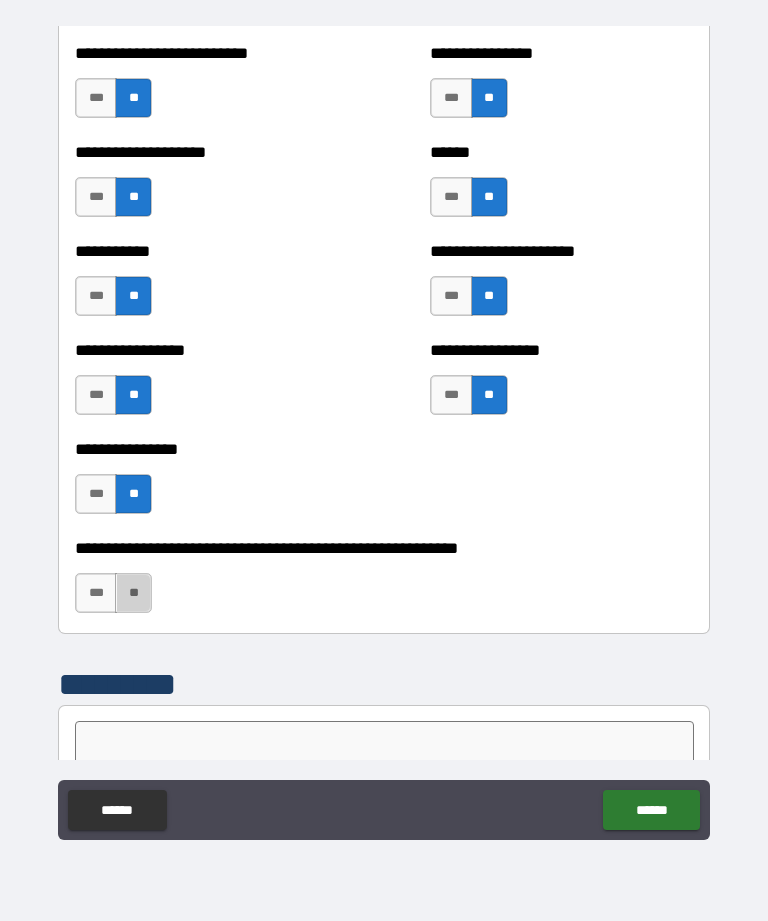 click on "**" at bounding box center [133, 593] 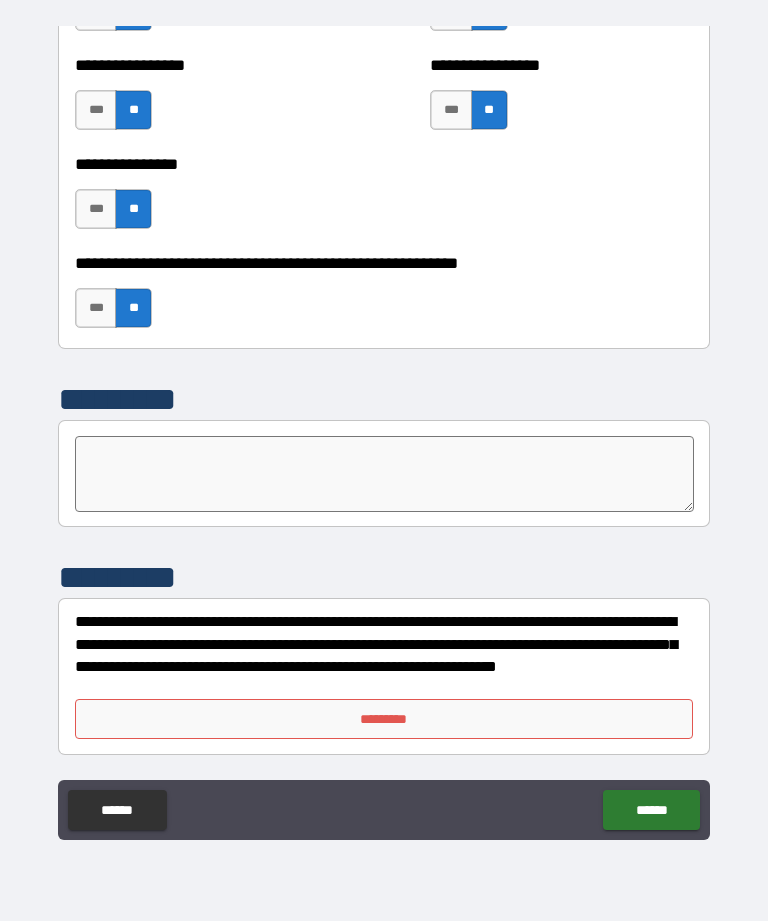 scroll, scrollTop: 6107, scrollLeft: 0, axis: vertical 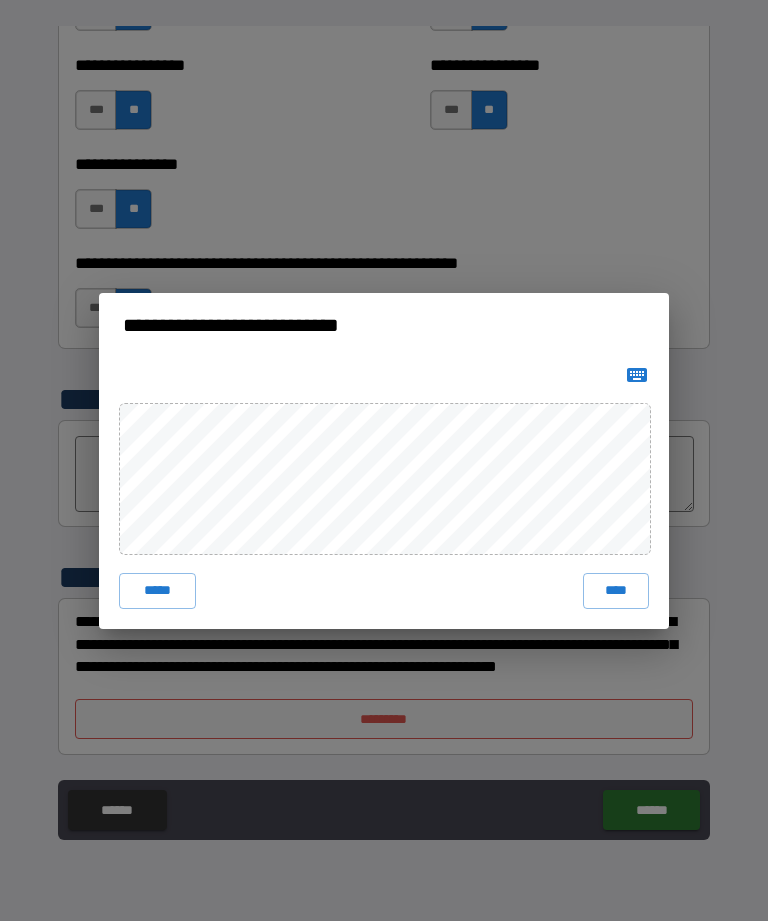 click on "****" at bounding box center [616, 591] 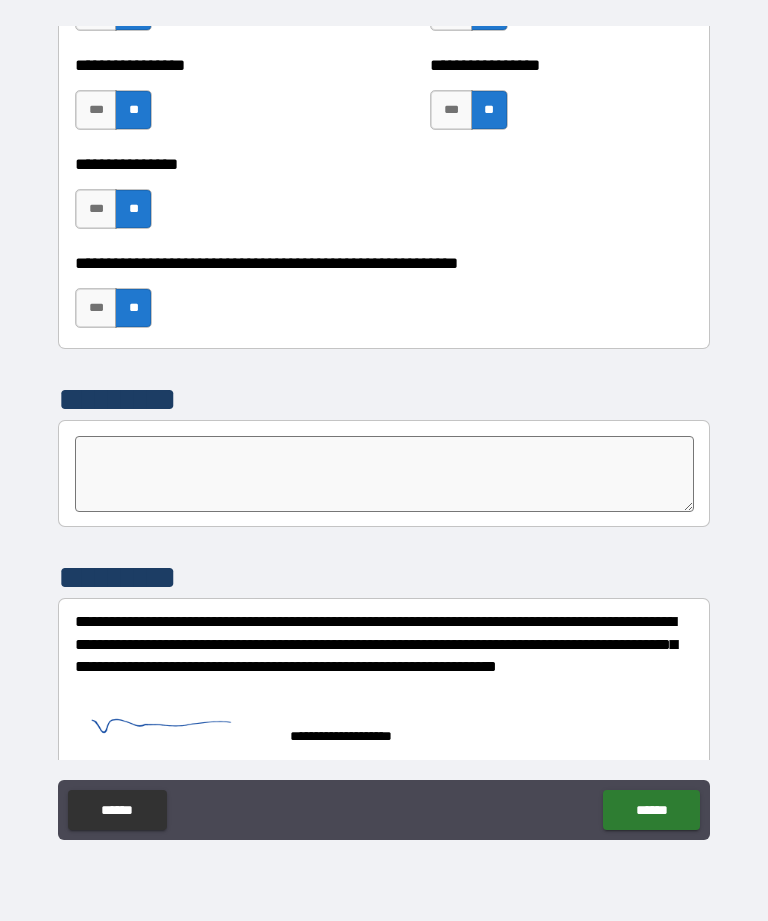 scroll, scrollTop: 6097, scrollLeft: 0, axis: vertical 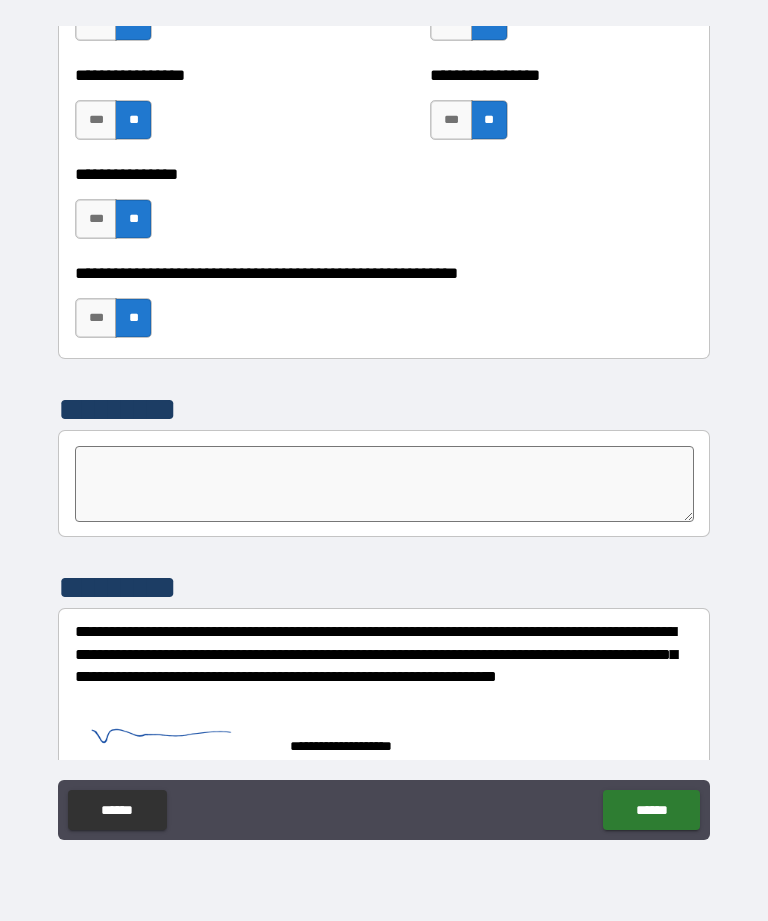 click on "******" at bounding box center (651, 810) 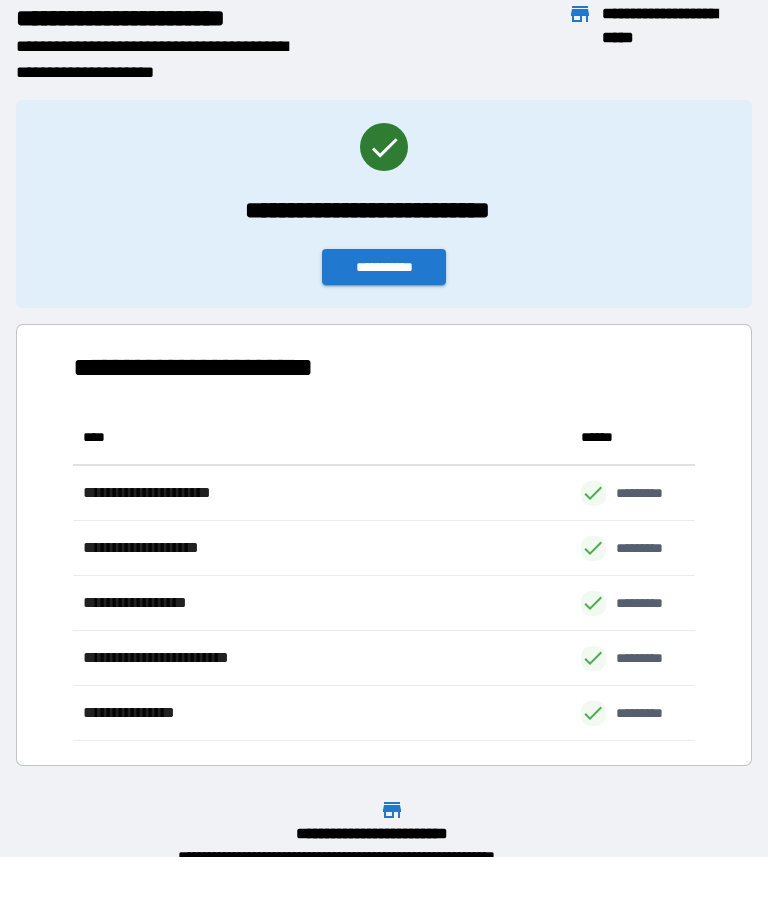 scroll, scrollTop: 1, scrollLeft: 1, axis: both 